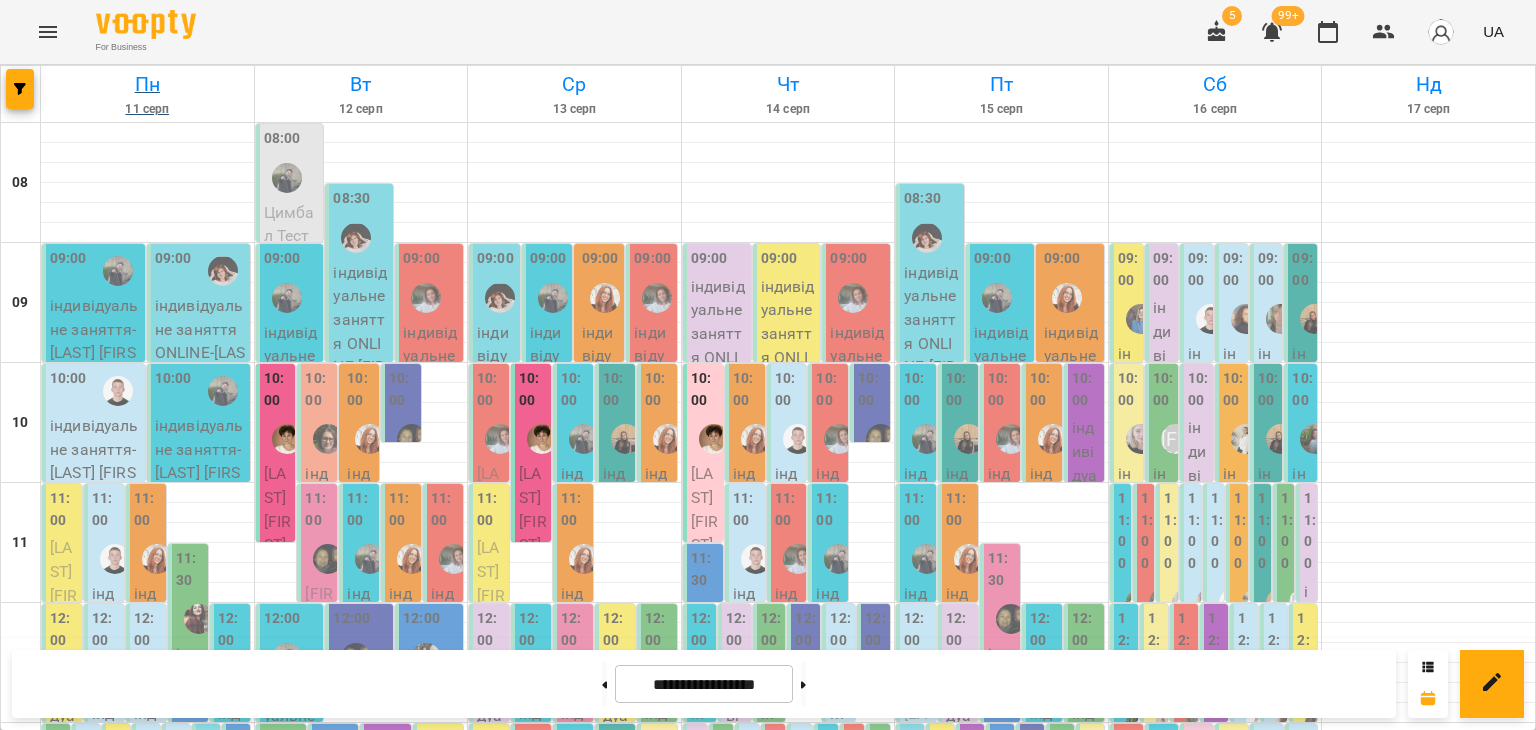 scroll, scrollTop: 0, scrollLeft: 0, axis: both 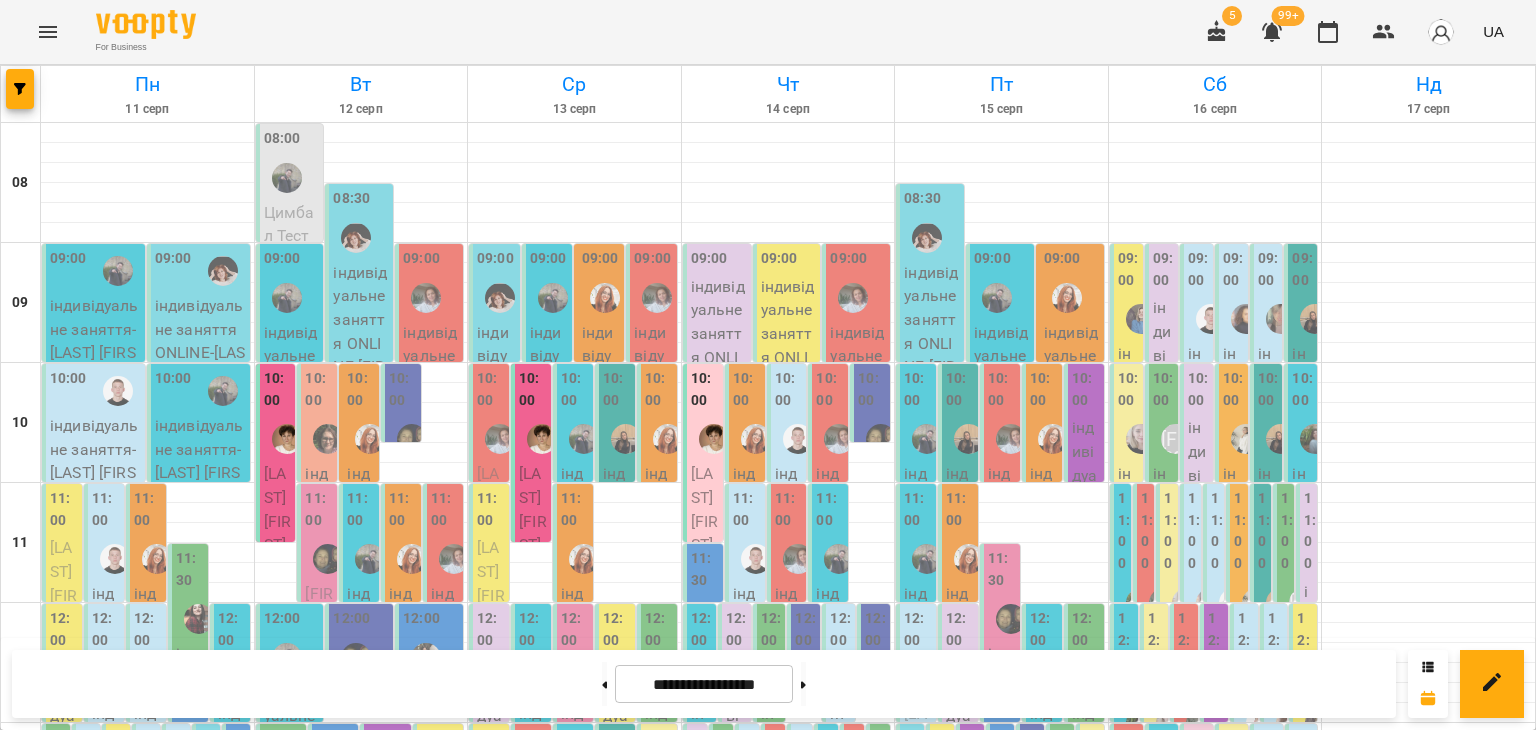 type 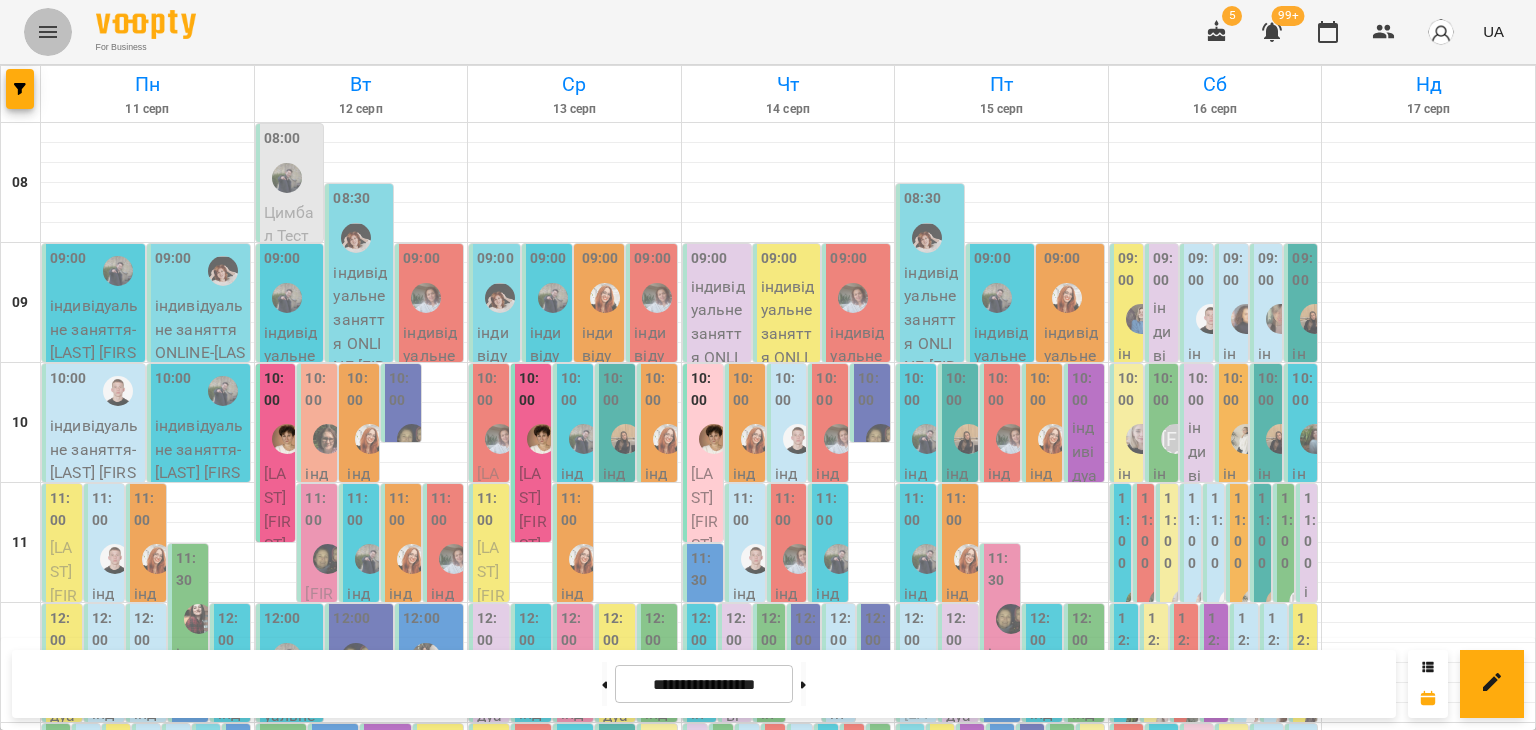 click 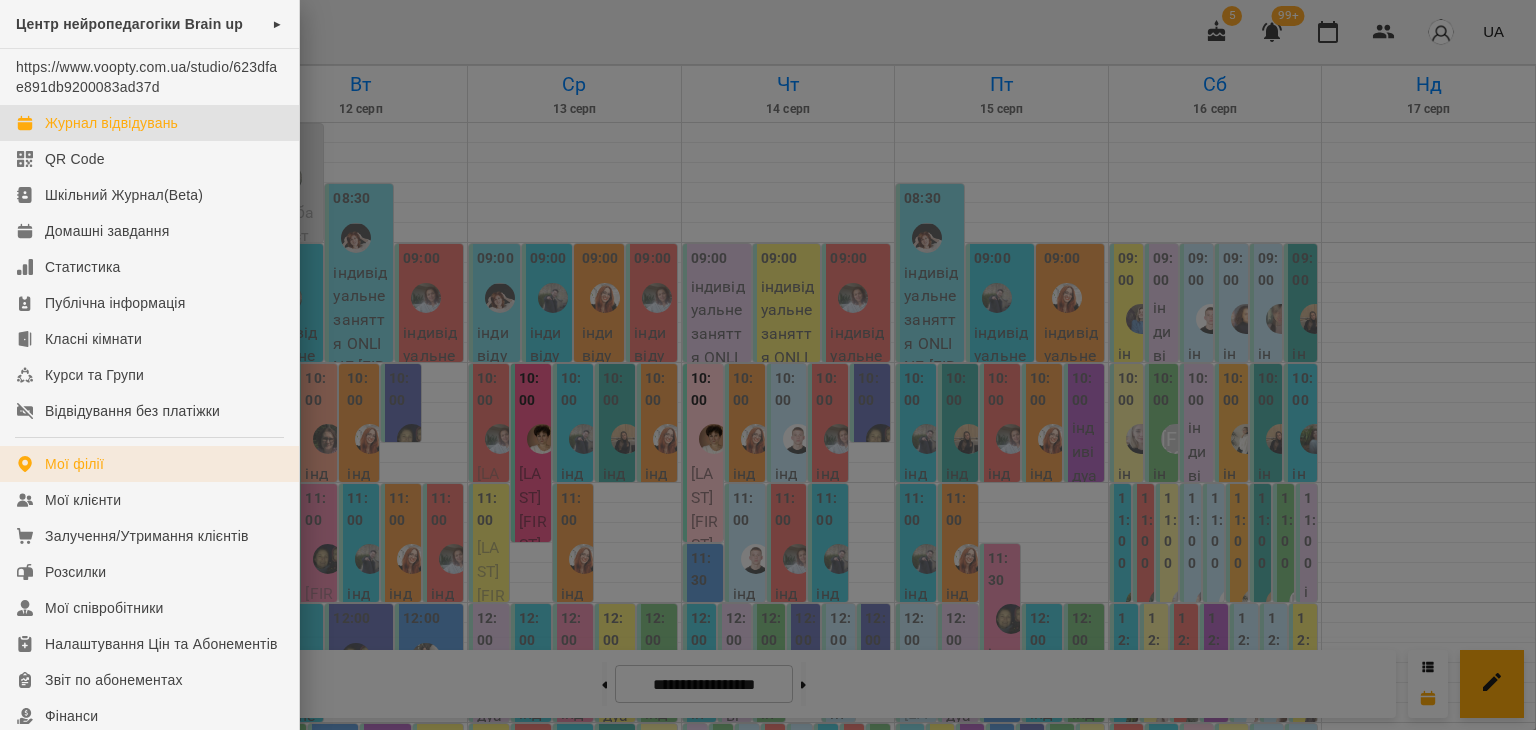 click on "Мої філії" at bounding box center (74, 464) 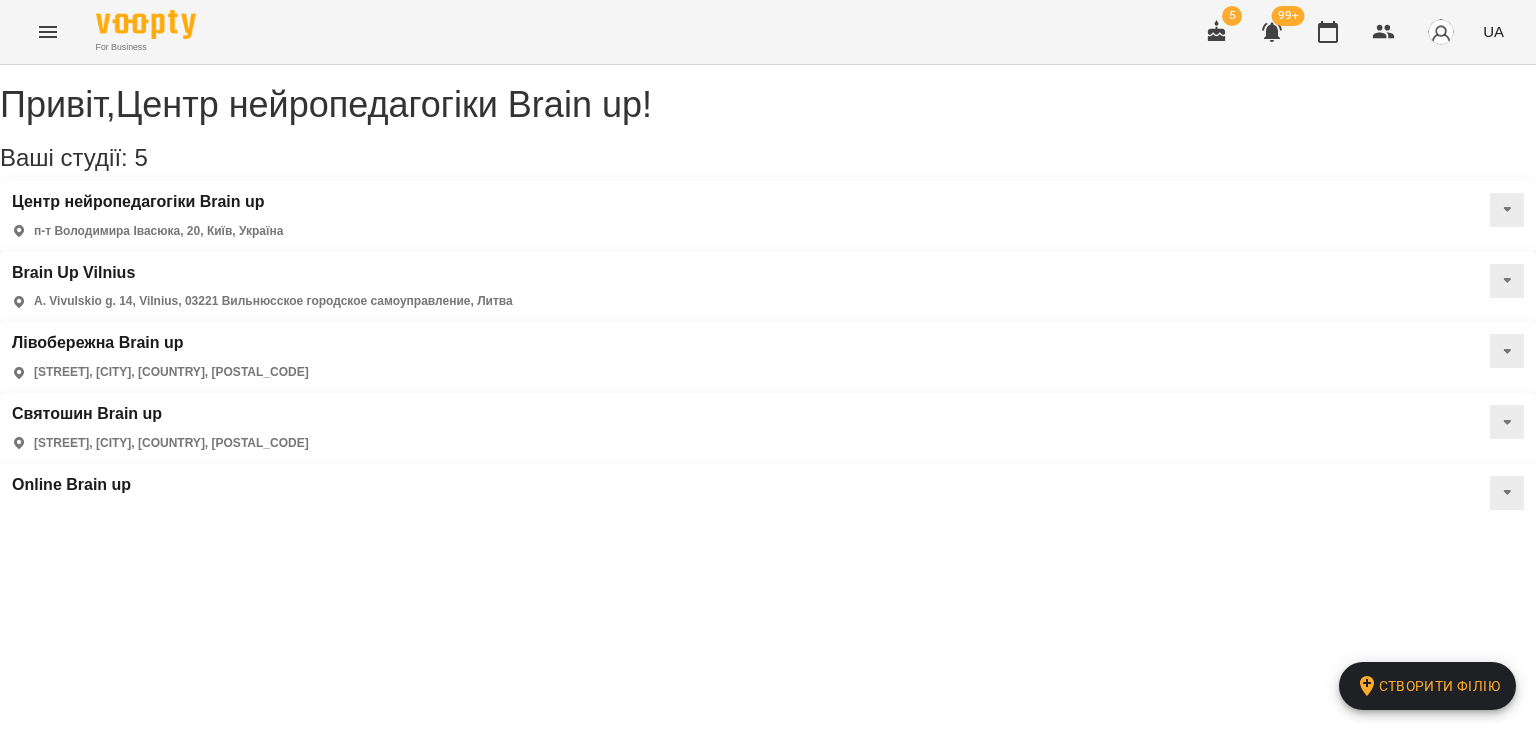 click 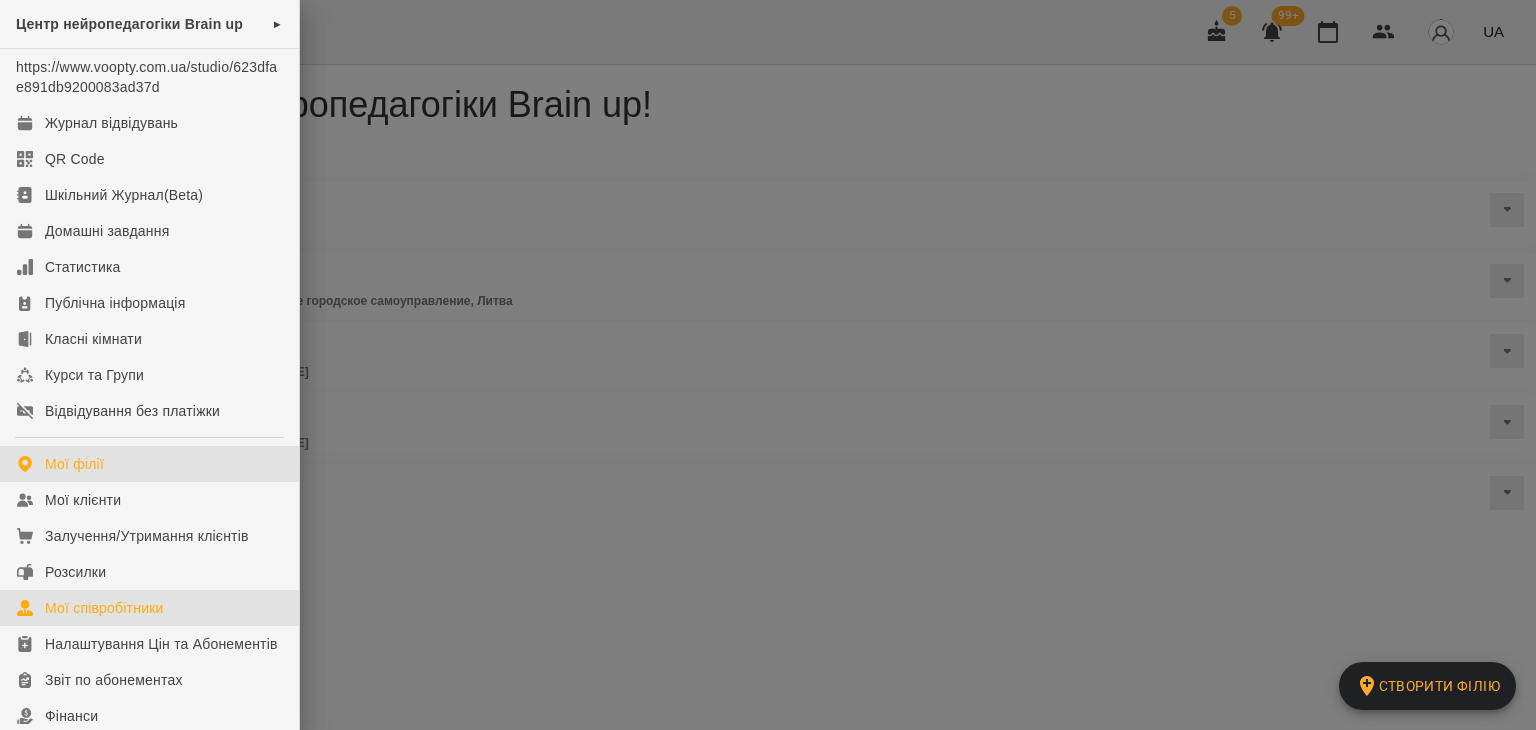 click on "Мої співробітники" at bounding box center [104, 608] 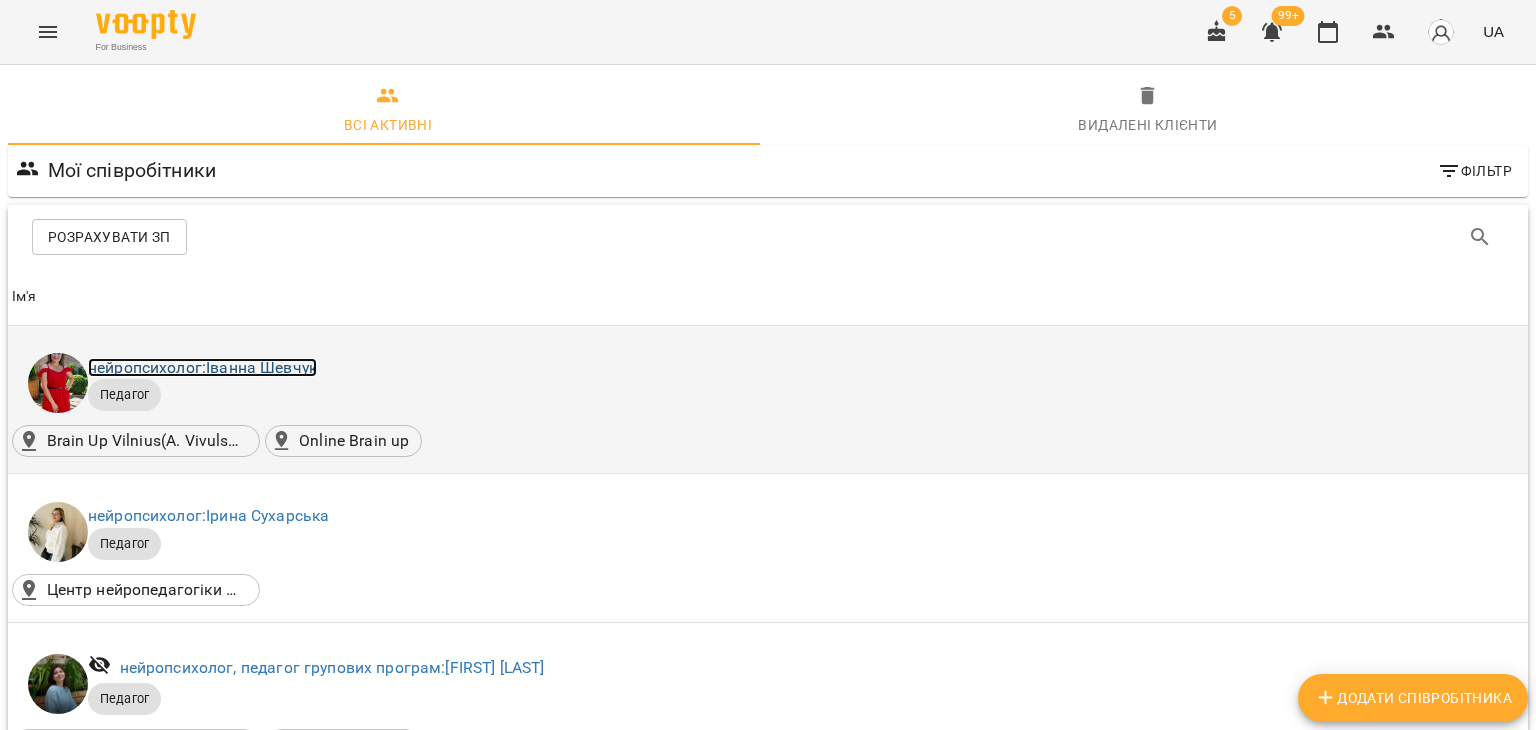 click on "нейропсихолог:  [FIRST] [LAST]" at bounding box center [202, 367] 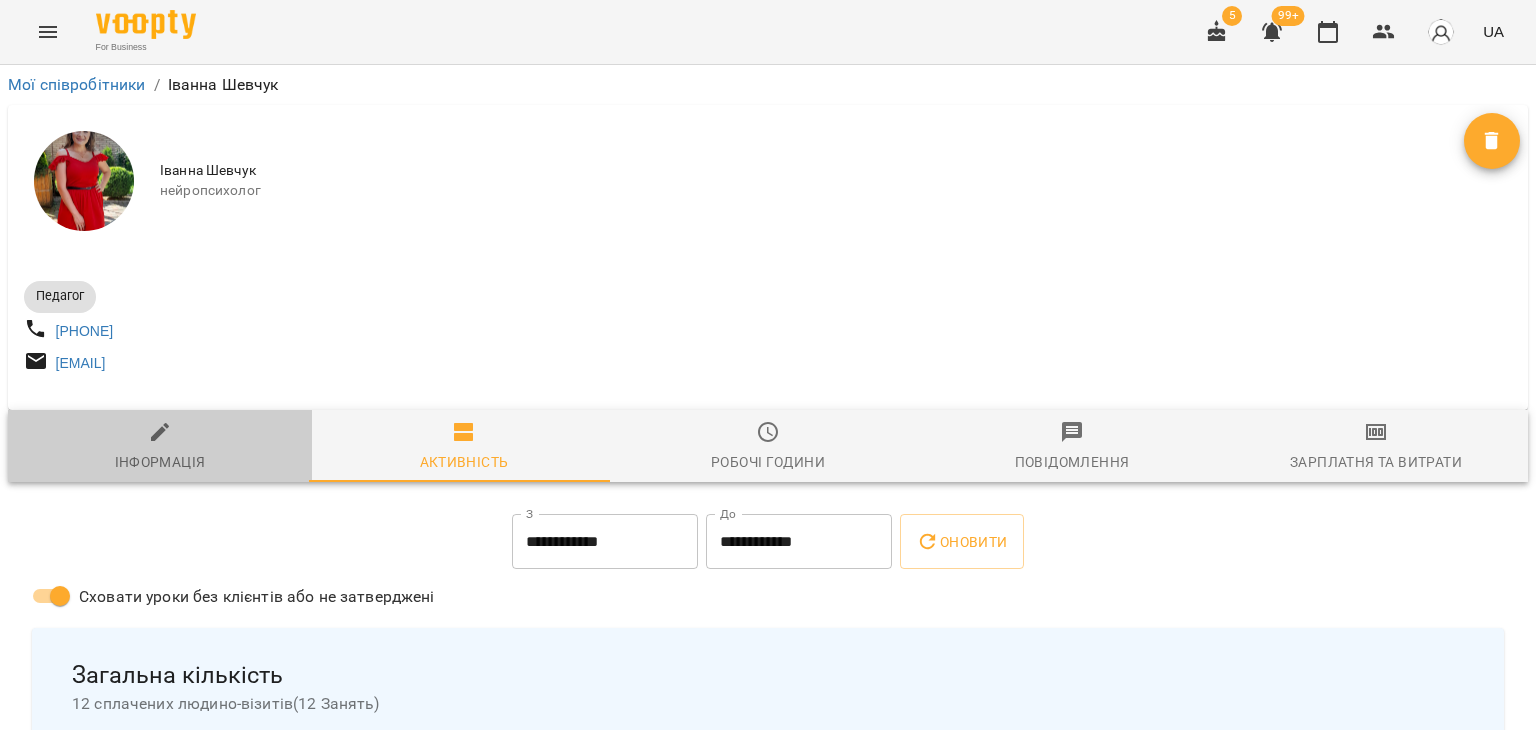 click on "Інформація" at bounding box center (160, 447) 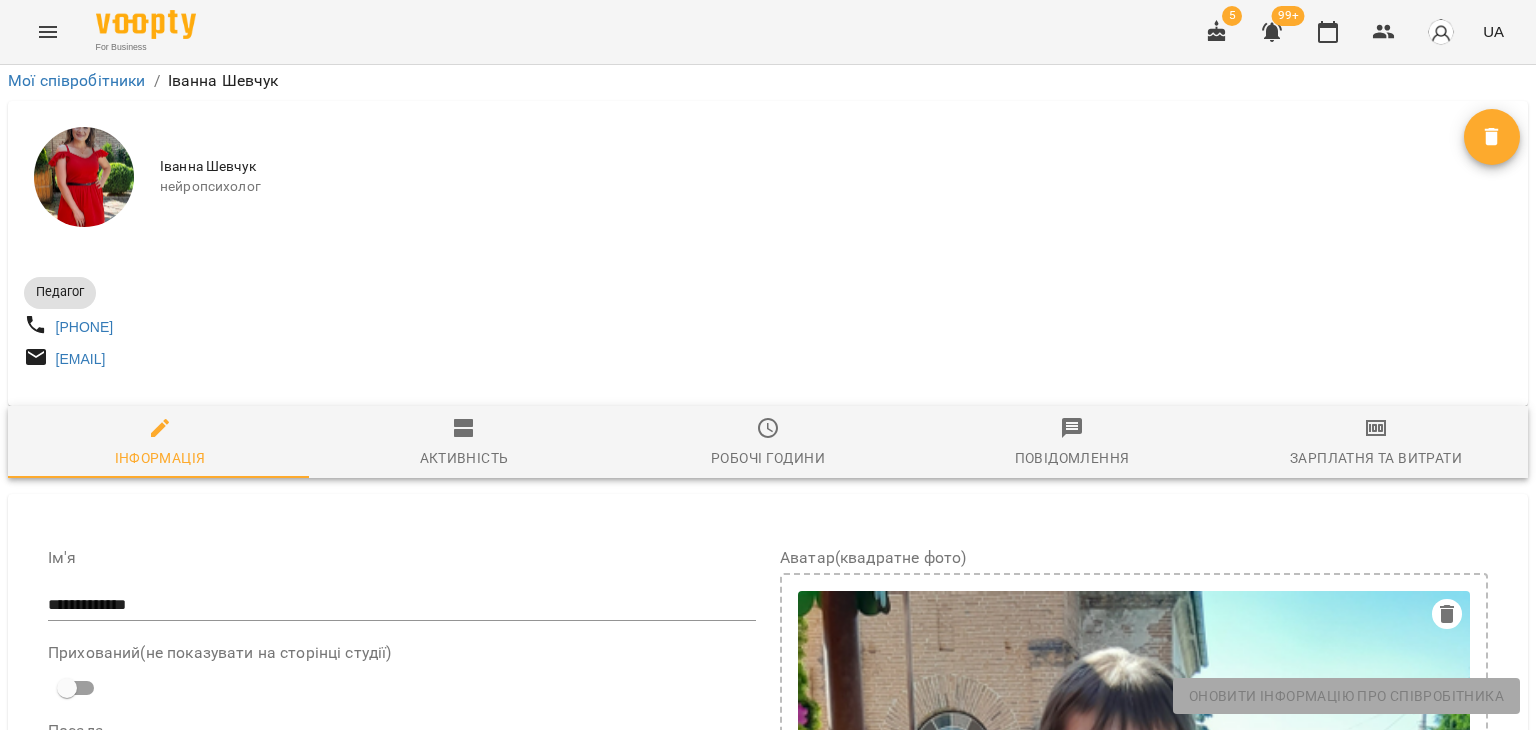 scroll, scrollTop: 1000, scrollLeft: 0, axis: vertical 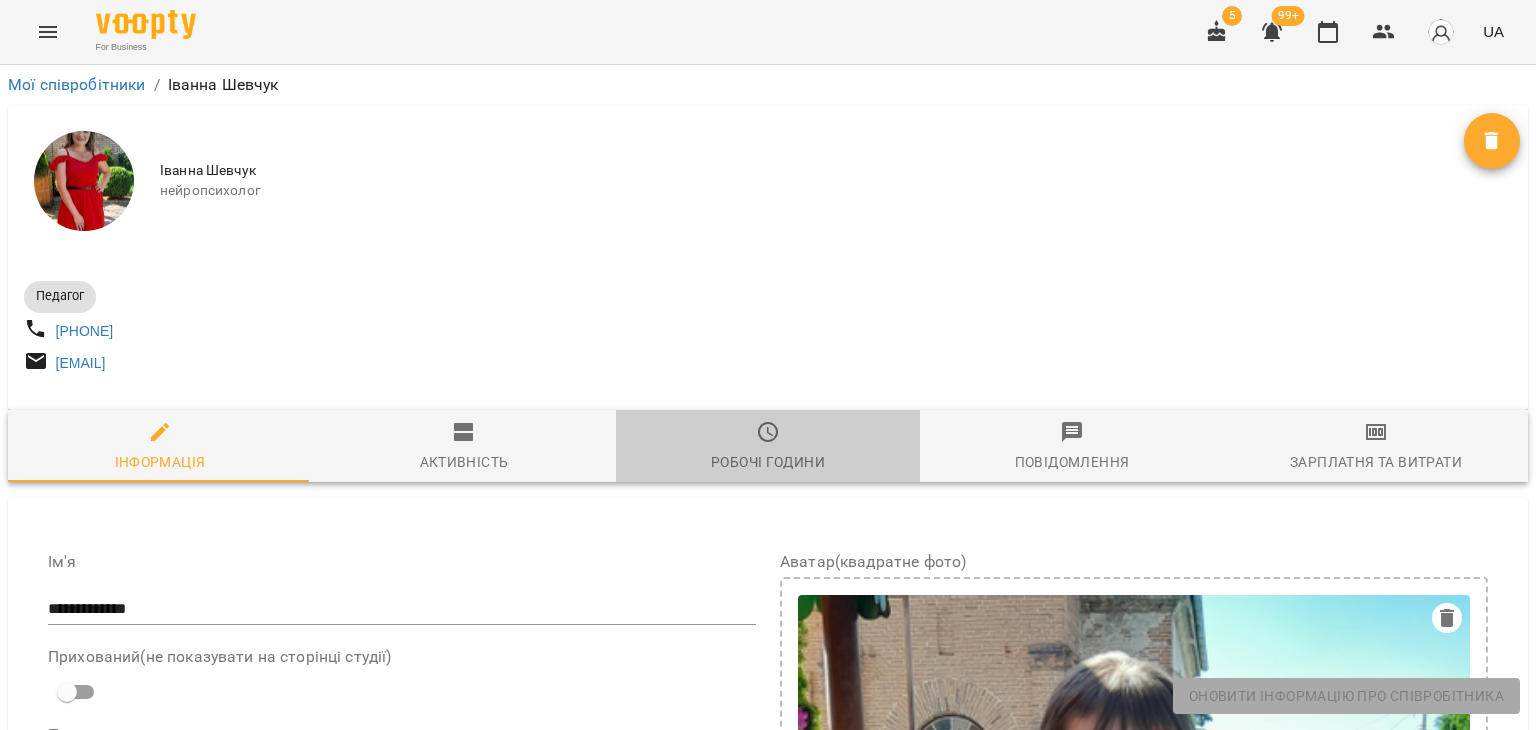 click on "Робочі години" at bounding box center (768, 447) 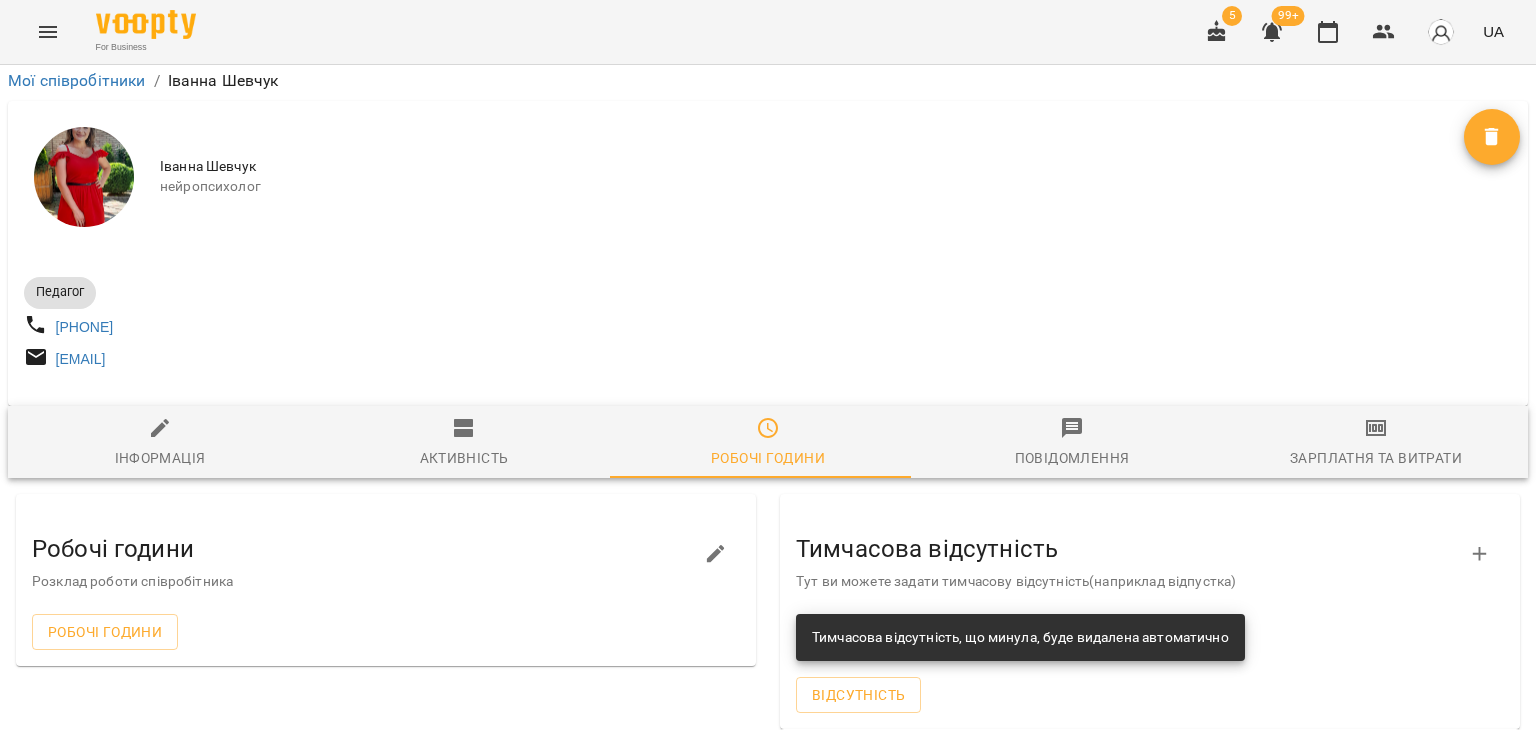 scroll, scrollTop: 268, scrollLeft: 0, axis: vertical 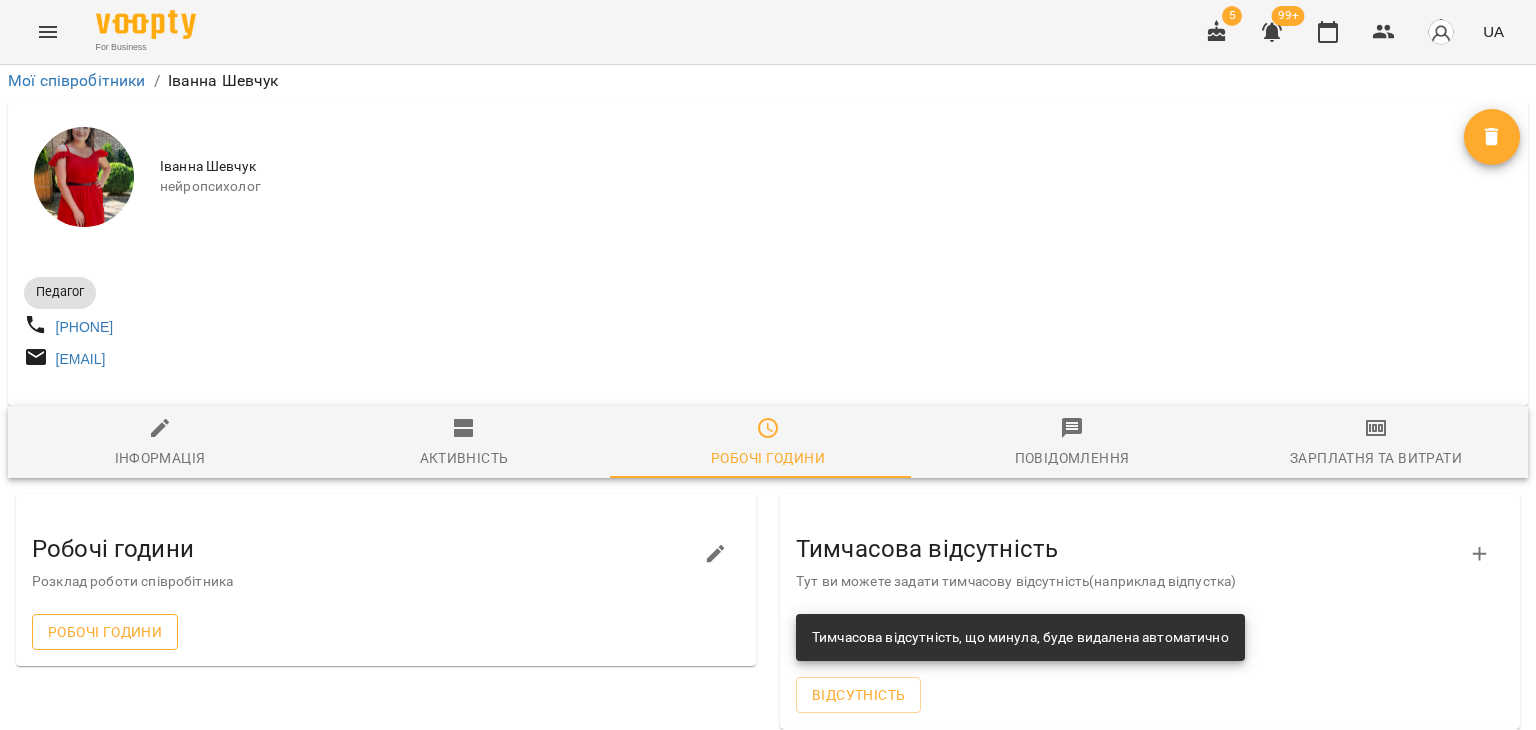 click on "Робочі години" at bounding box center (105, 632) 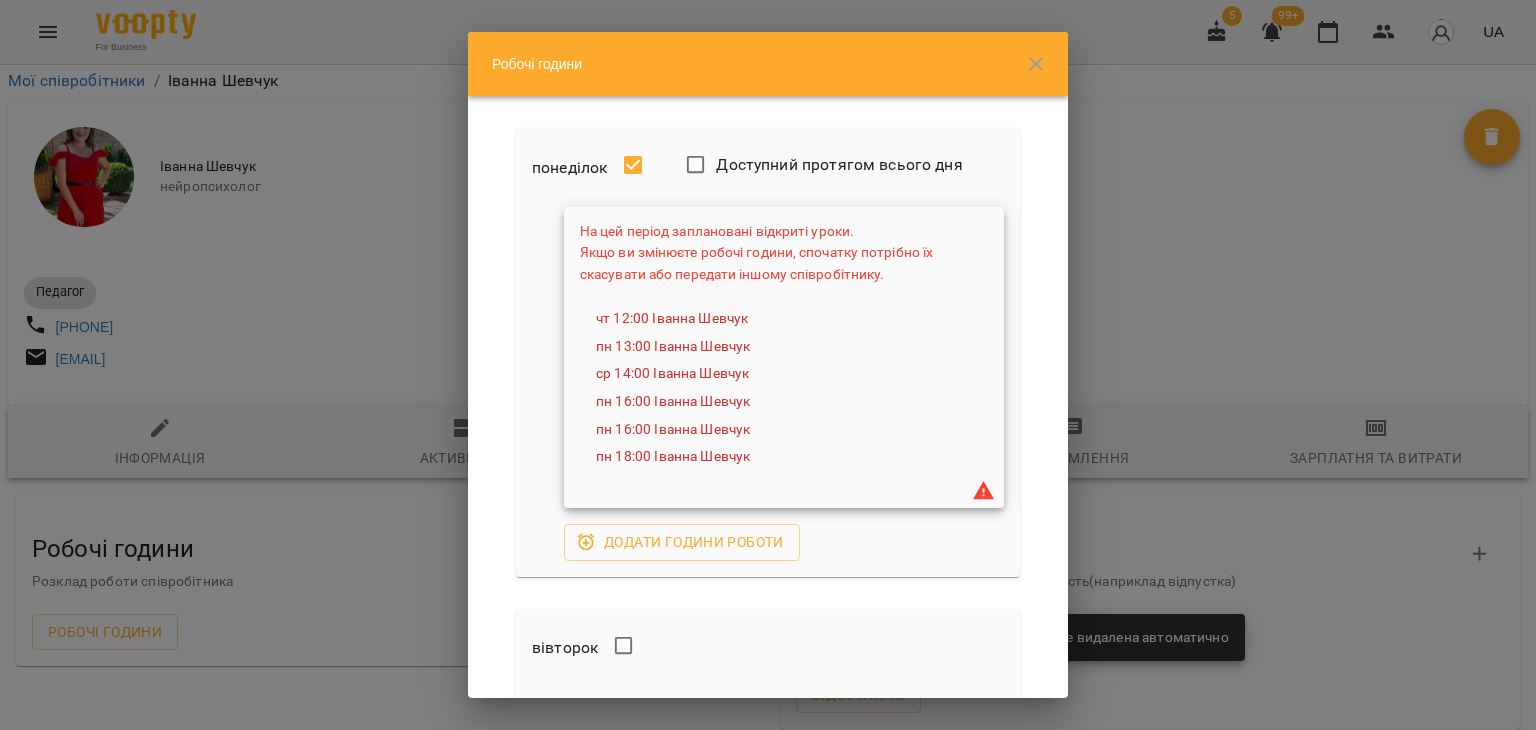 click on "понеділок Доступний протягом всього дня На цей період заплановані відкриті уроки.   Якщо ви змінюєте робочі години, спочатку потрібно їх скасувати або передати іншому співробітнику. чт   12:00   [FIRST] [LAST] пн   13:00   [FIRST] [LAST] ср   14:00   [FIRST] [LAST] пн   16:00   [FIRST] [LAST] пн   16:00   [FIRST] [LAST] пн   18:00   [FIRST] [LAST] Додати години роботи вівторок середа четвер п’ятниця субота неділя Оновити інформацію про співробітника" at bounding box center (768, 397) 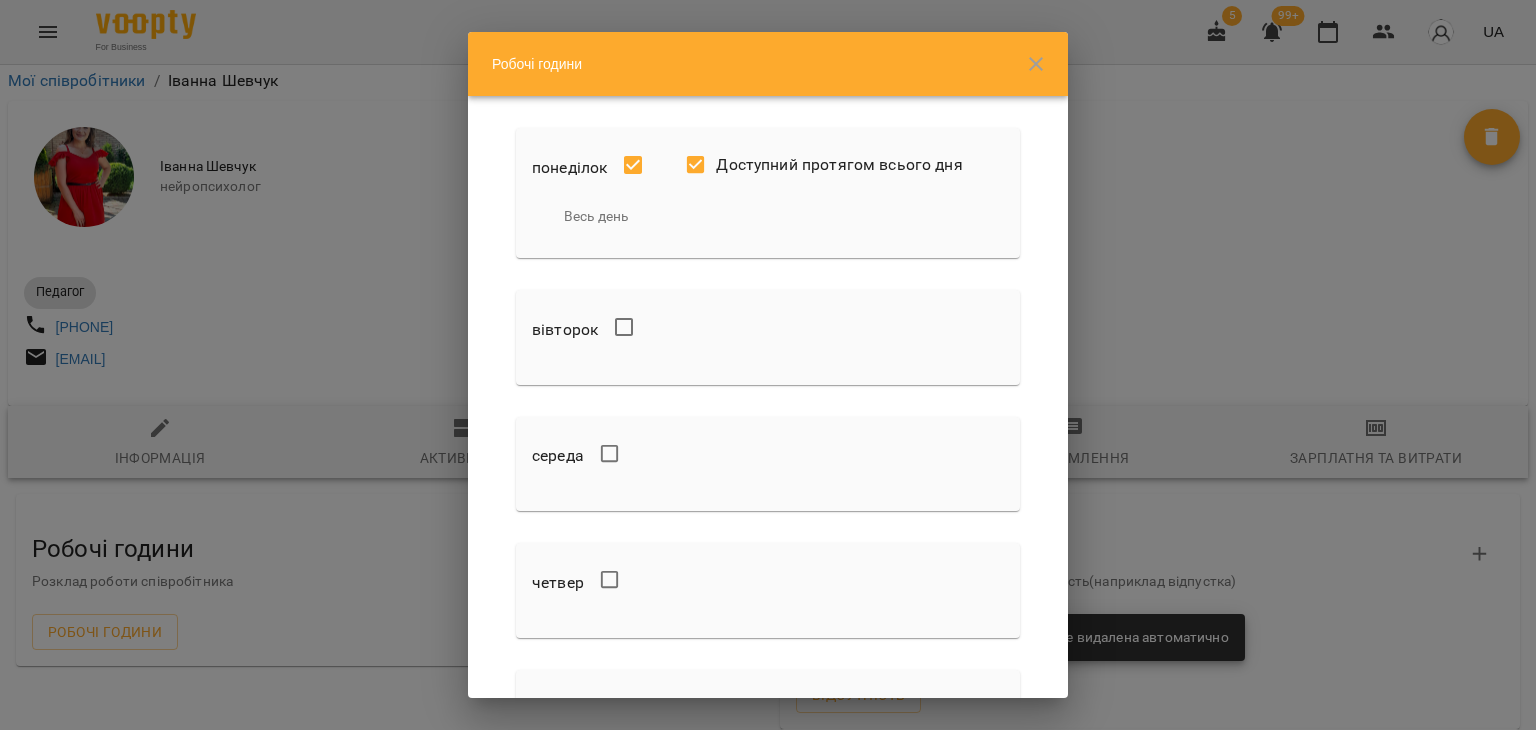 click on "Весь день" at bounding box center [784, 217] 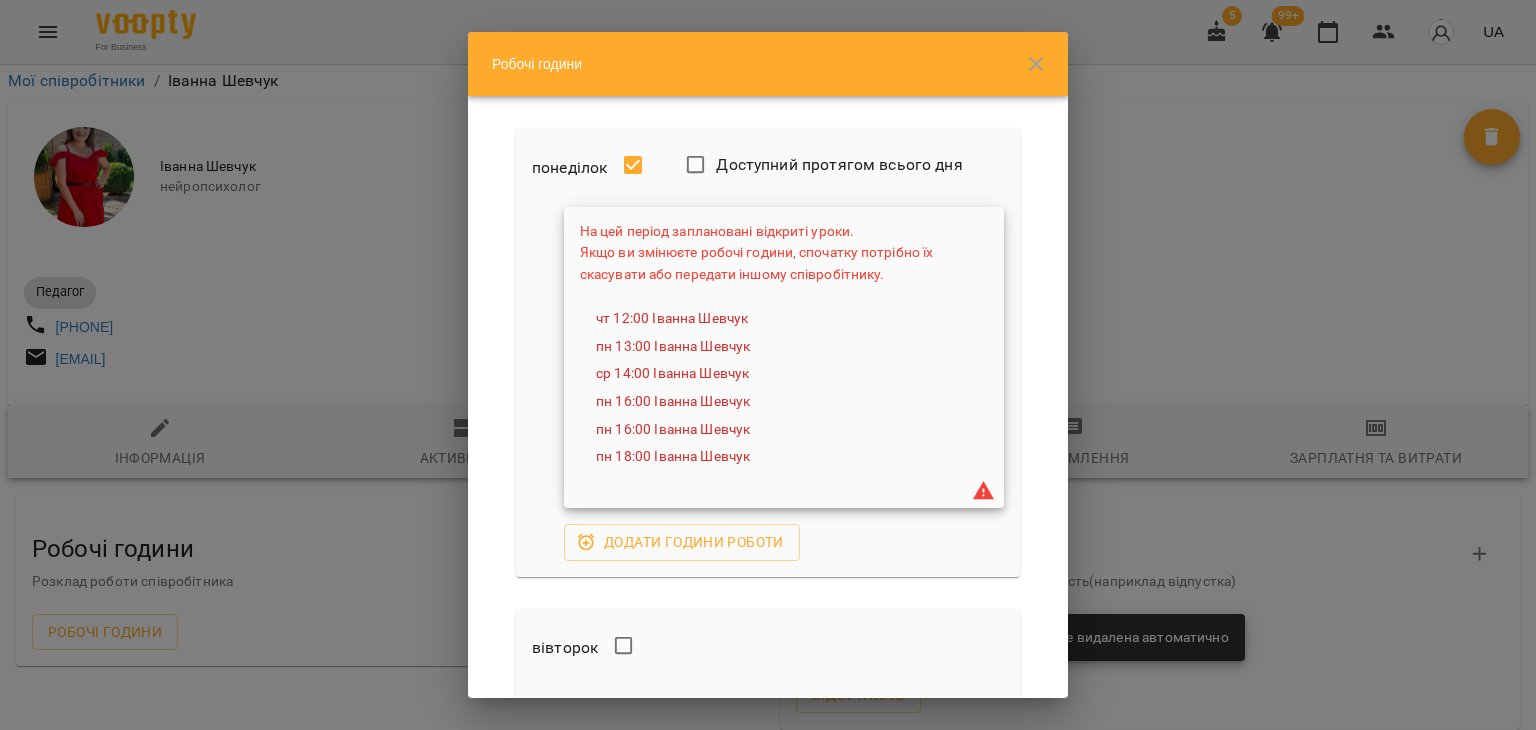 click 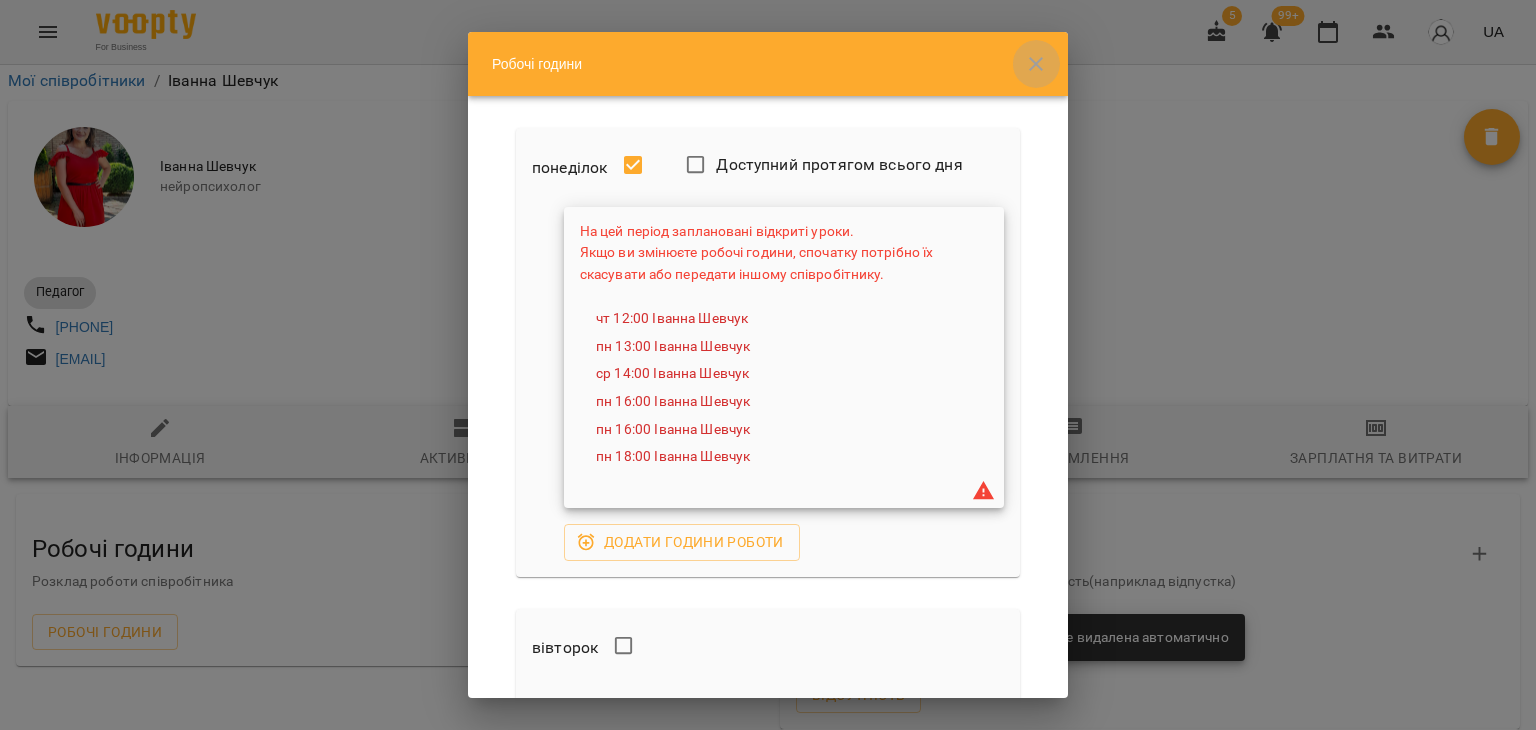 click at bounding box center [1036, 64] 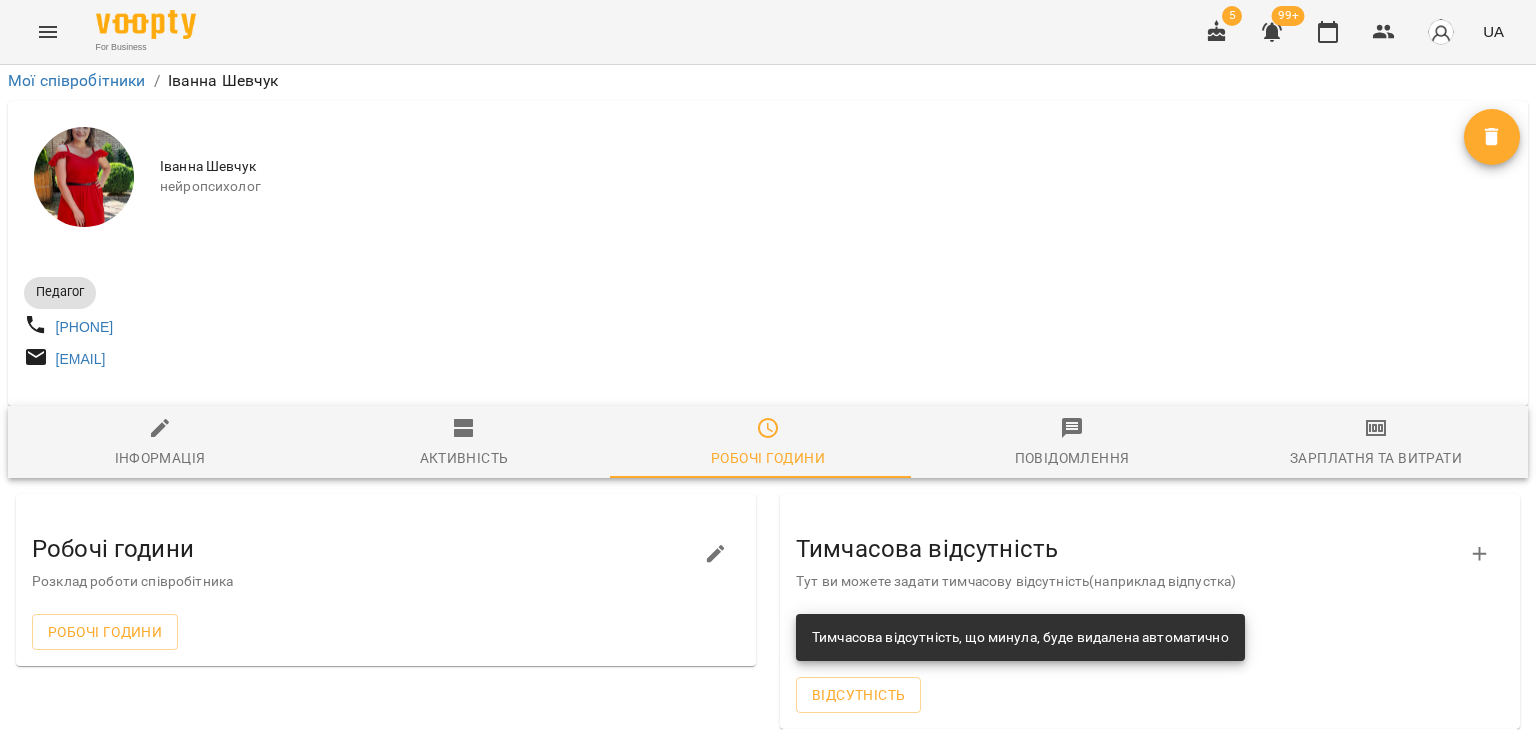scroll, scrollTop: 0, scrollLeft: 0, axis: both 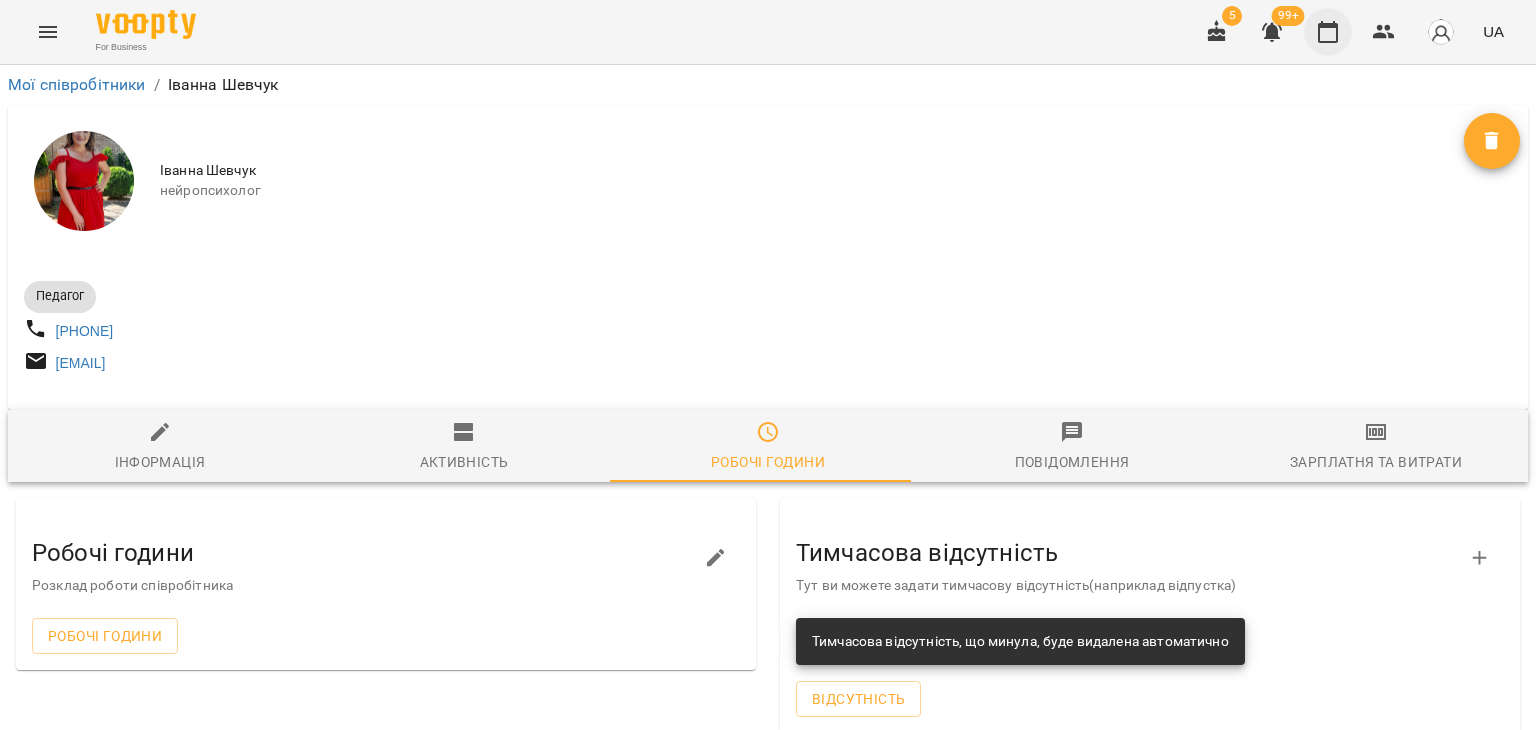 click 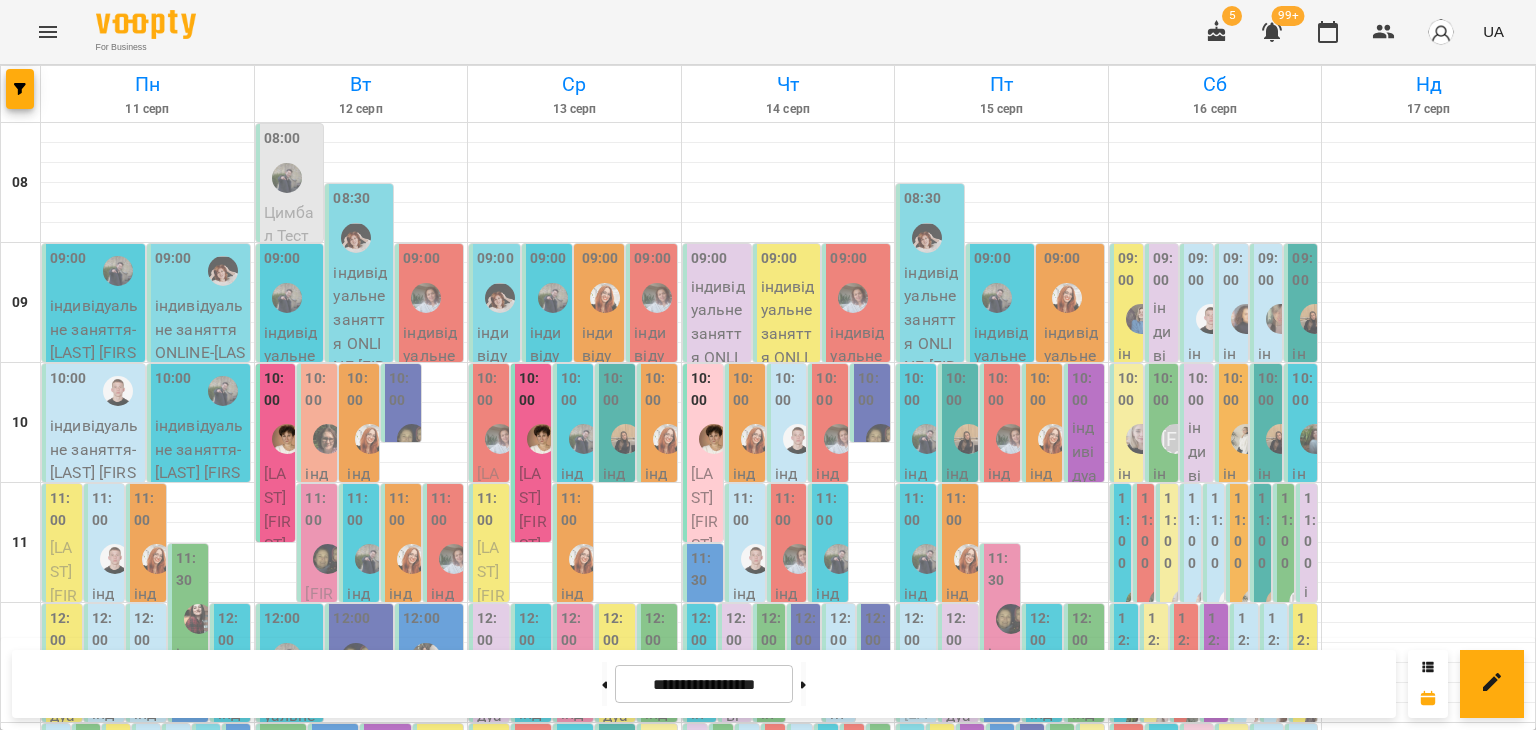 click 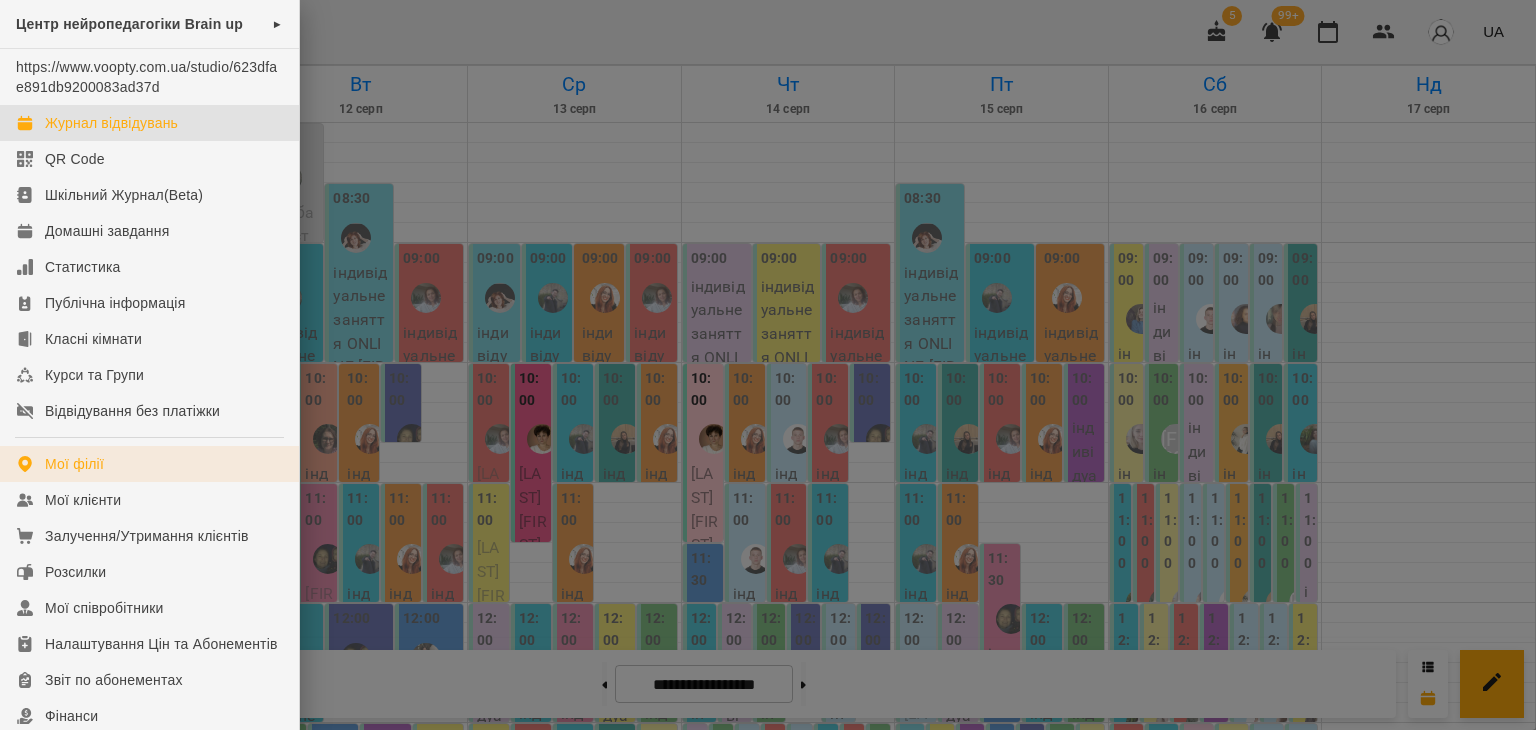 click on "Мої філії" at bounding box center [74, 464] 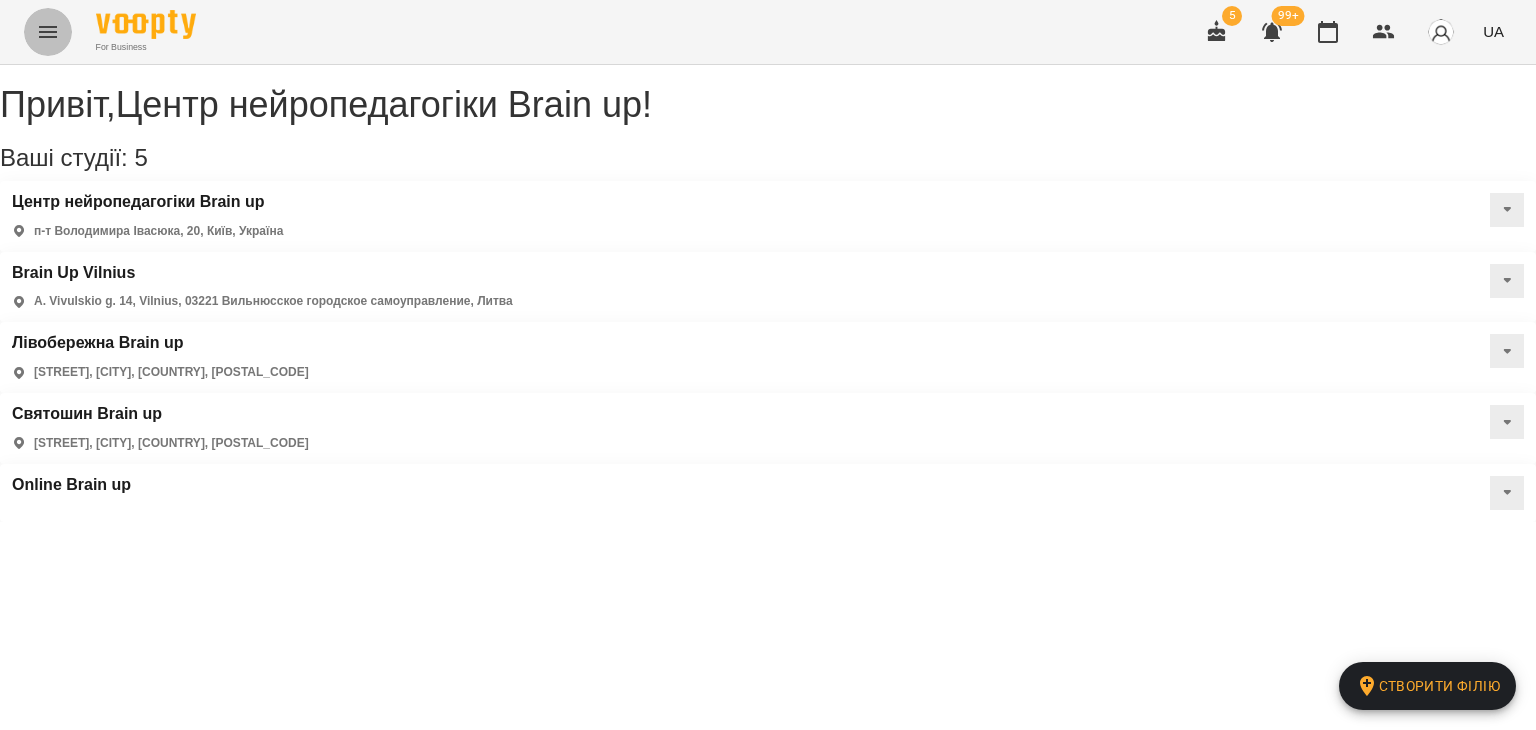 click 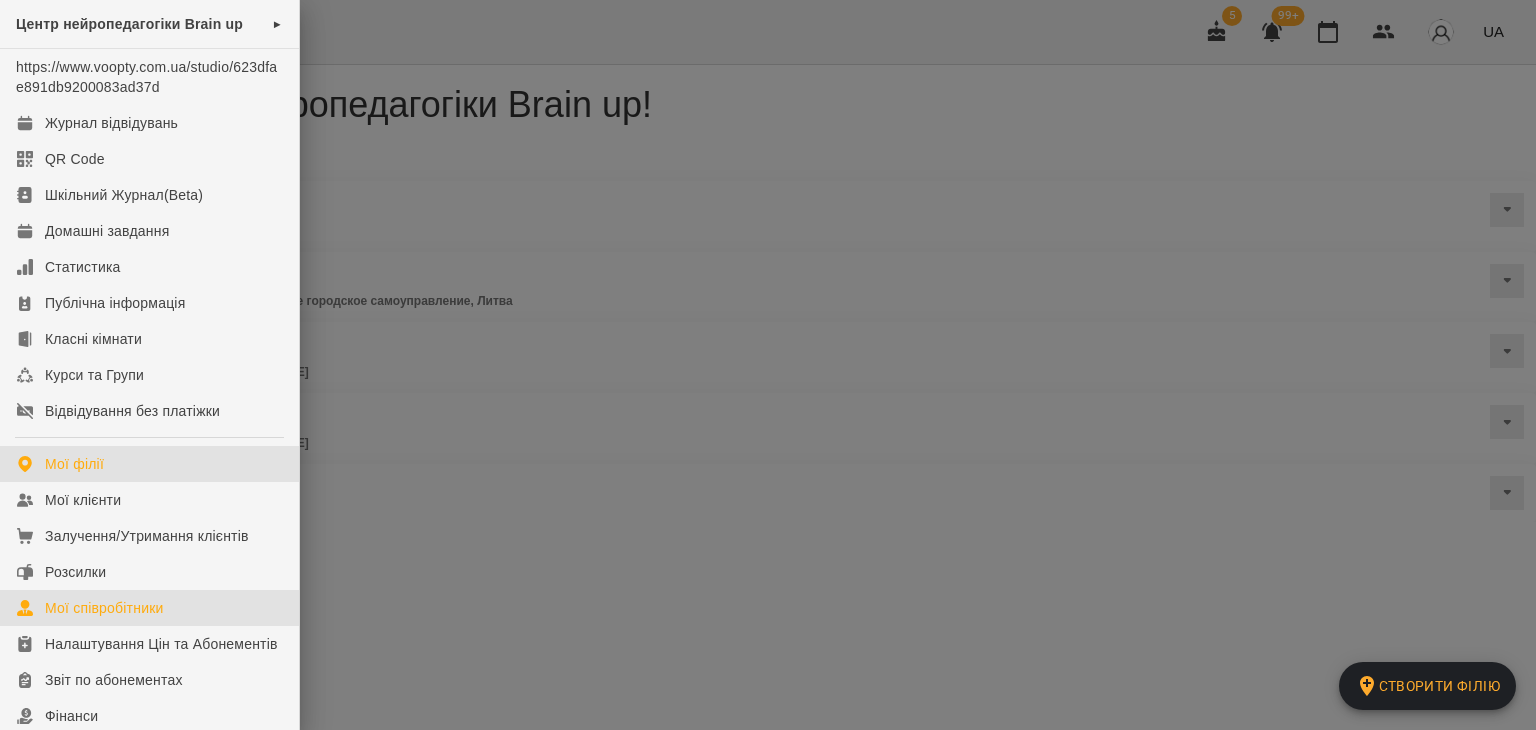 click on "Мої співробітники" at bounding box center [104, 608] 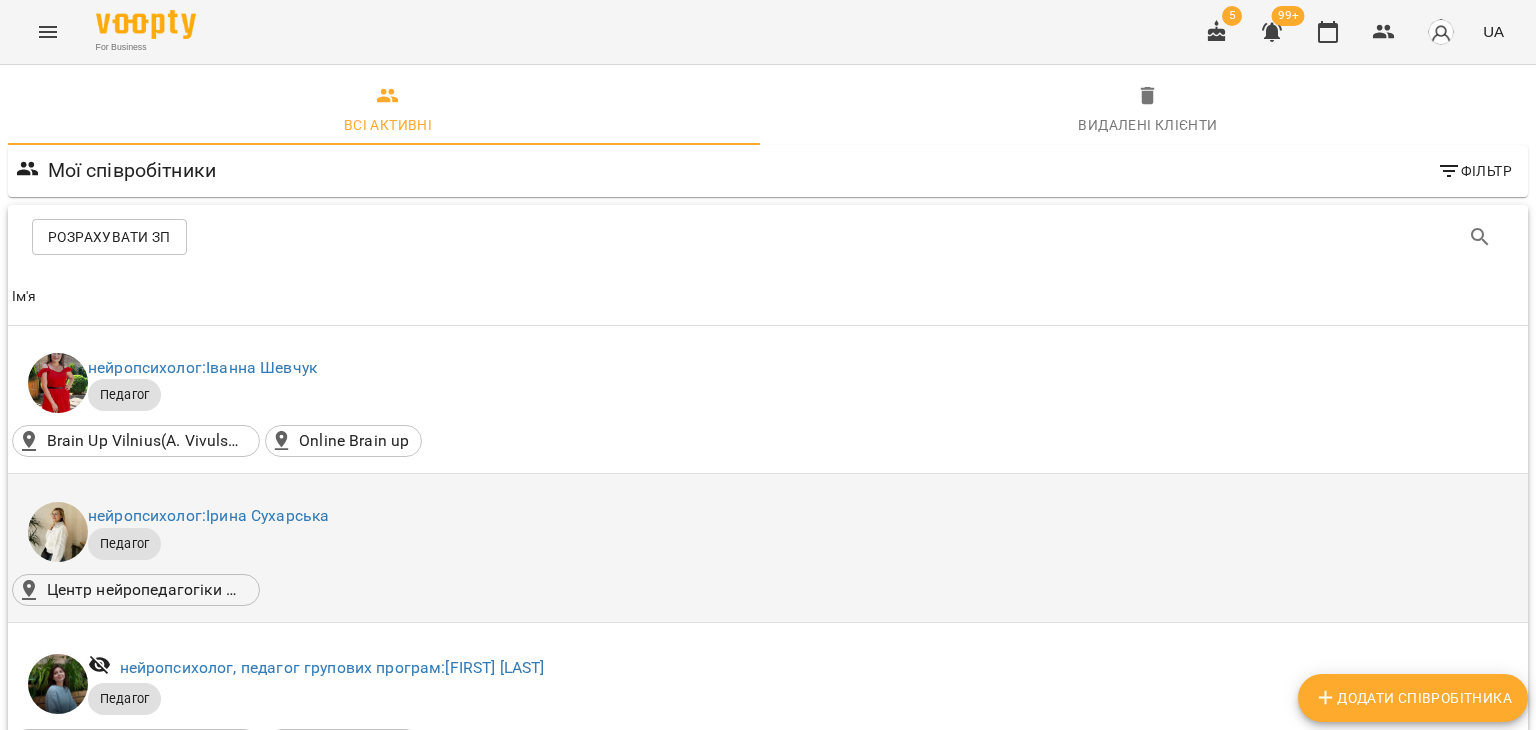 click on "нейропсихолог: [FIRST] [LAST]" at bounding box center (208, 516) 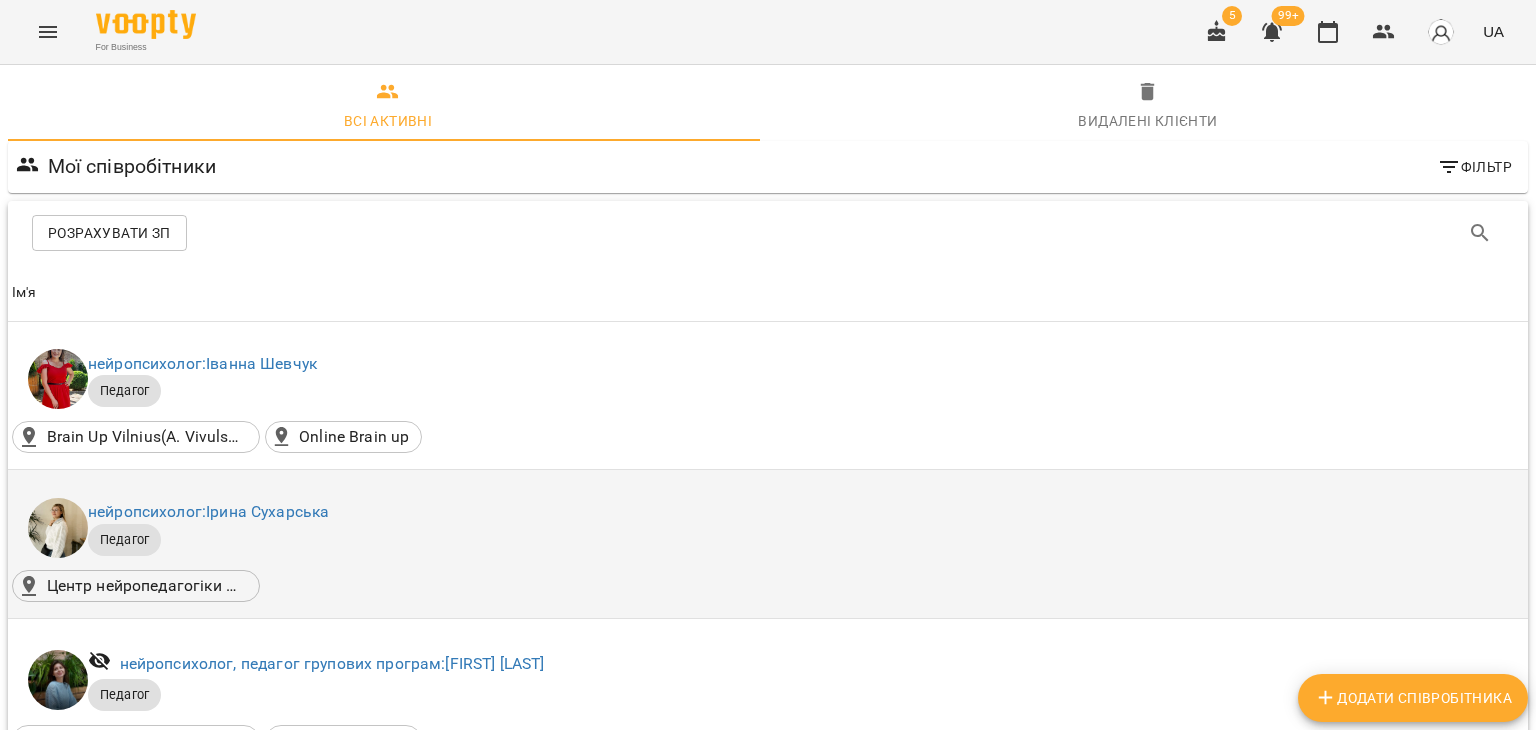 scroll, scrollTop: 1500, scrollLeft: 0, axis: vertical 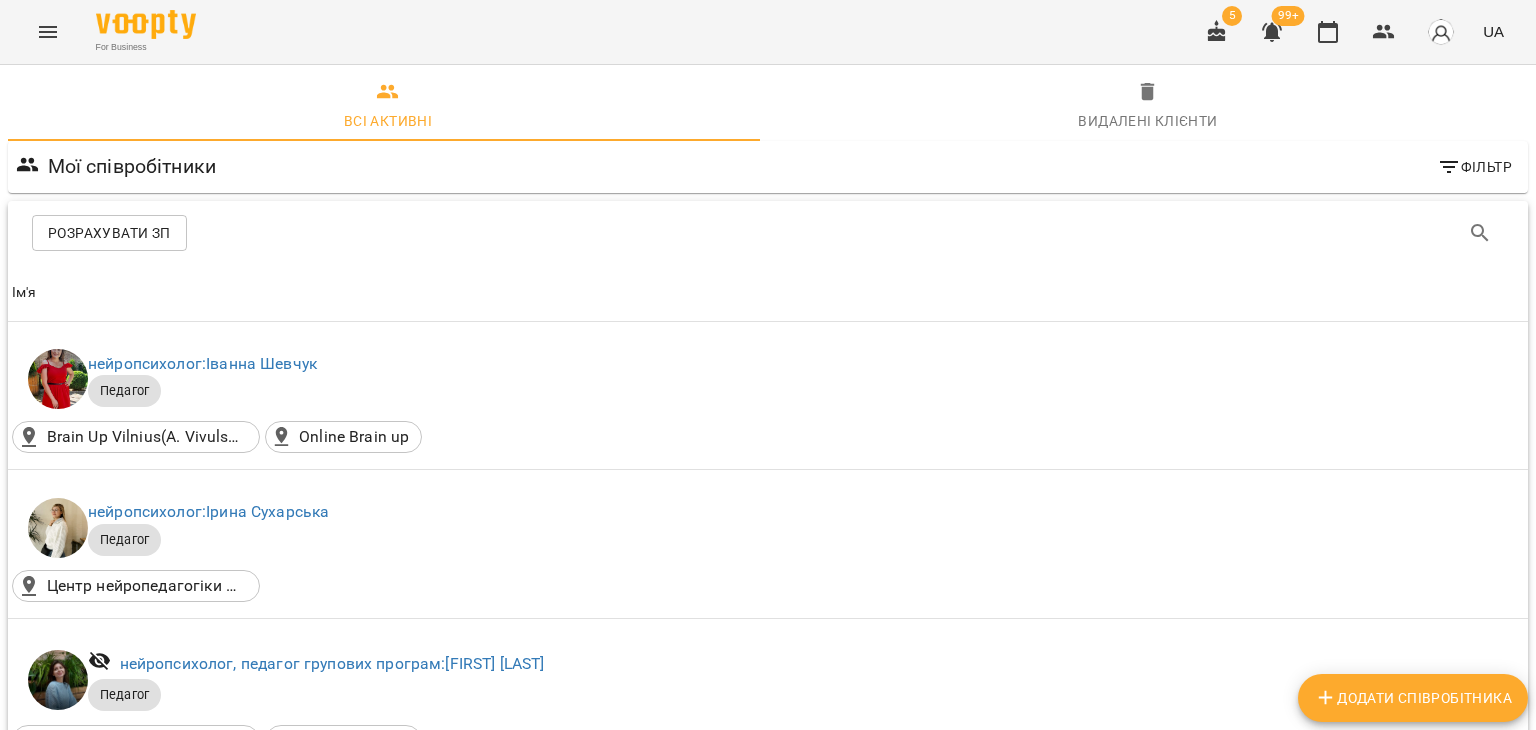click on "нейропсихолог: [FIRST] [LAST]" at bounding box center [195, 1881] 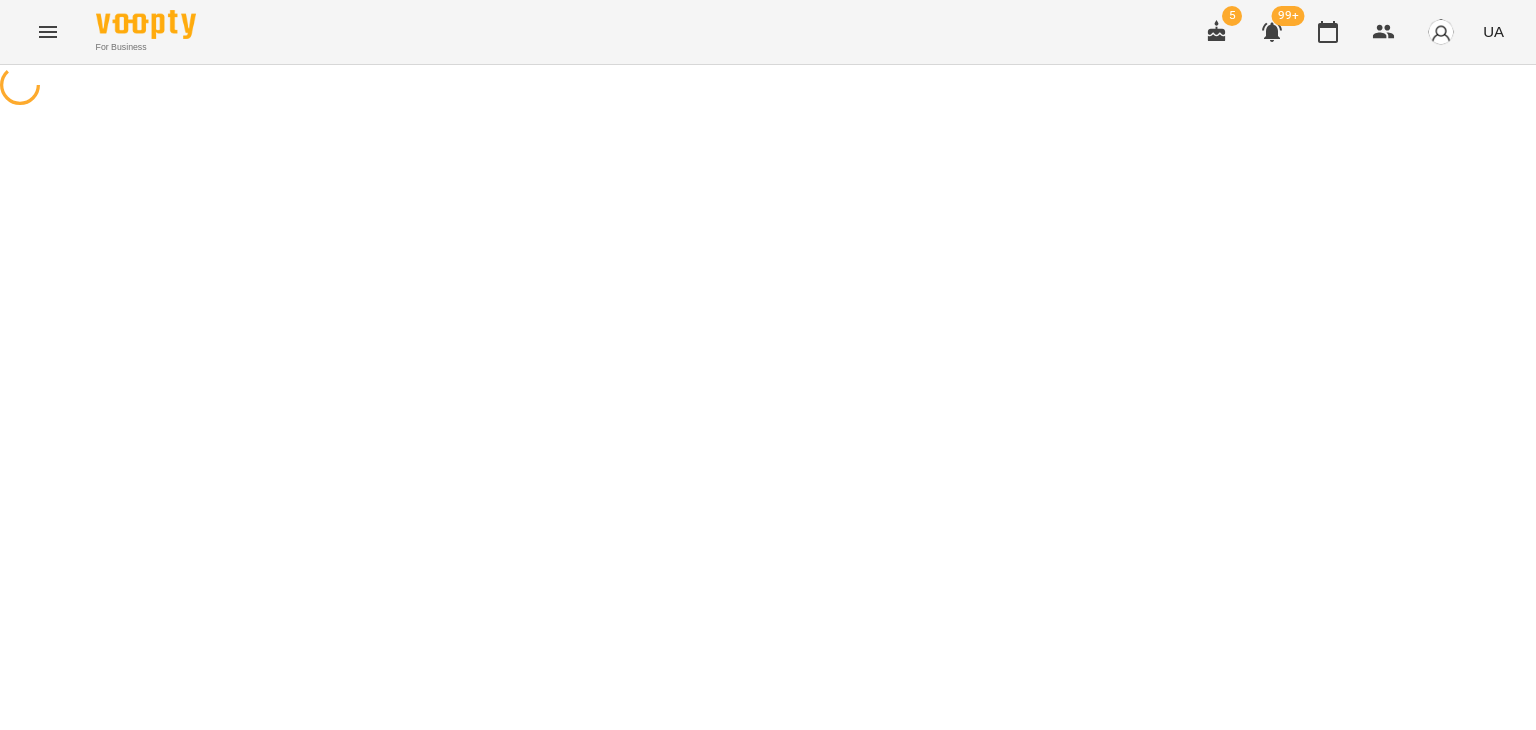 scroll, scrollTop: 0, scrollLeft: 0, axis: both 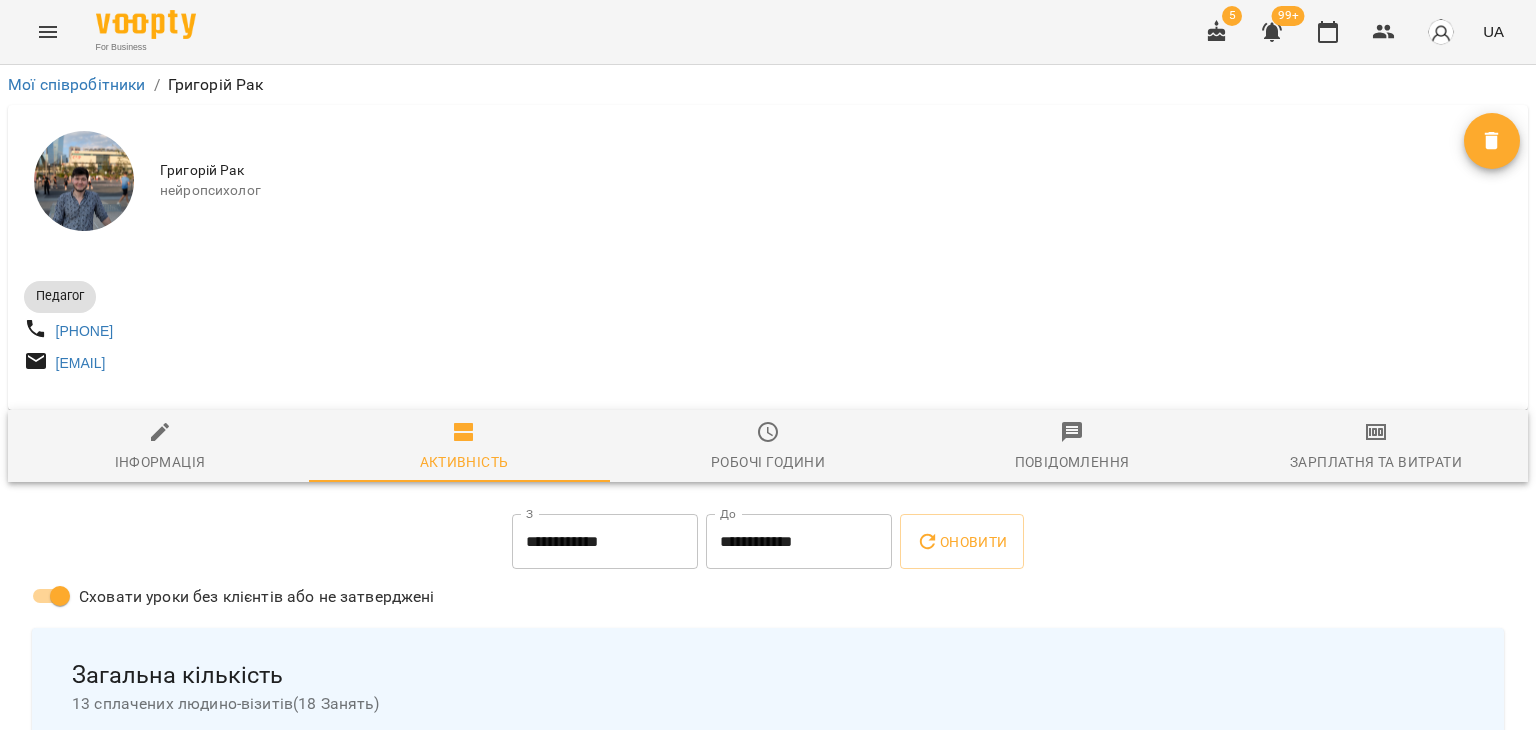 click on "Інформація" at bounding box center [160, 447] 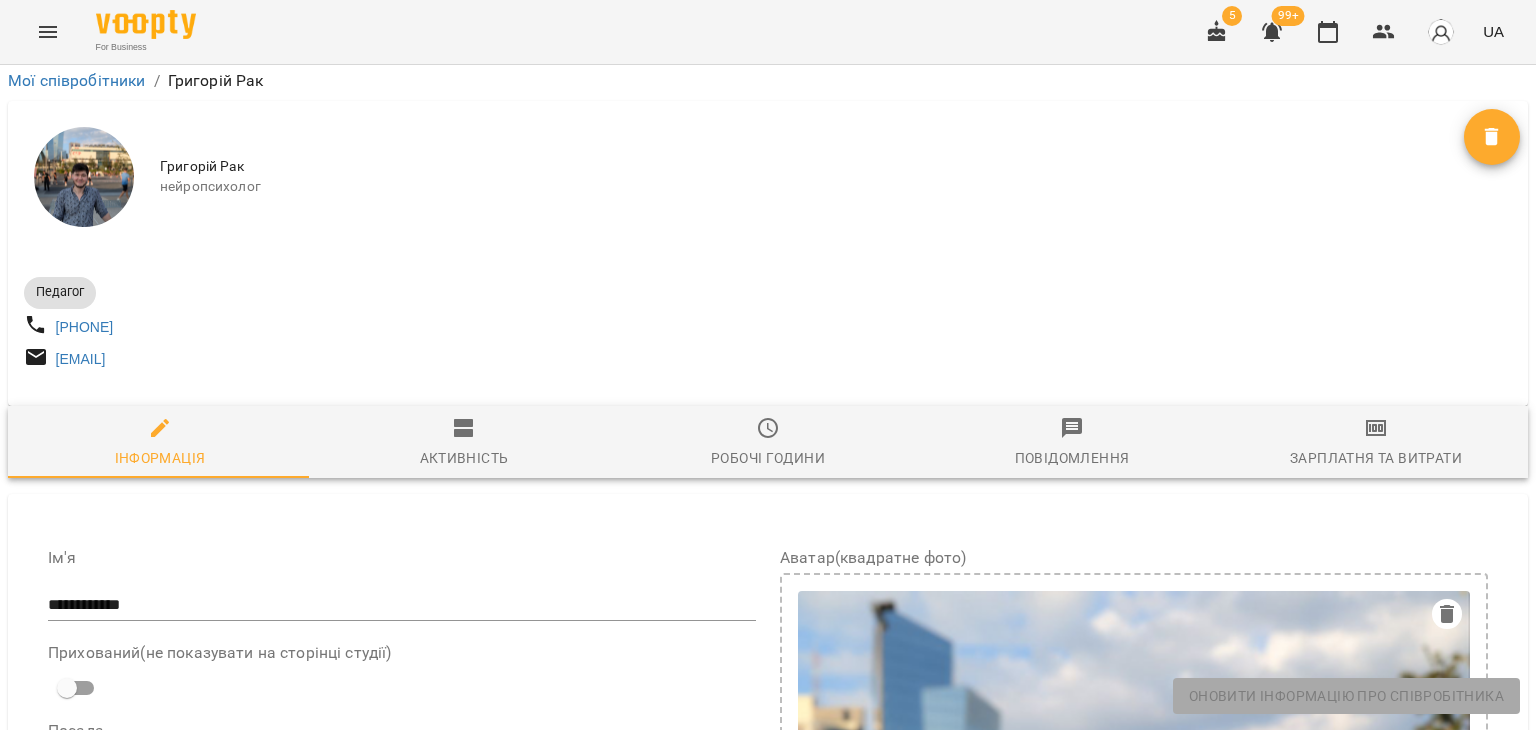 scroll, scrollTop: 100, scrollLeft: 0, axis: vertical 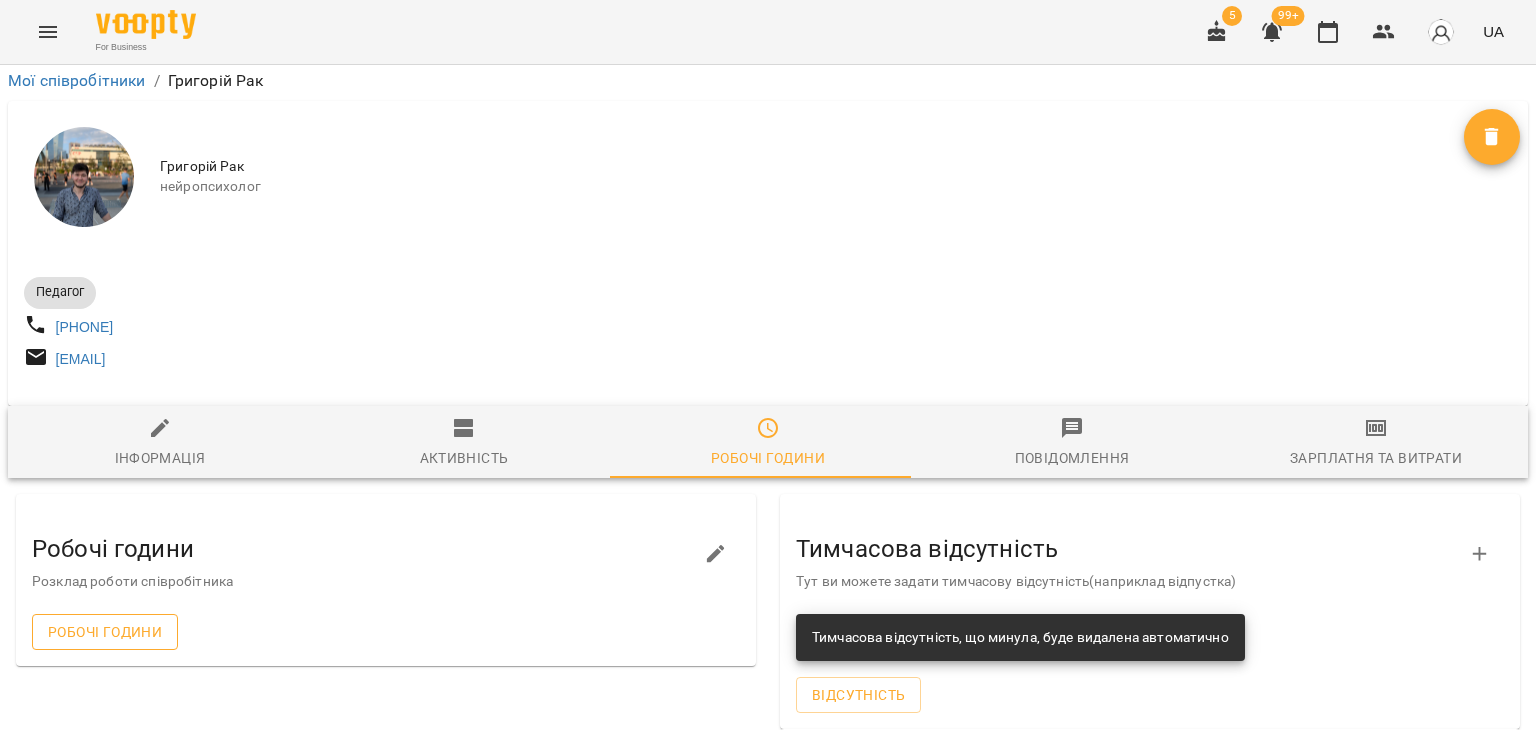 click on "Робочі години" at bounding box center [105, 632] 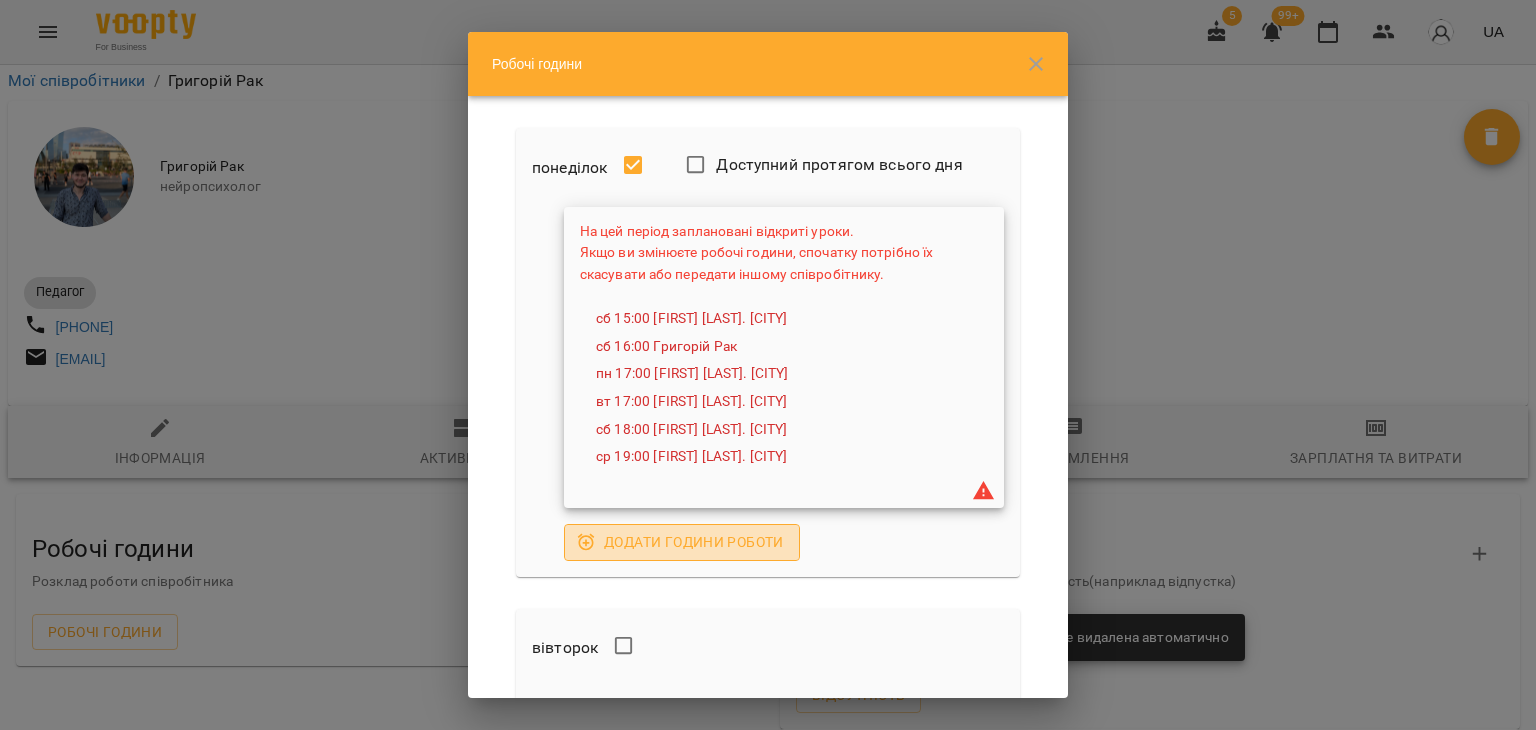 click on "Додати години роботи" at bounding box center [682, 542] 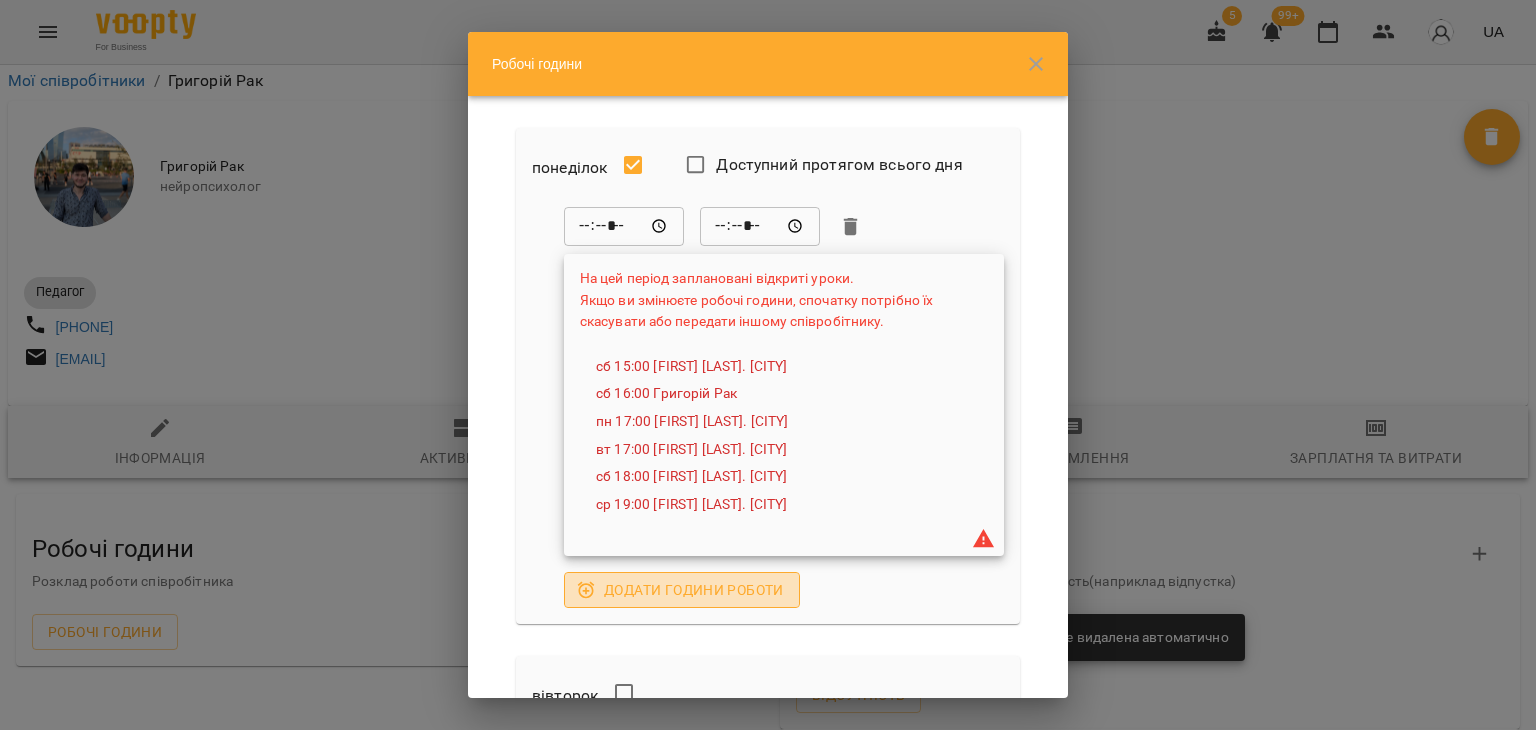 click on "Додати години роботи" at bounding box center (682, 590) 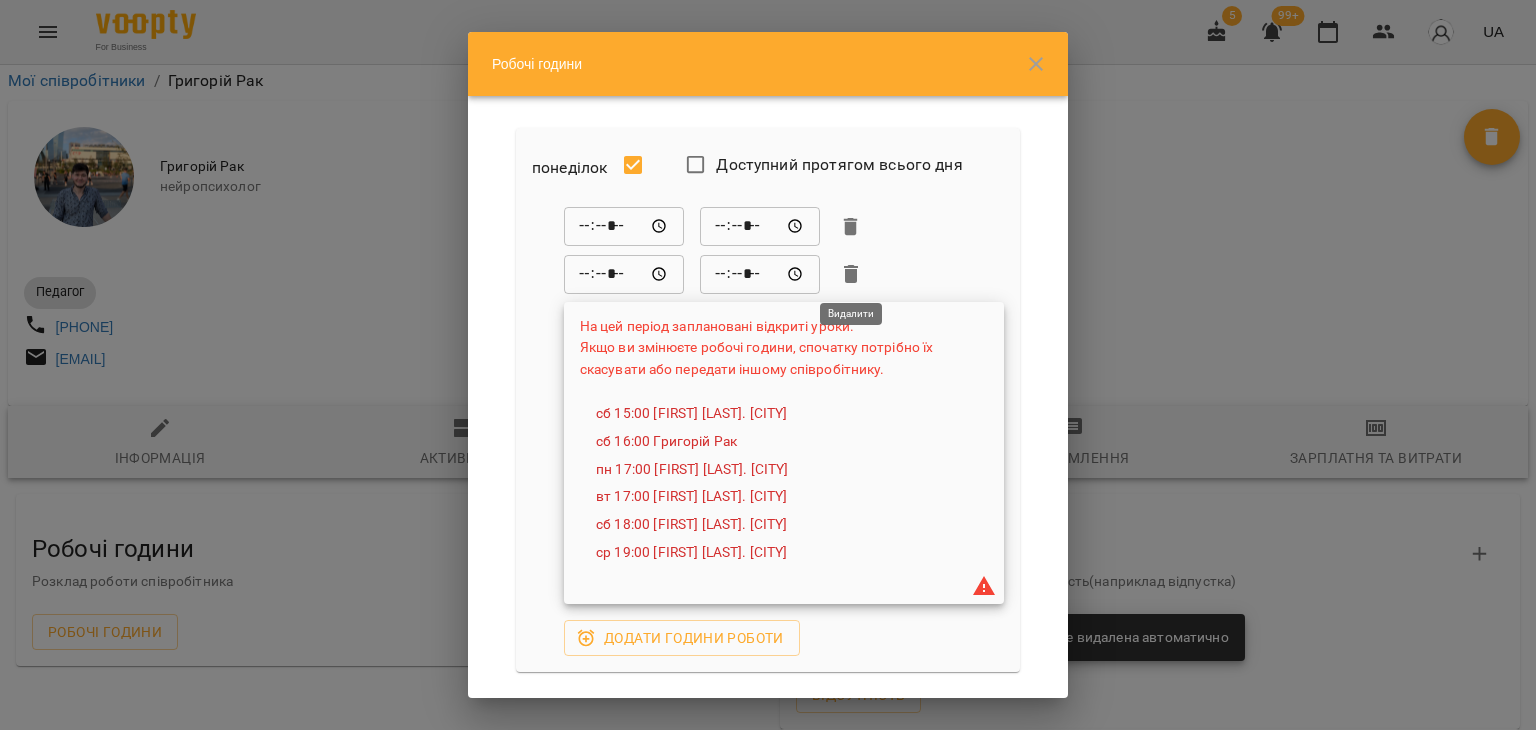 click 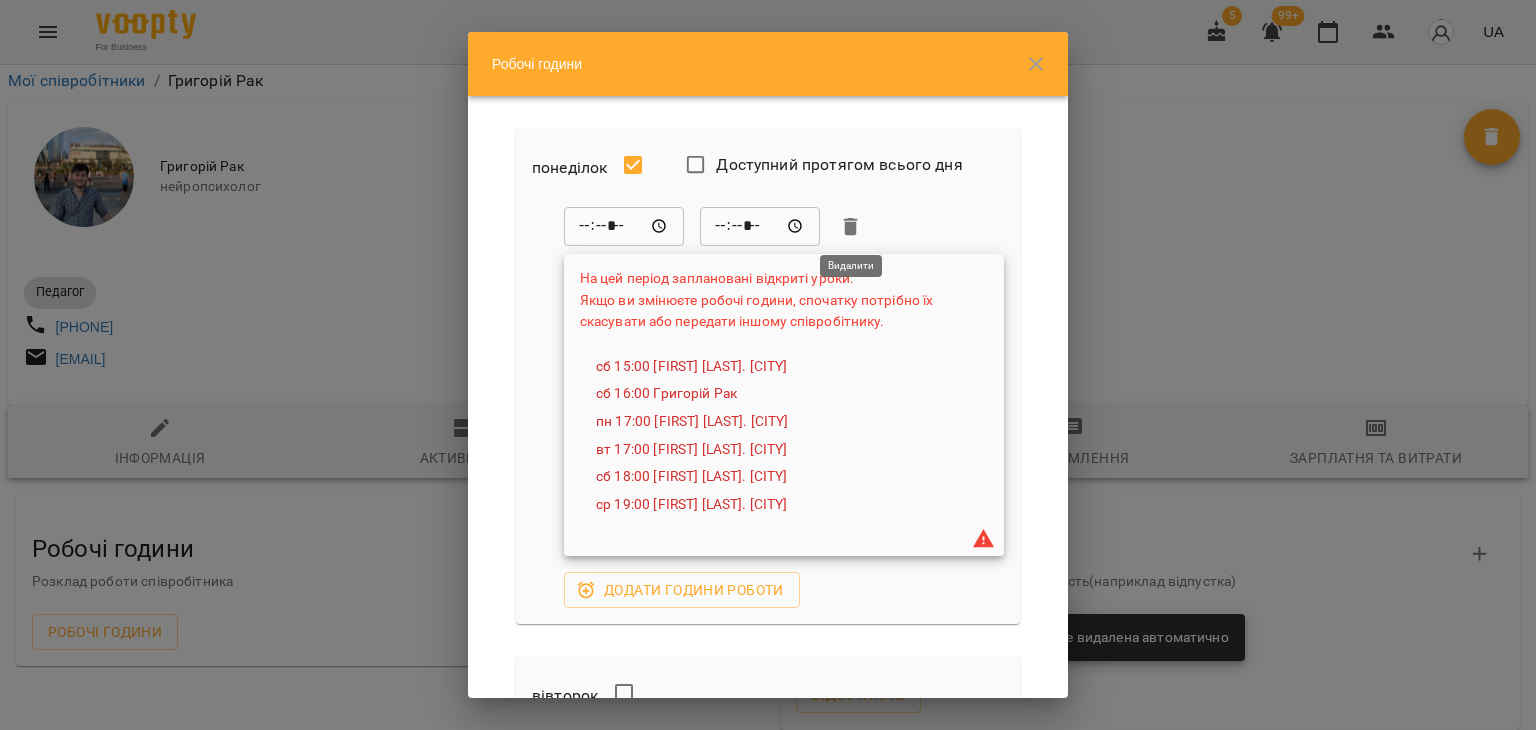 click 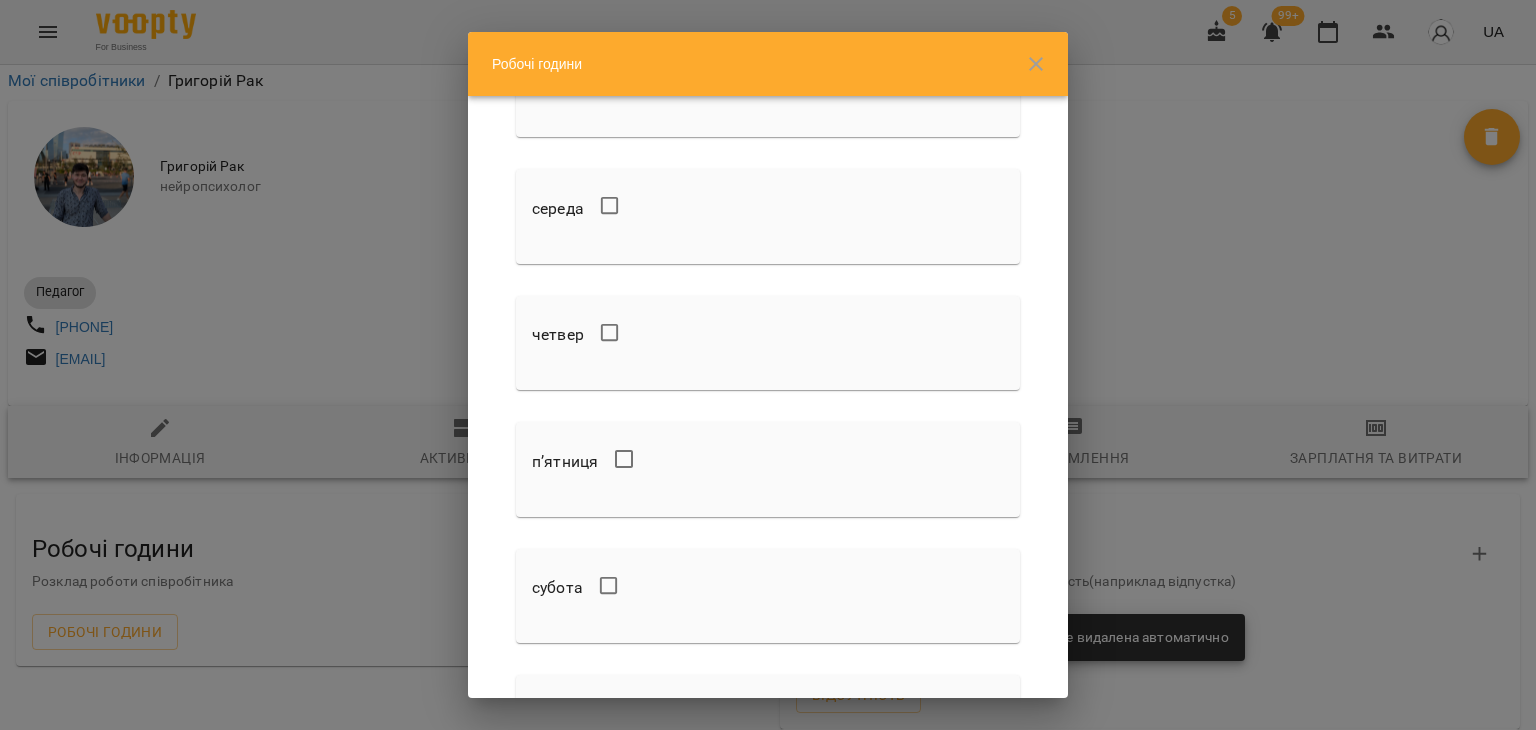 scroll, scrollTop: 444, scrollLeft: 0, axis: vertical 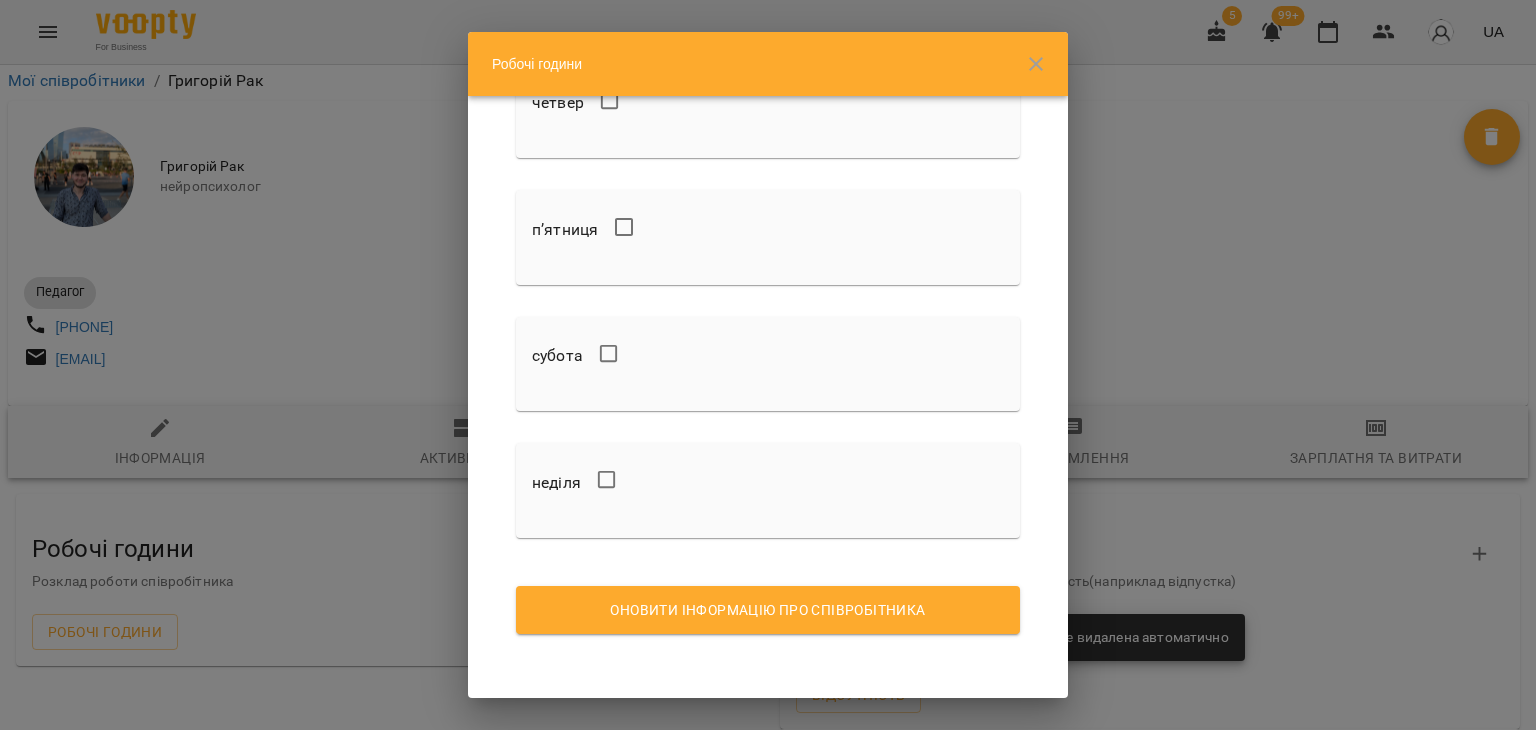 click at bounding box center (1036, 64) 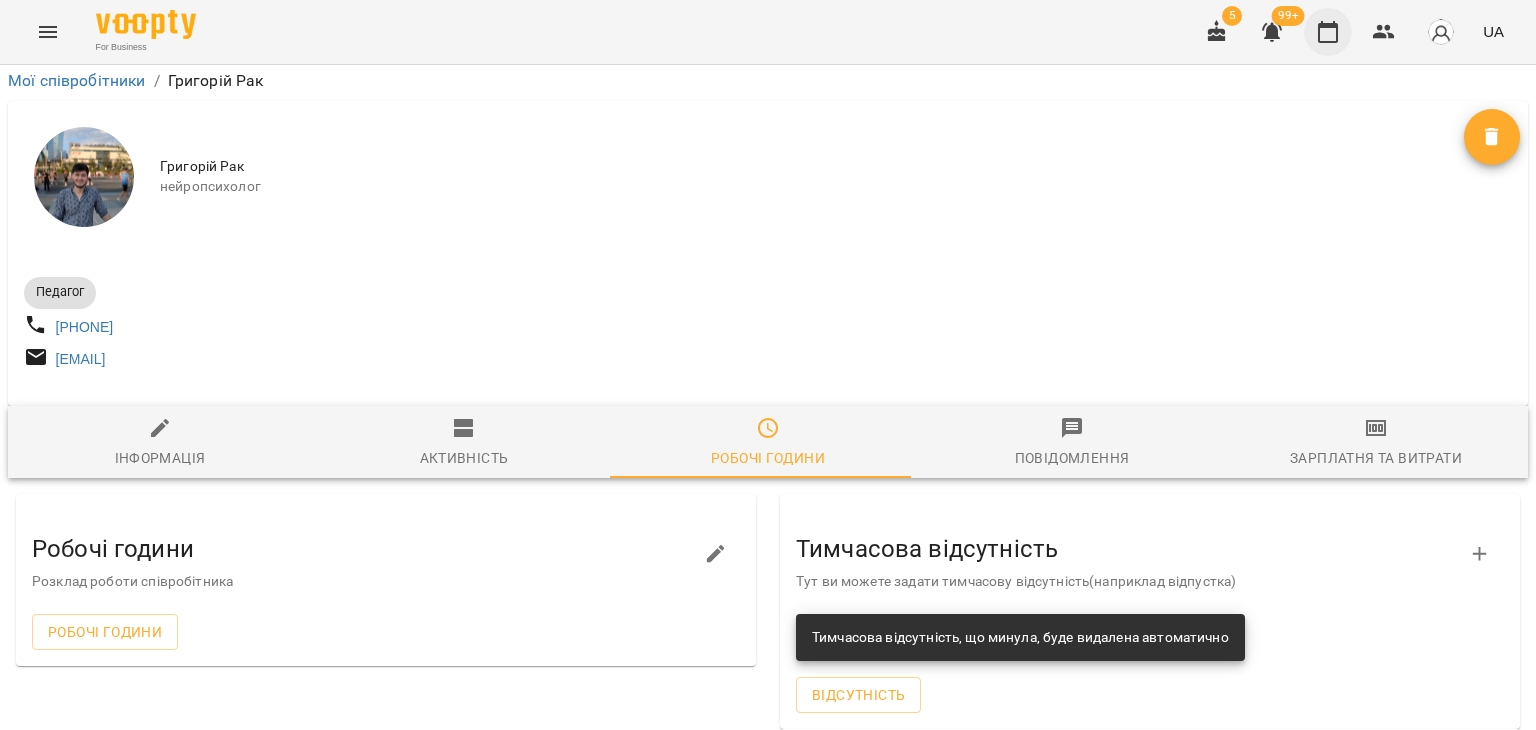 click 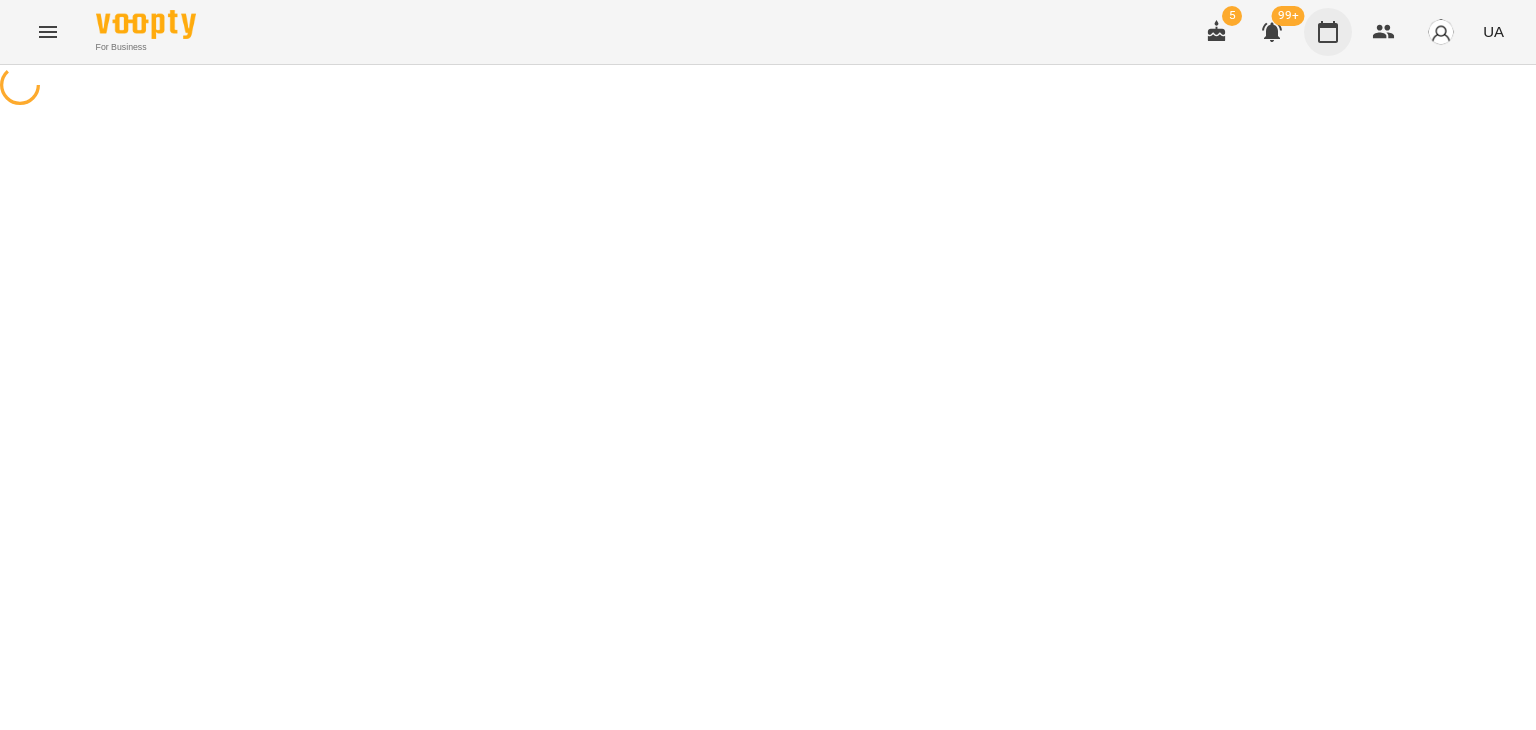 scroll, scrollTop: 0, scrollLeft: 0, axis: both 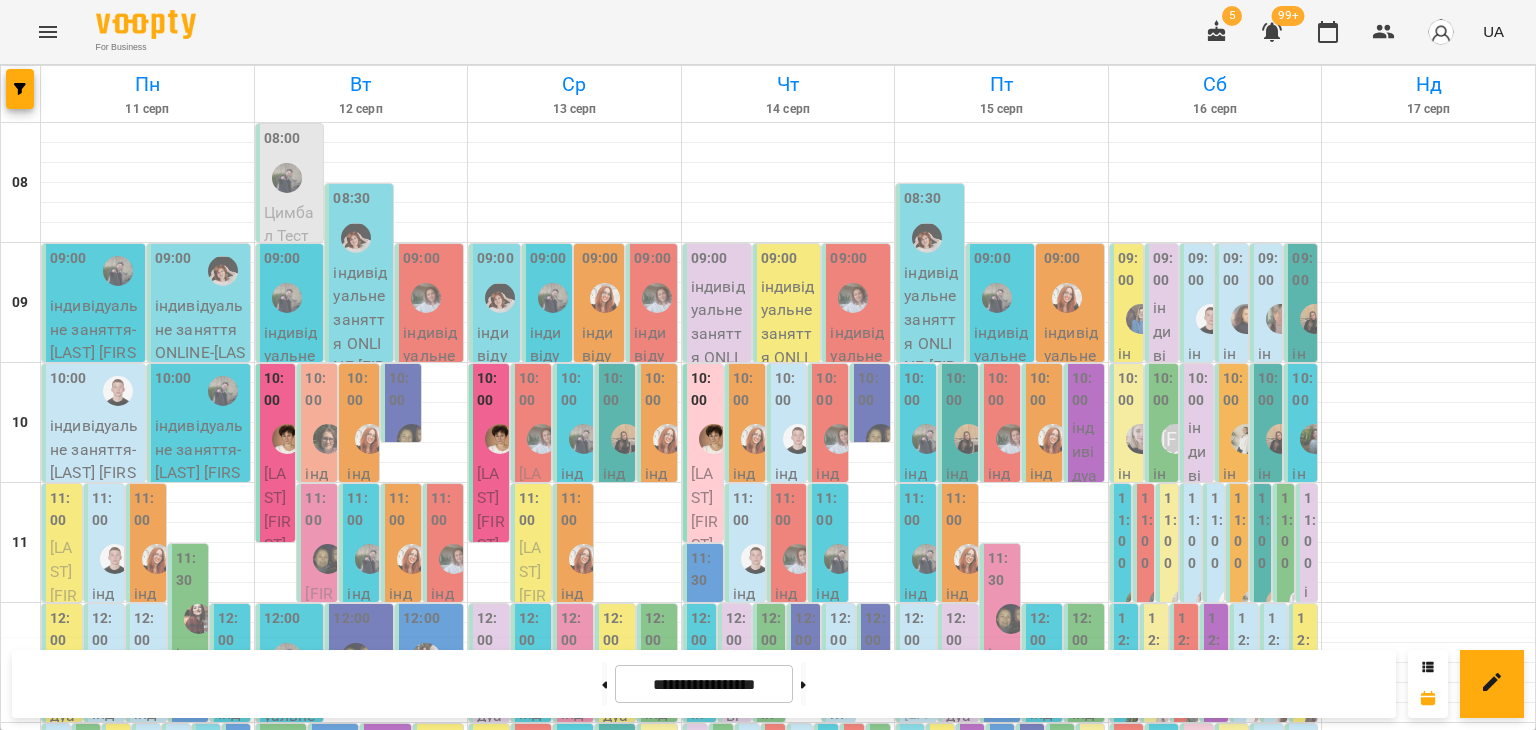 click on "For Business 5 99+ UA" at bounding box center (768, 32) 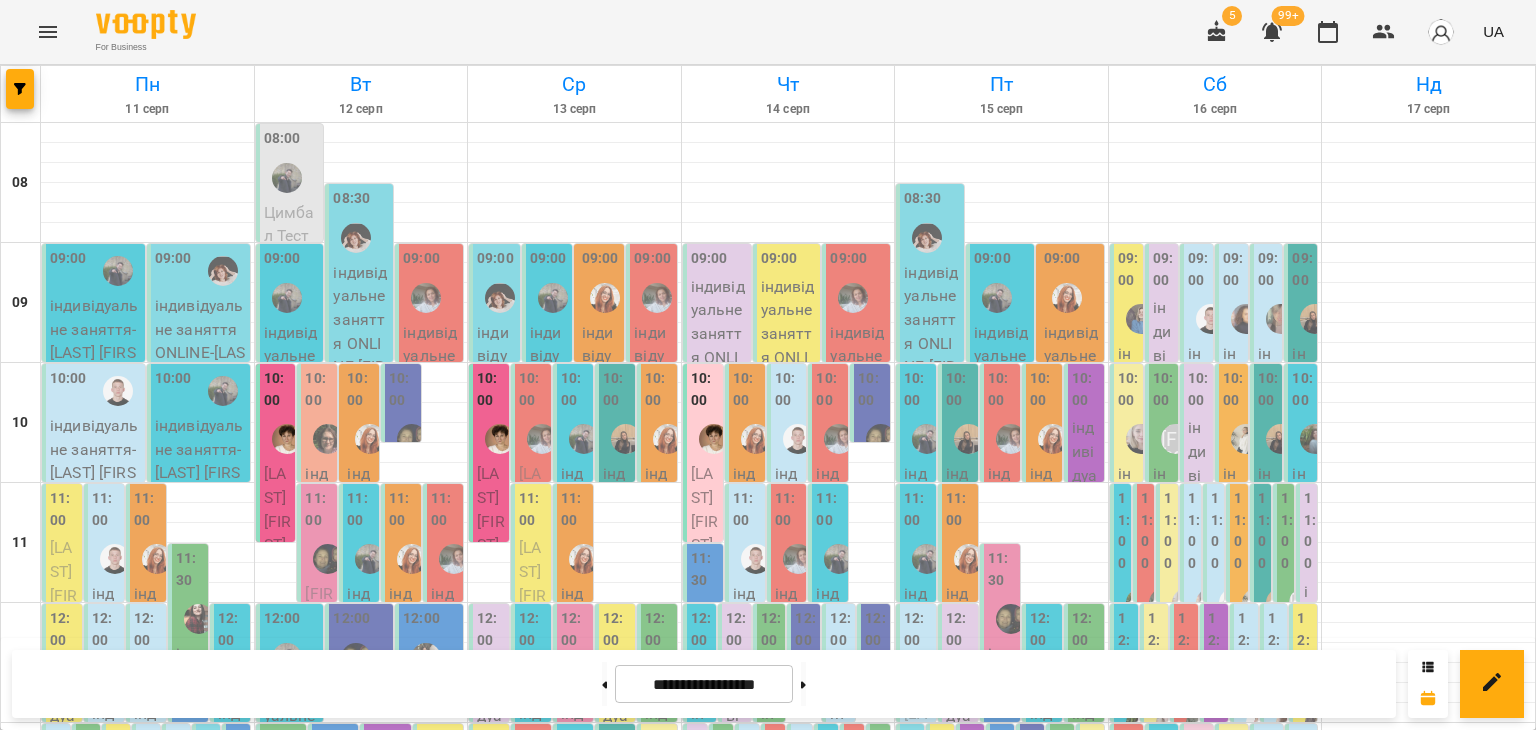 click at bounding box center (287, 178) 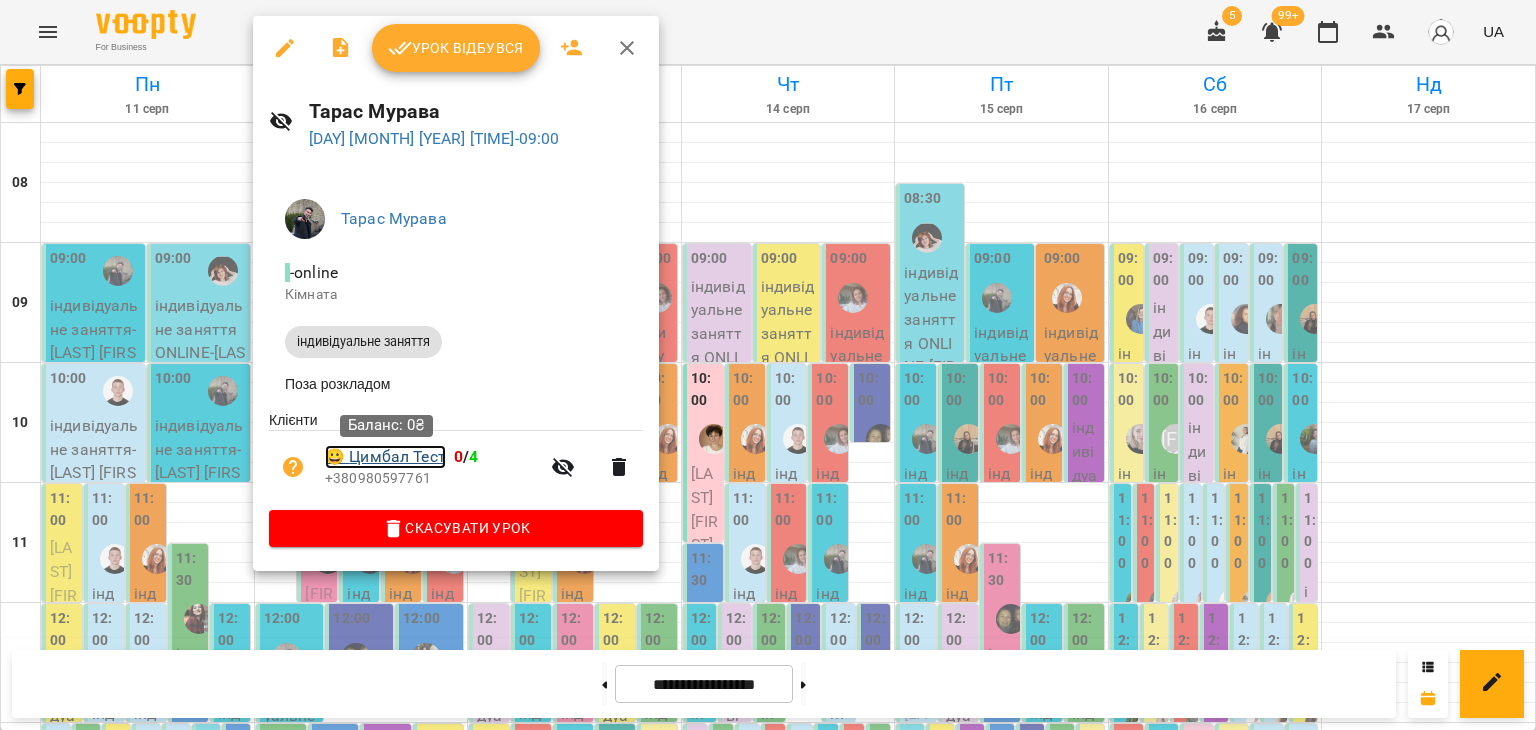 click on "😀 [LAST] [LAST]" at bounding box center [385, 457] 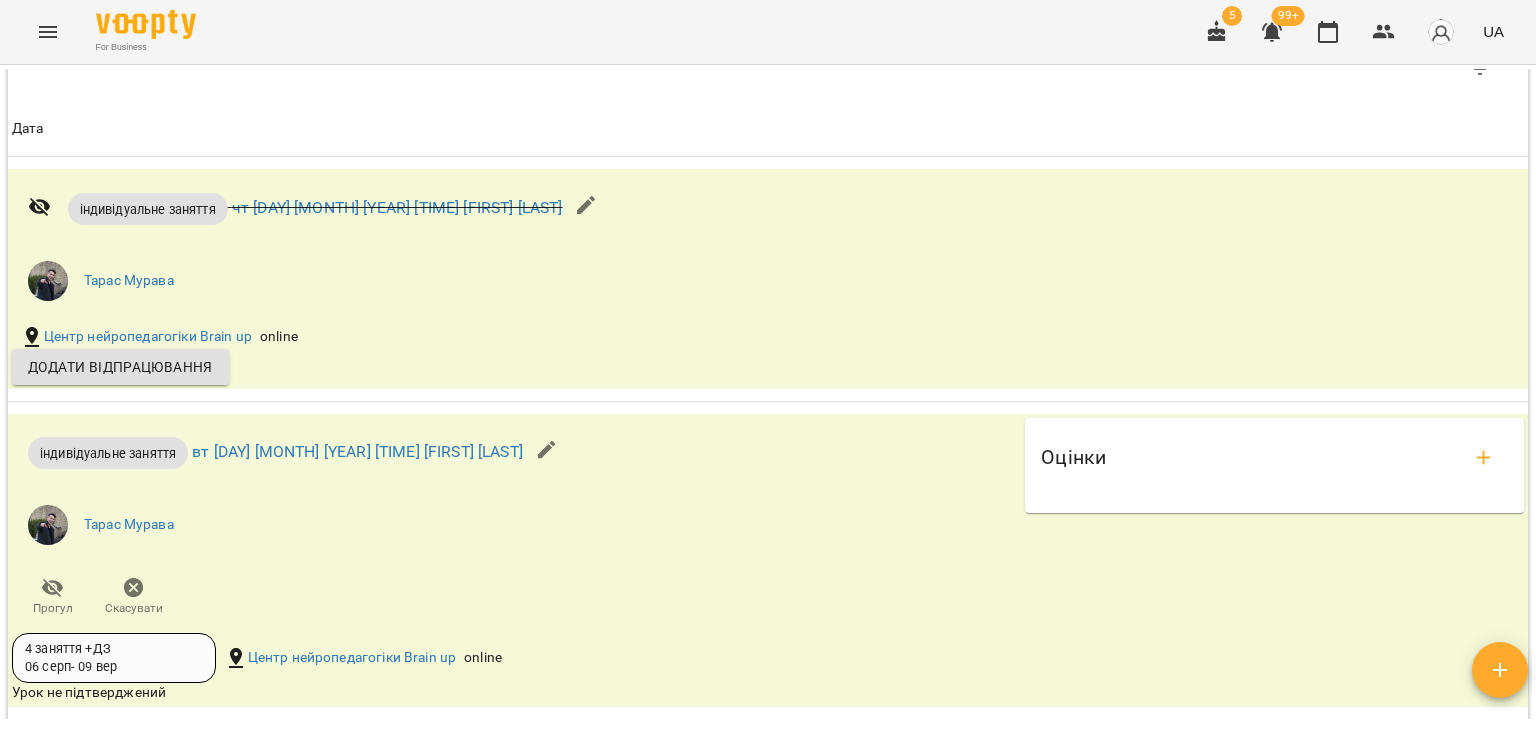 scroll, scrollTop: 1254, scrollLeft: 0, axis: vertical 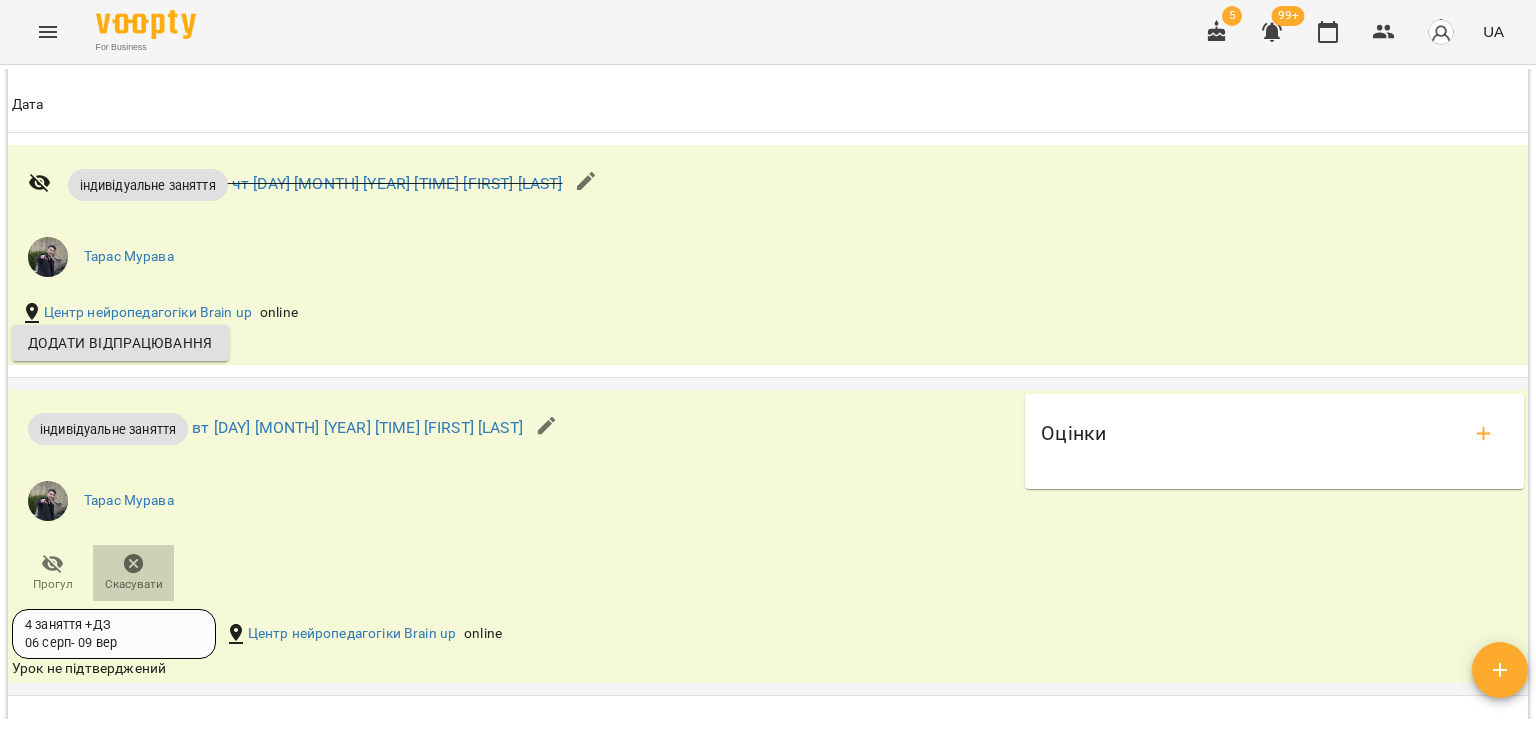 click 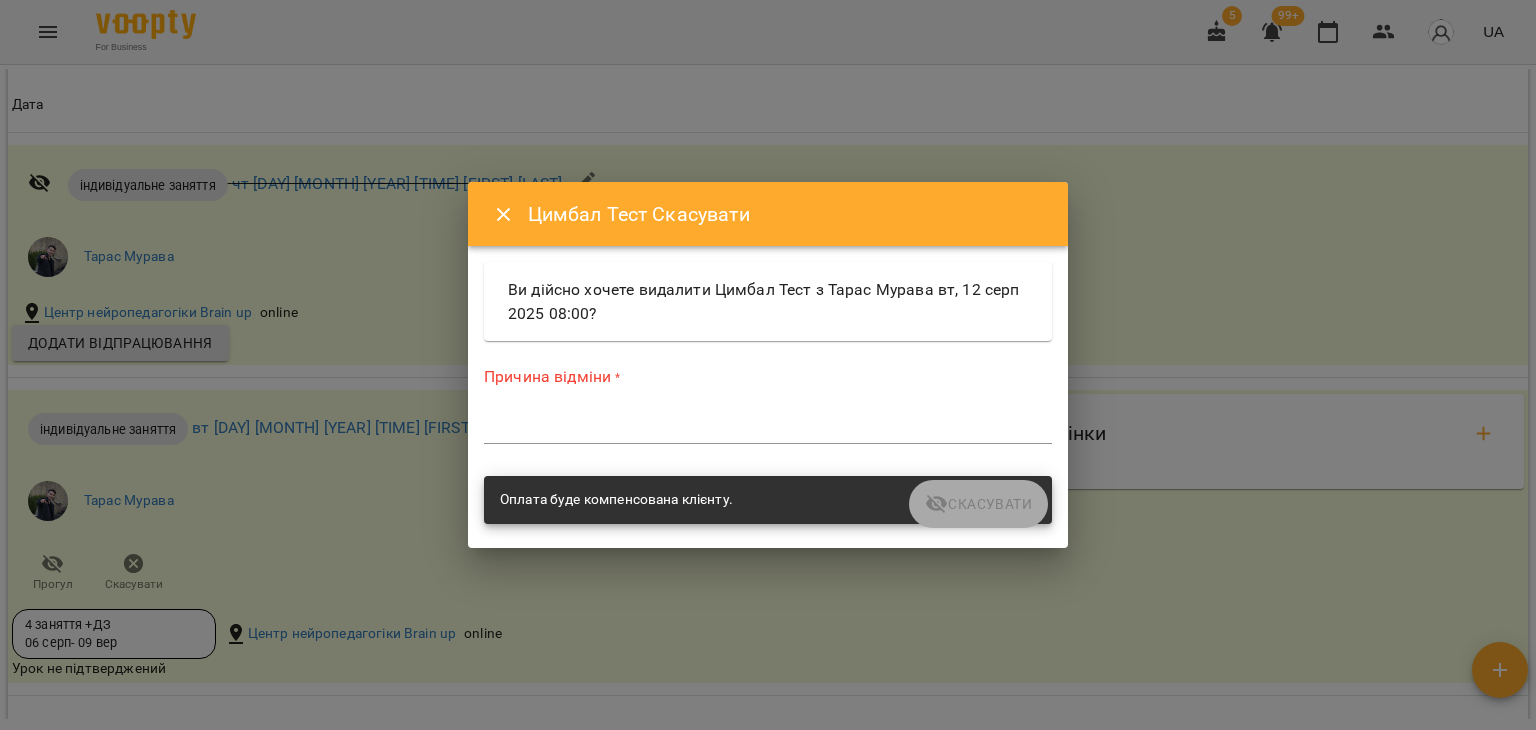 click on "*" at bounding box center [768, 428] 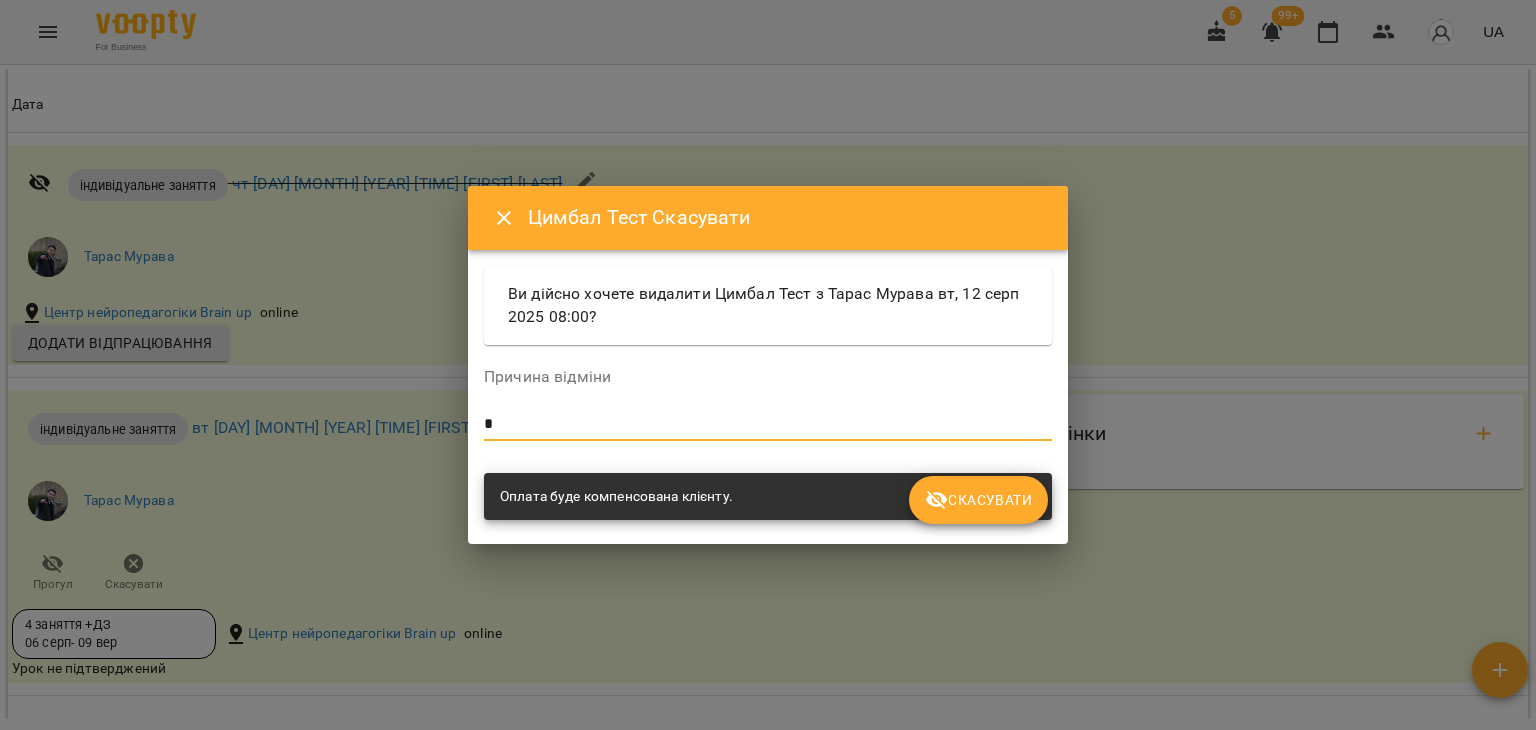 type on "*" 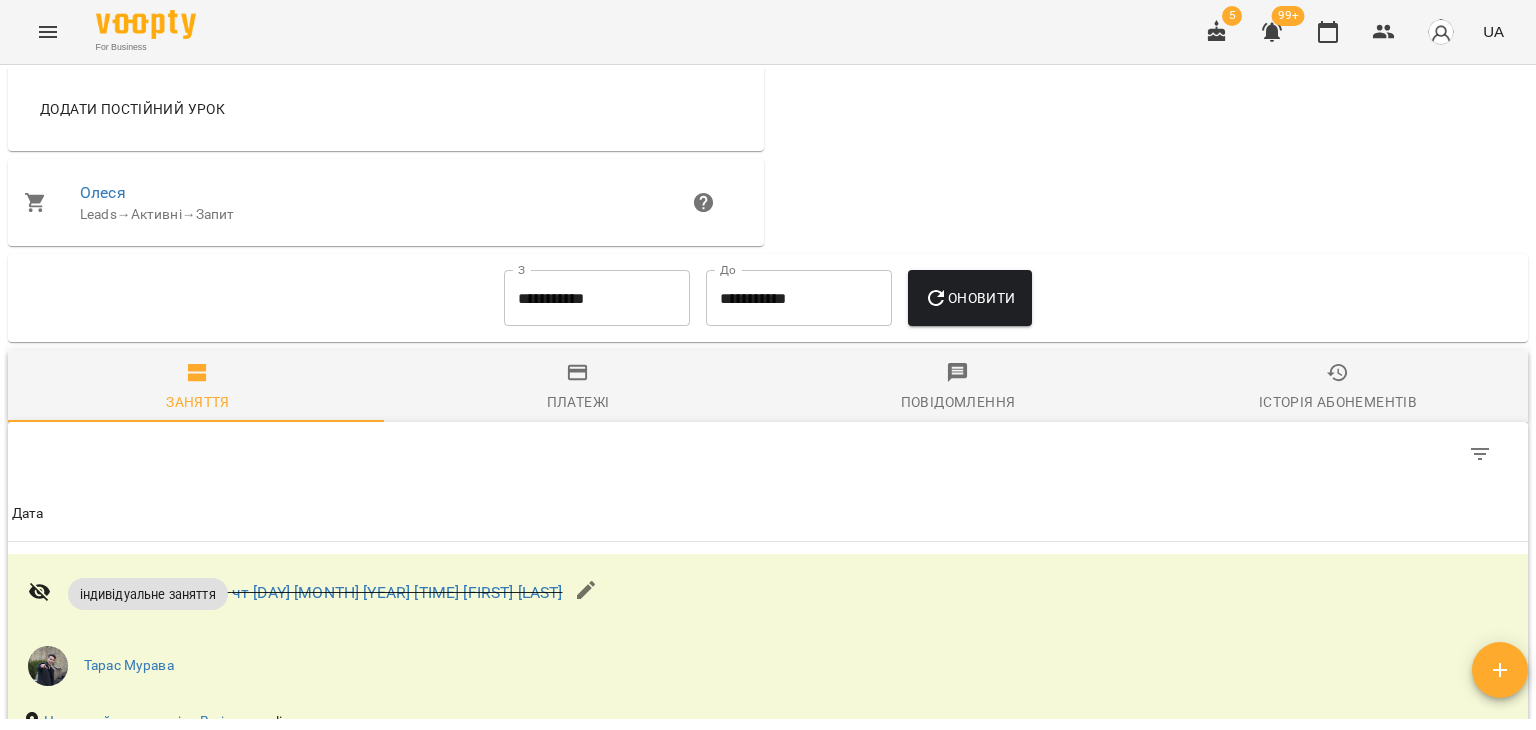 scroll, scrollTop: 1253, scrollLeft: 0, axis: vertical 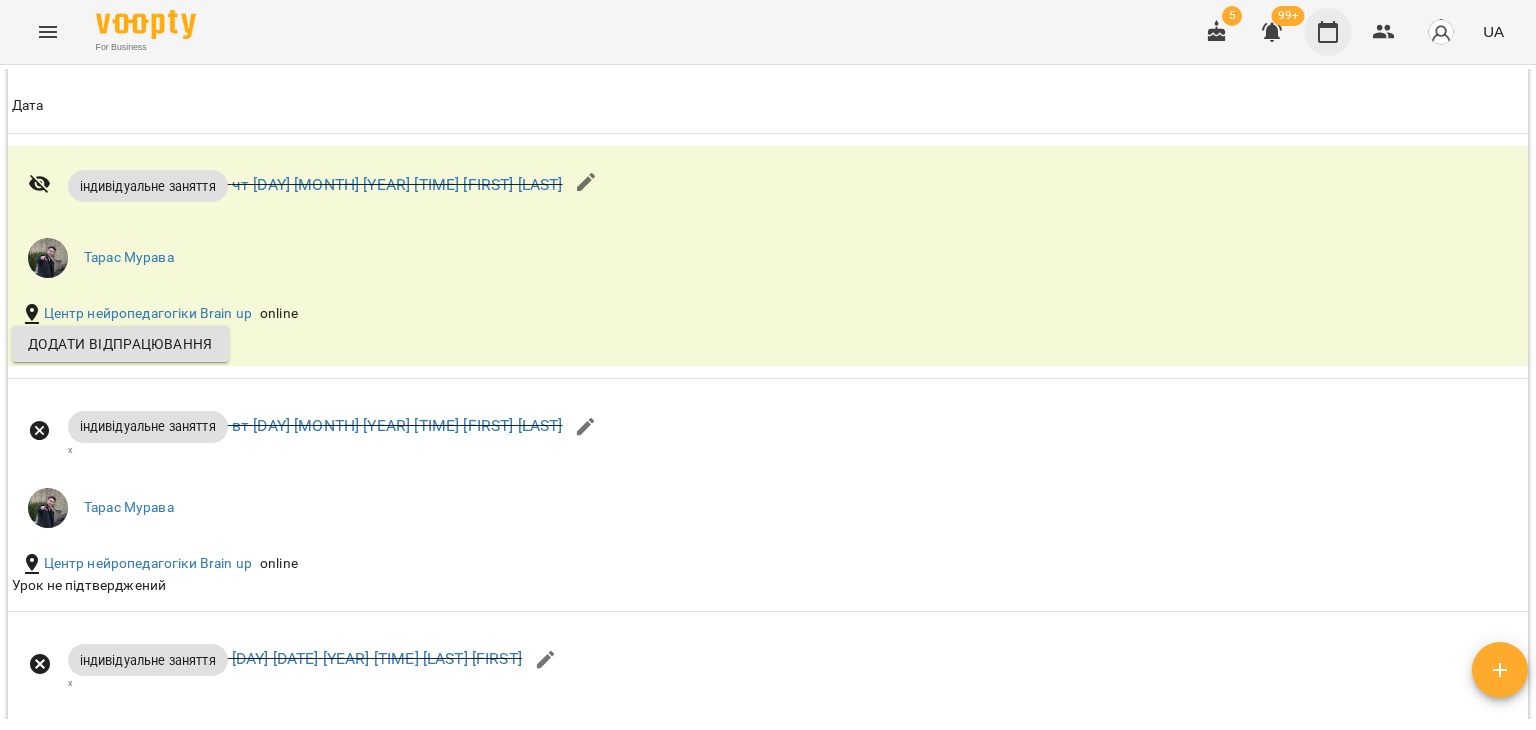 click 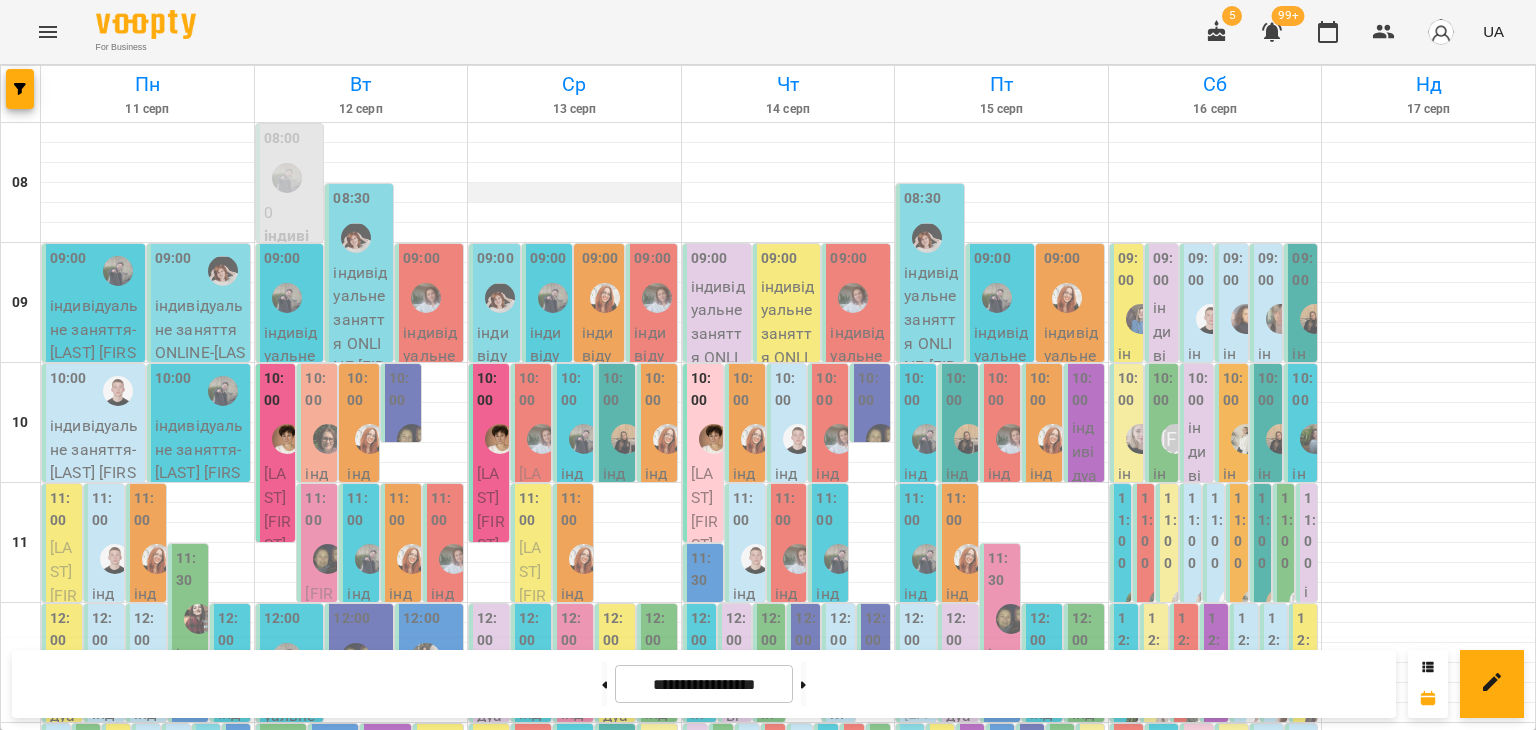 click at bounding box center (574, 193) 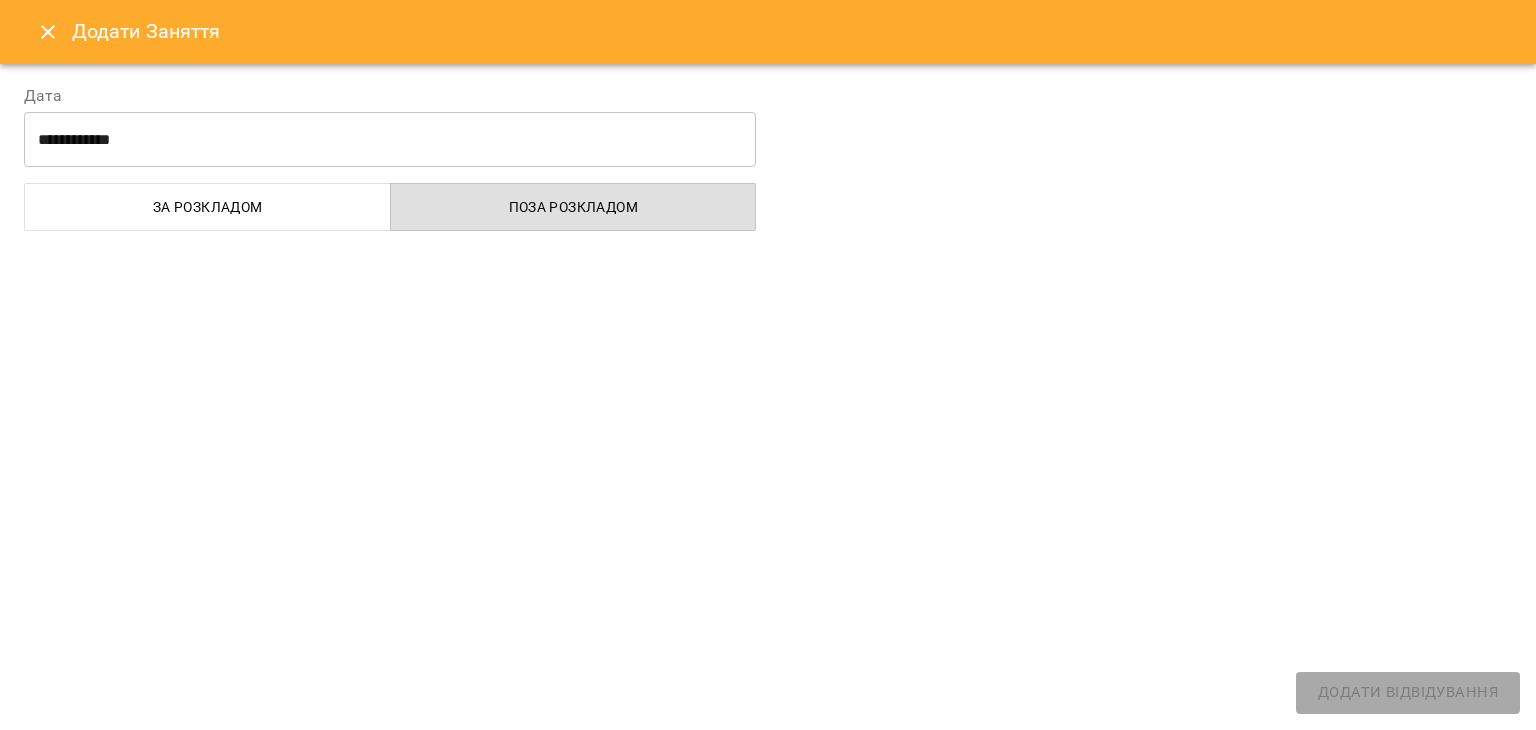 select 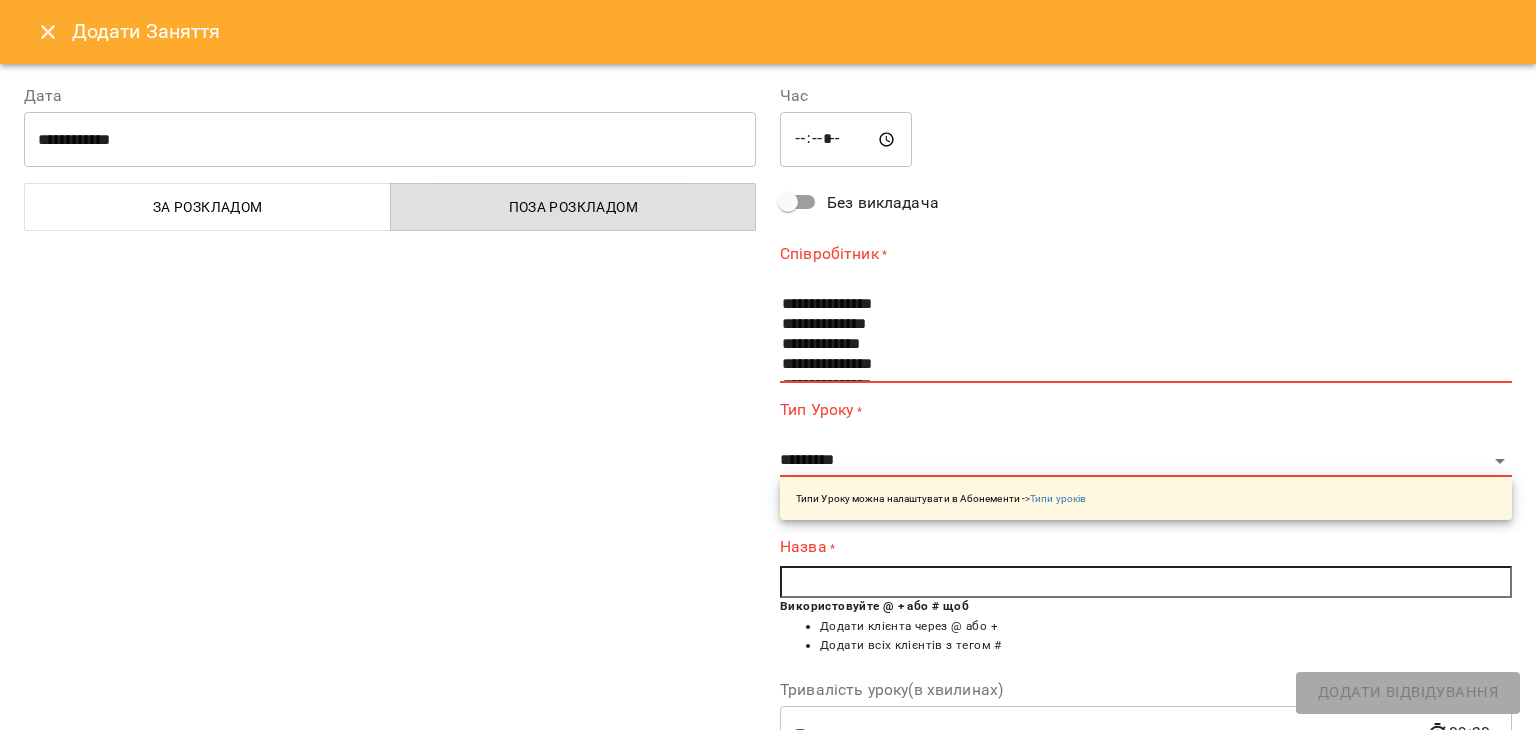 click 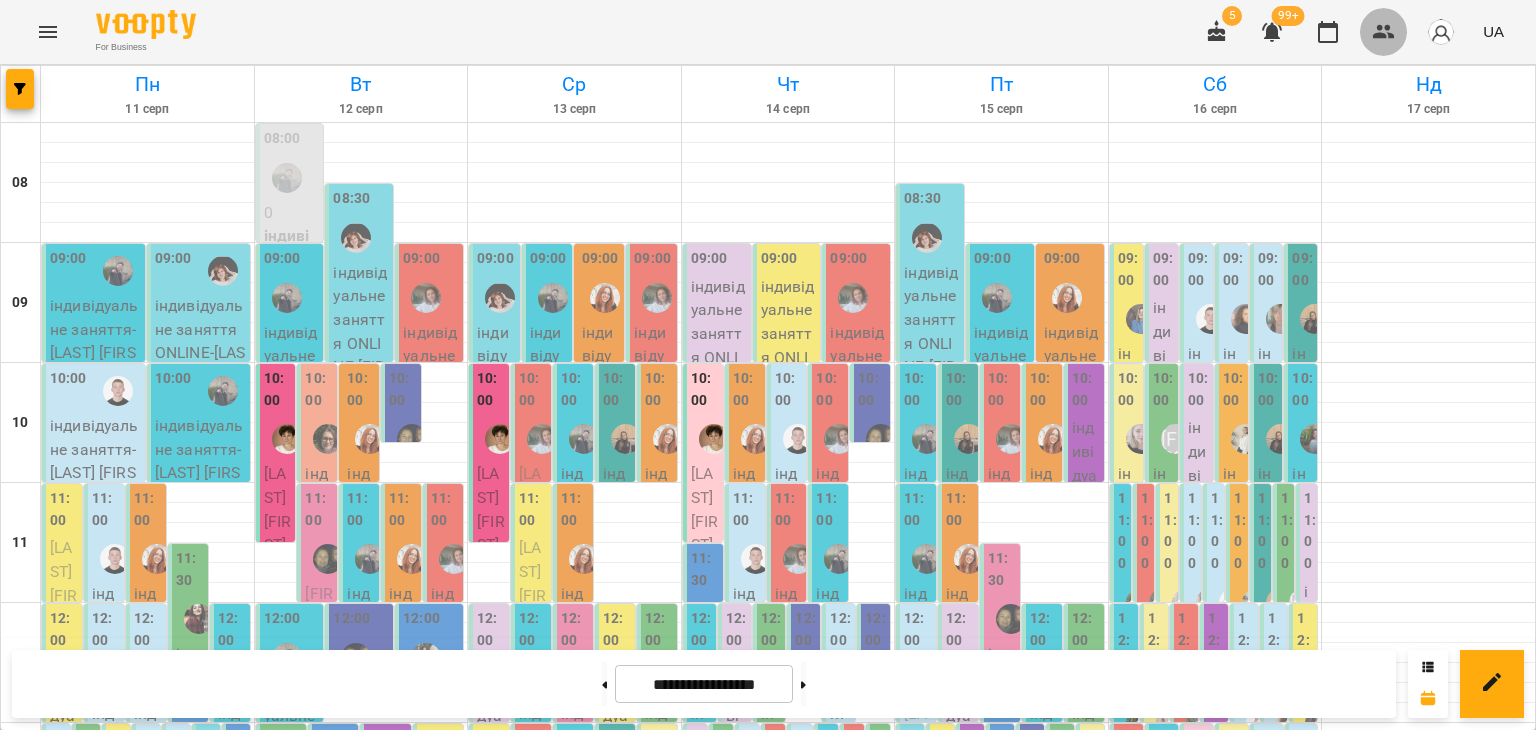 click 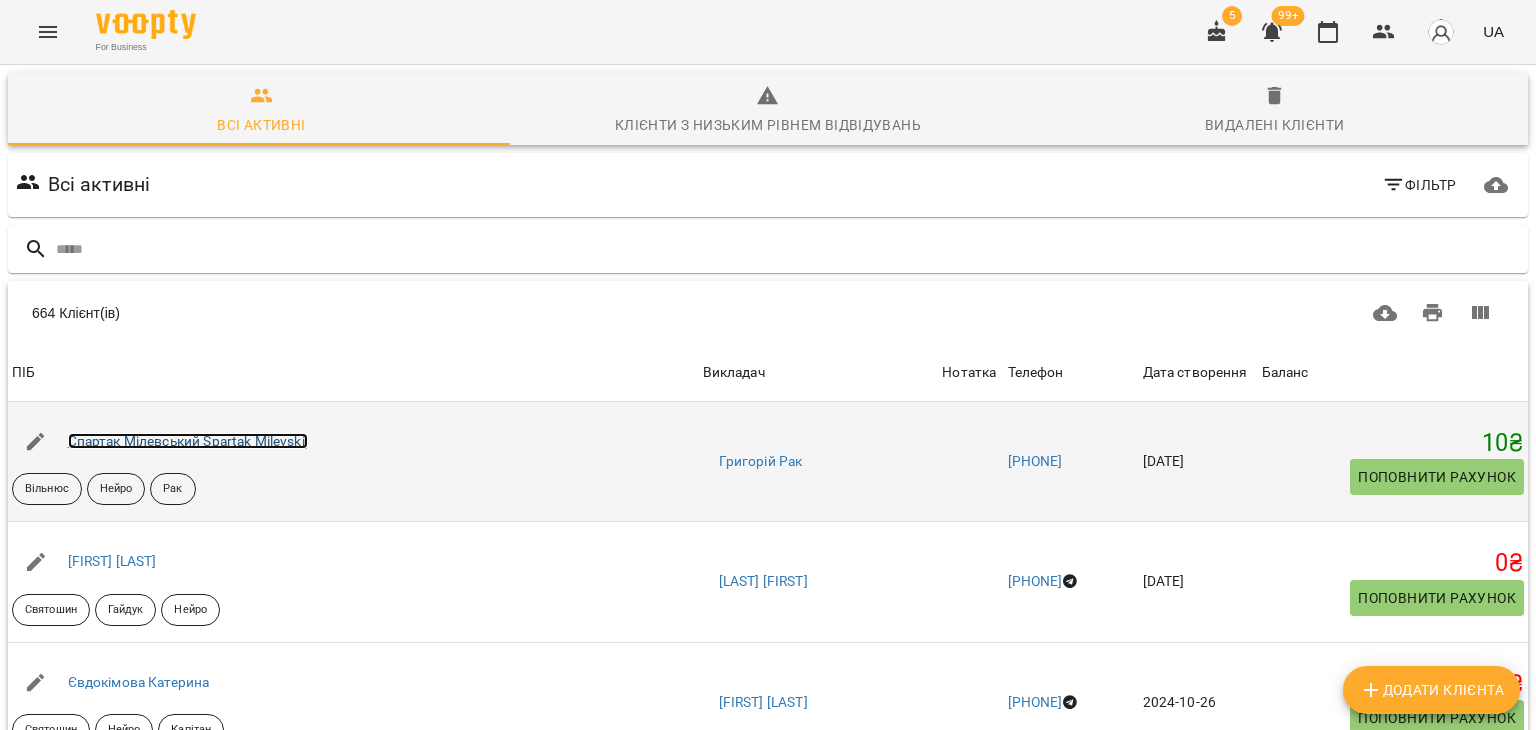 click on "Cпартак Мілевський Spartak Milevskij" at bounding box center (188, 441) 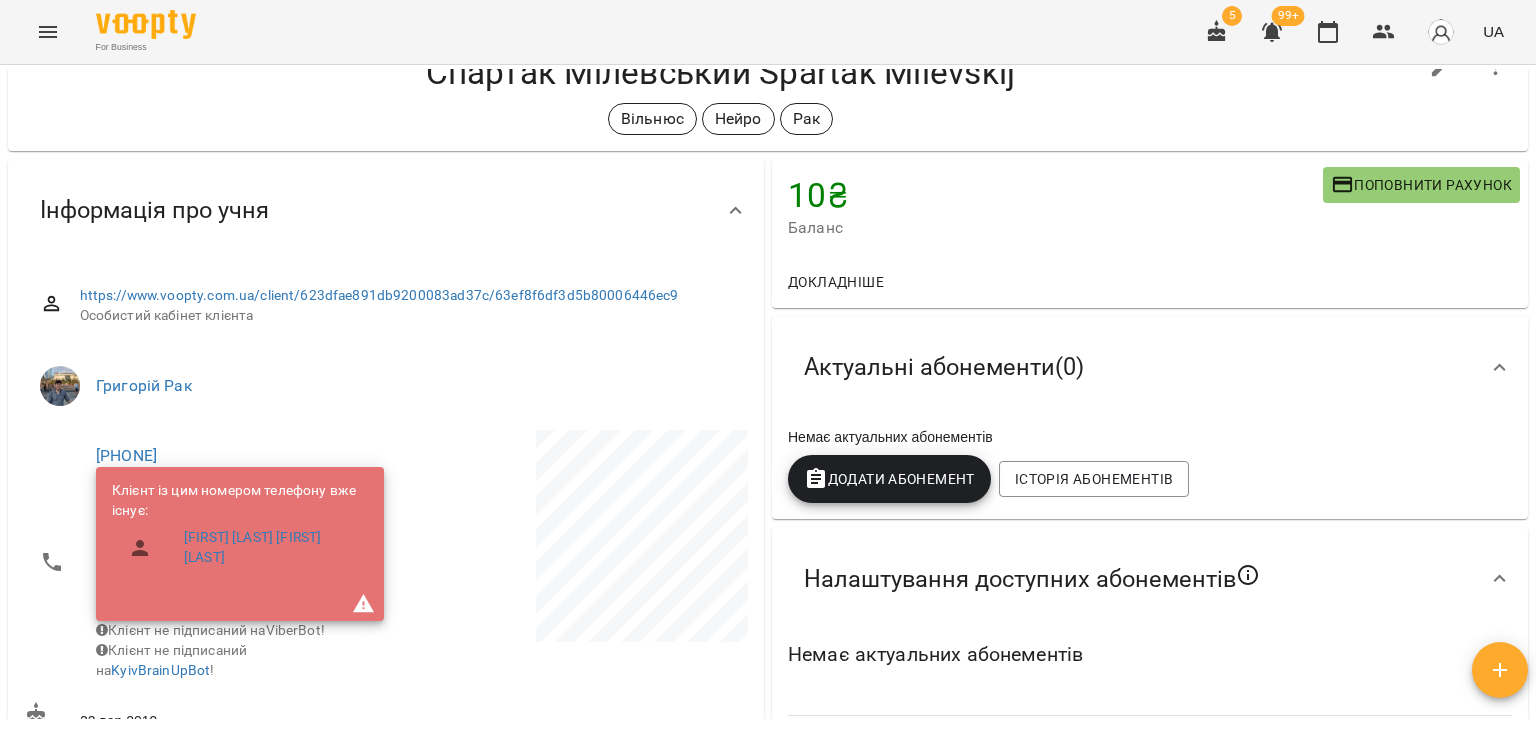 scroll, scrollTop: 0, scrollLeft: 0, axis: both 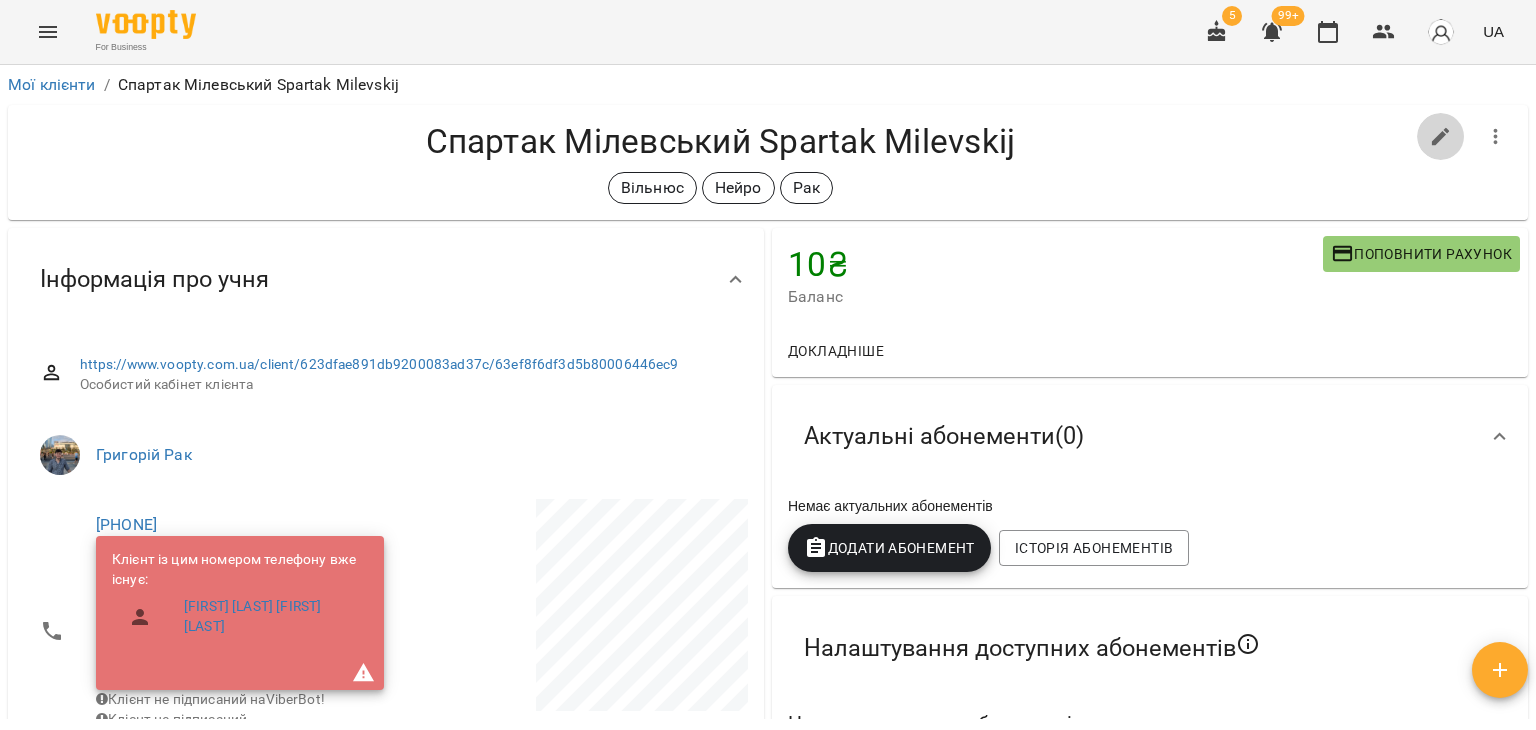 click at bounding box center (1441, 137) 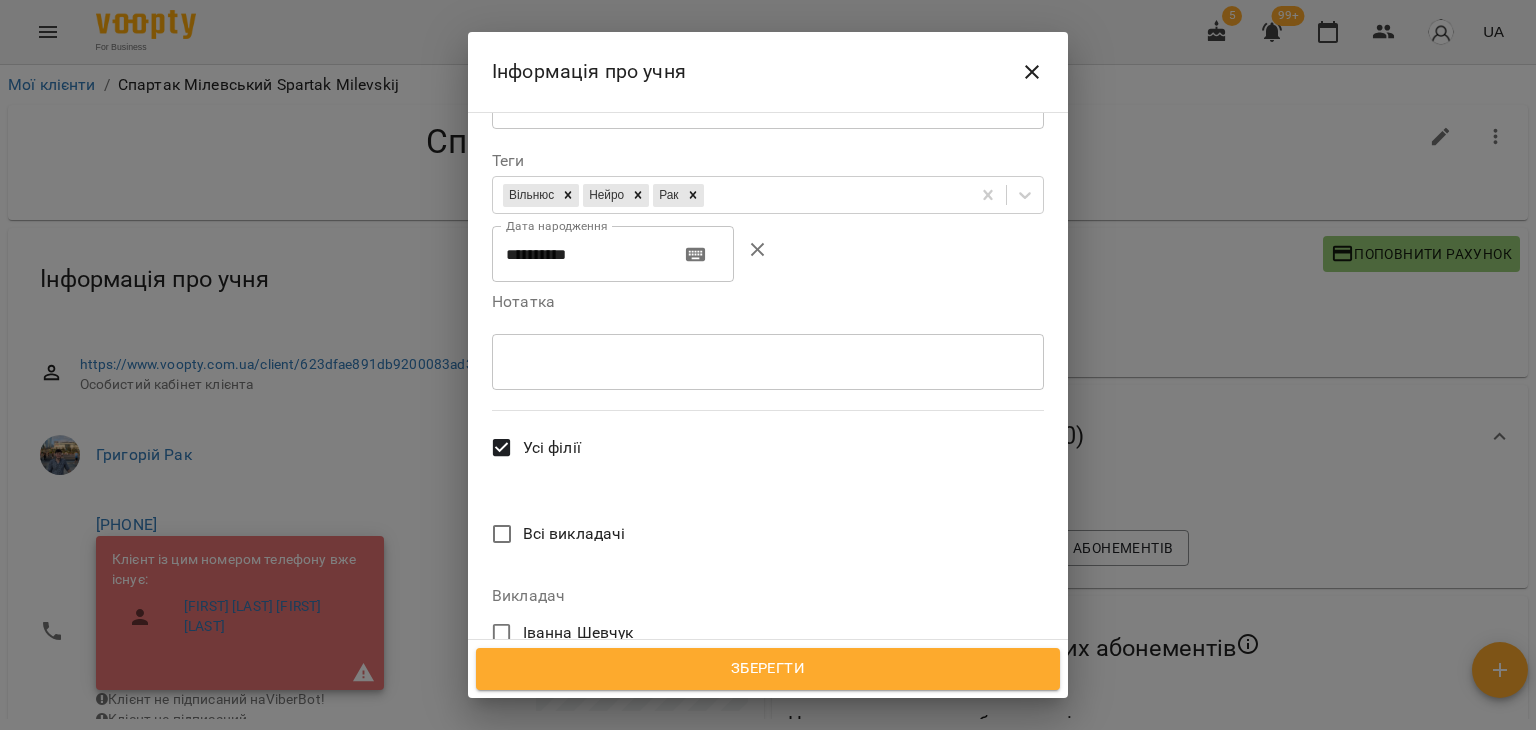 scroll, scrollTop: 600, scrollLeft: 0, axis: vertical 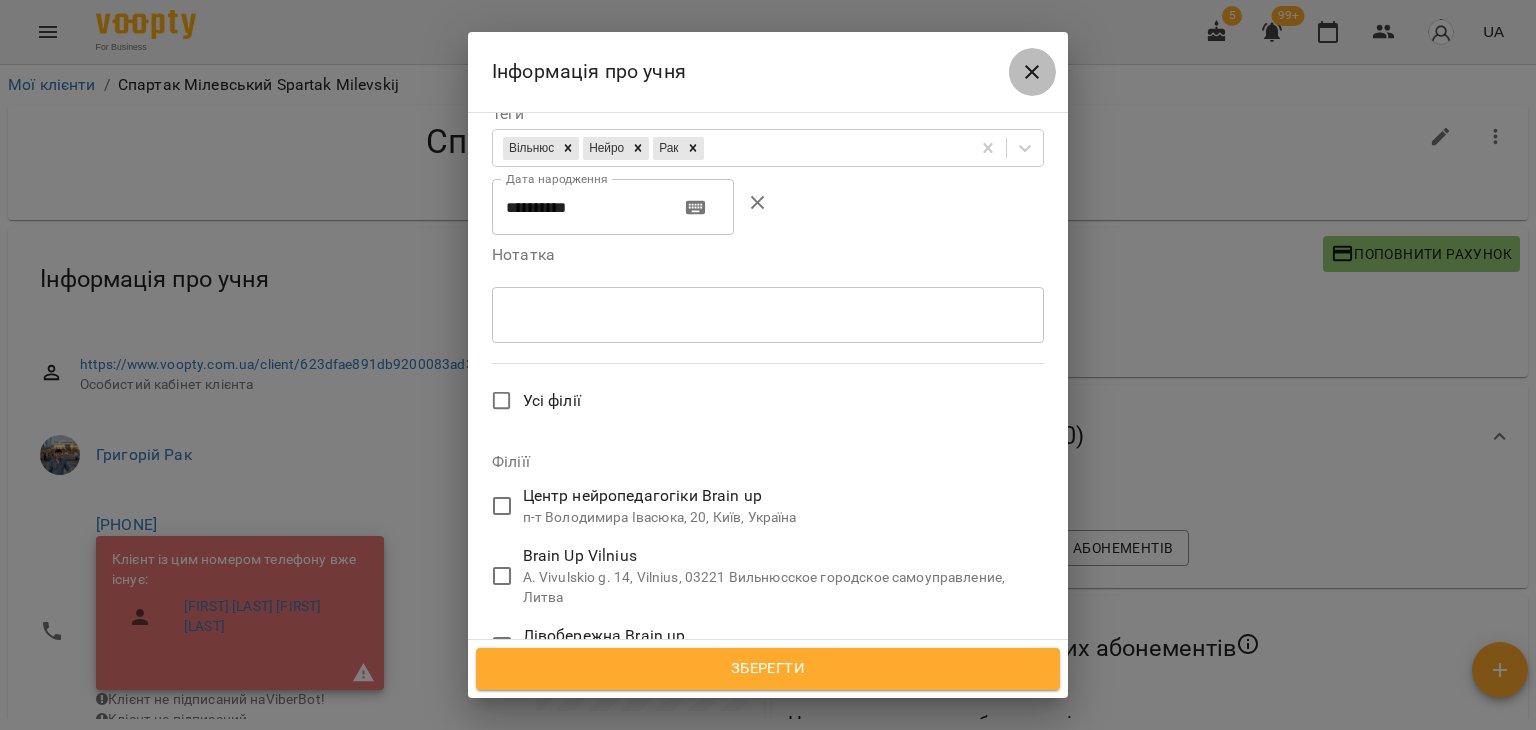 click 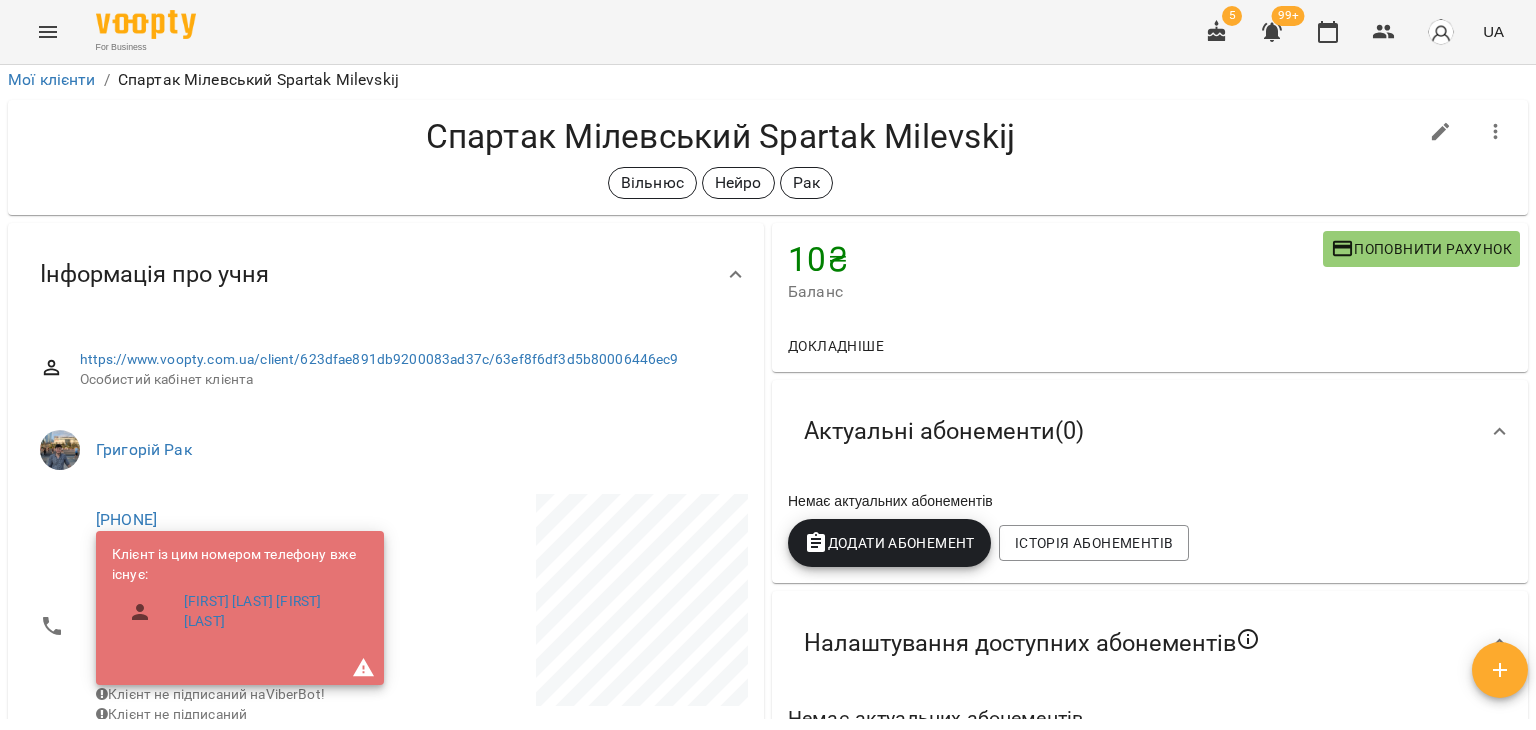 scroll, scrollTop: 0, scrollLeft: 0, axis: both 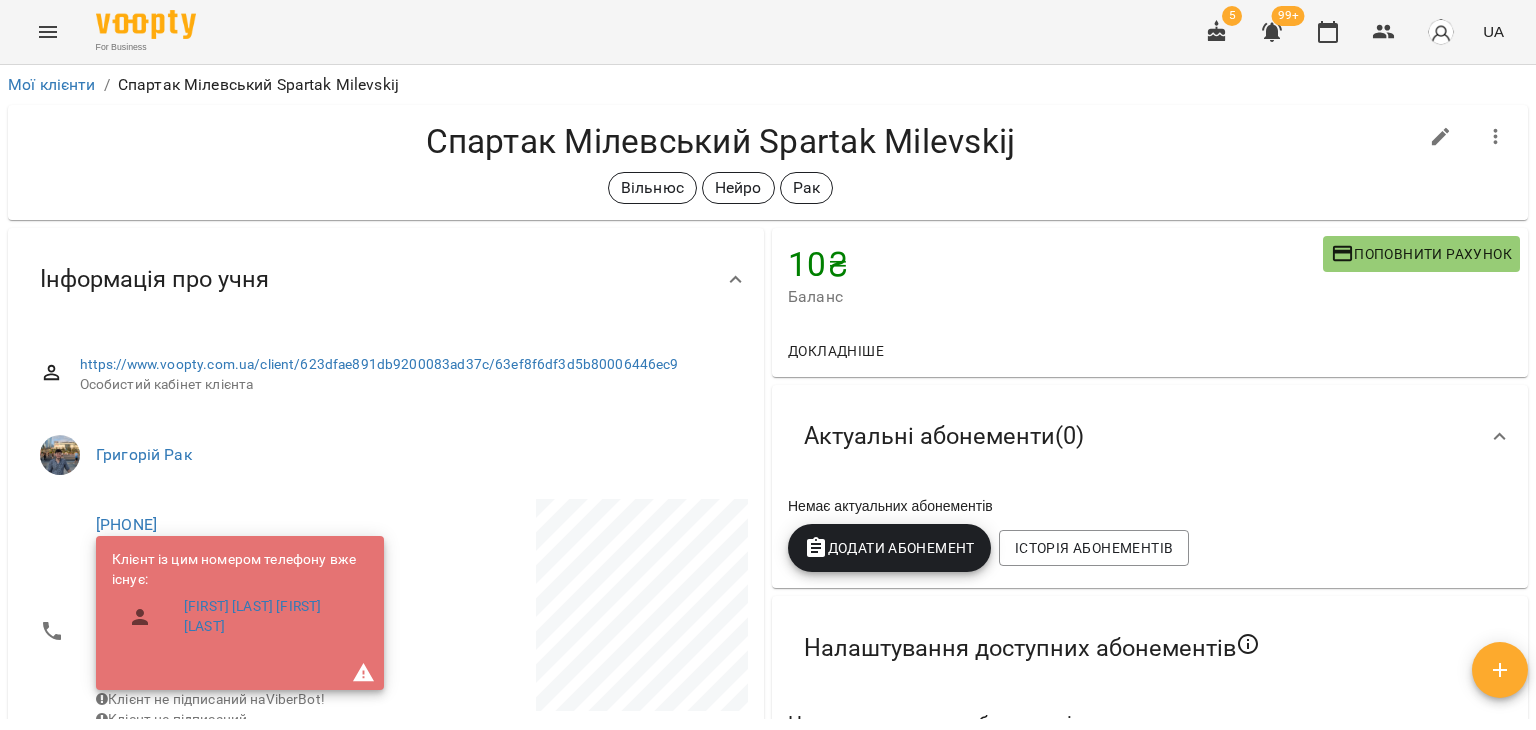 type 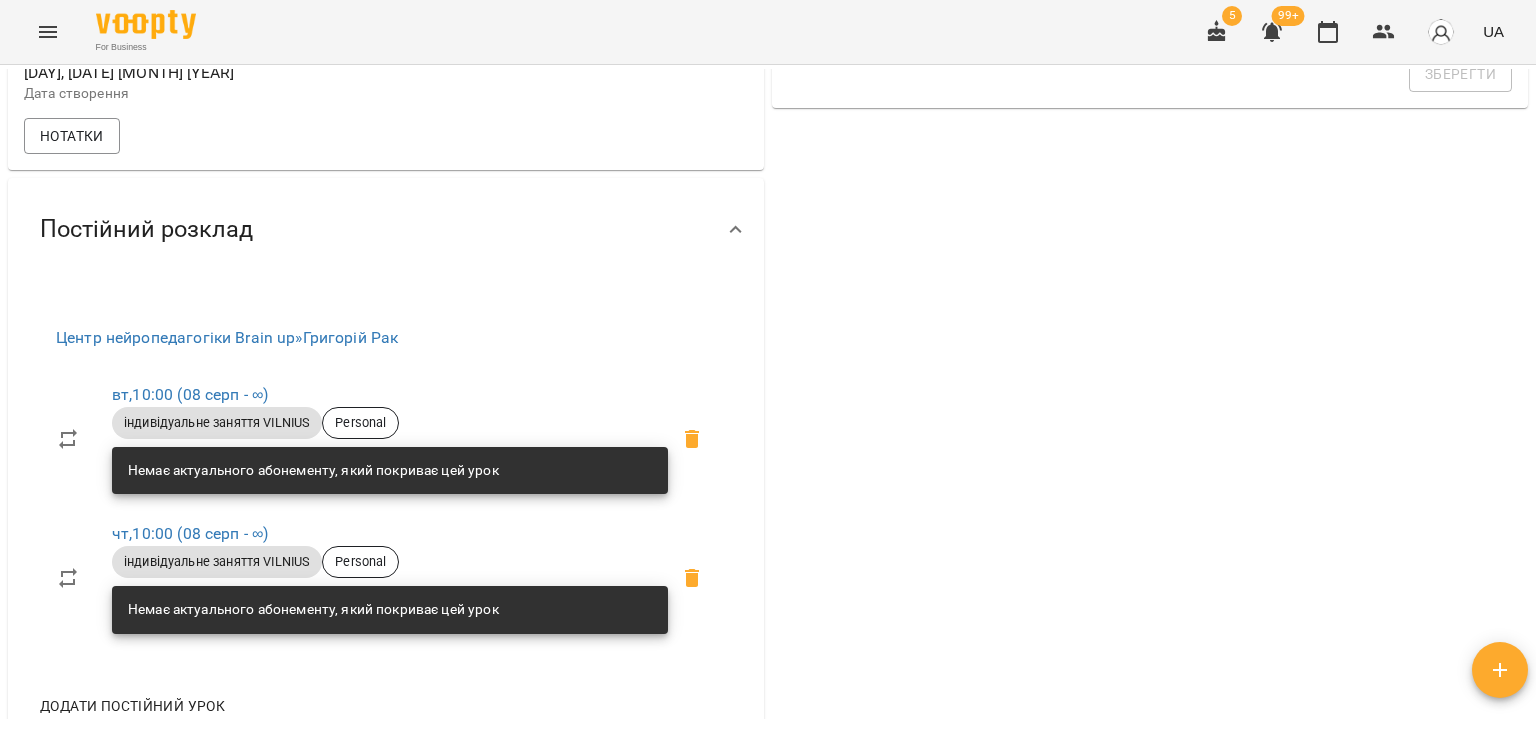 scroll, scrollTop: 800, scrollLeft: 0, axis: vertical 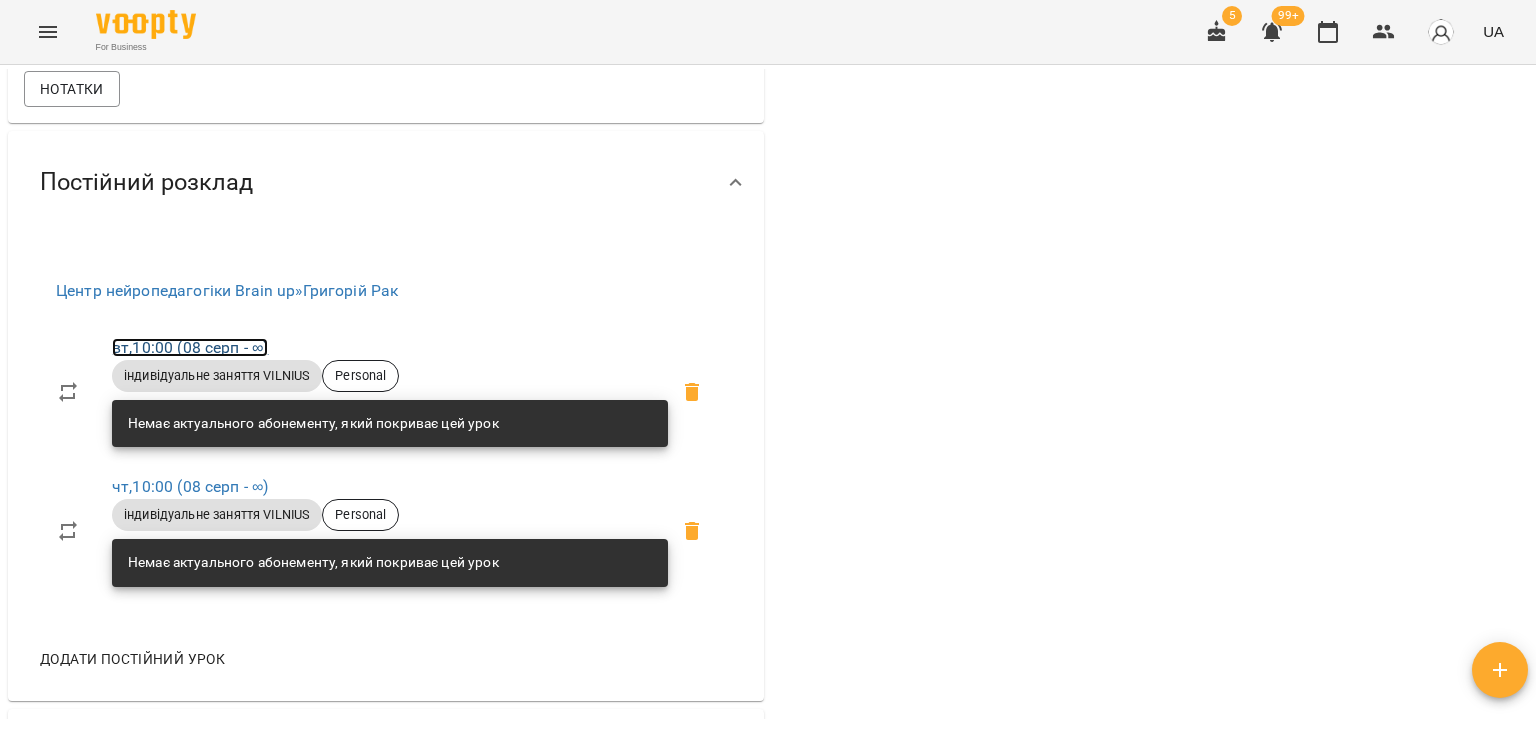 click on "вт , [TIME] ([DAY] [MONTH] - ∞)" at bounding box center (190, 347) 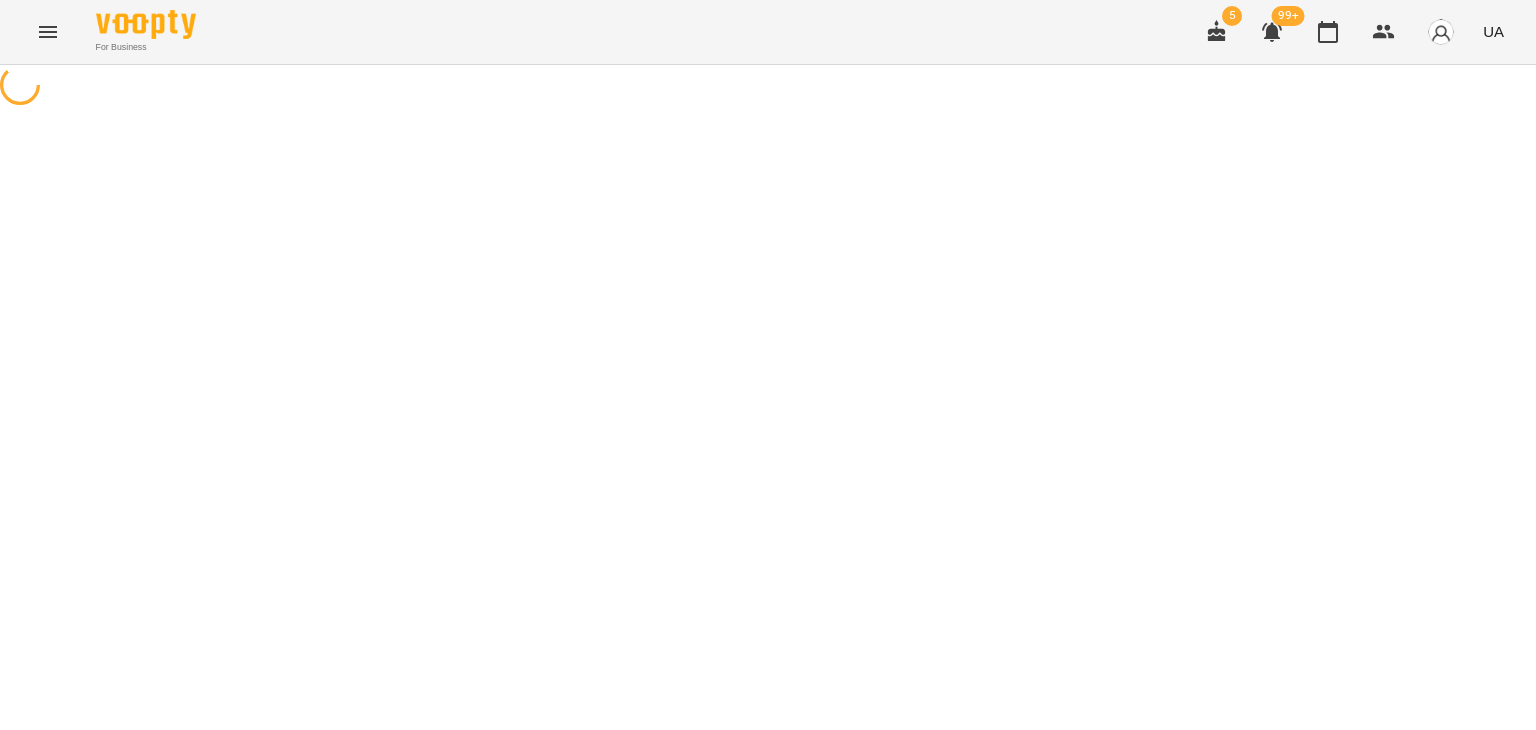 select on "*" 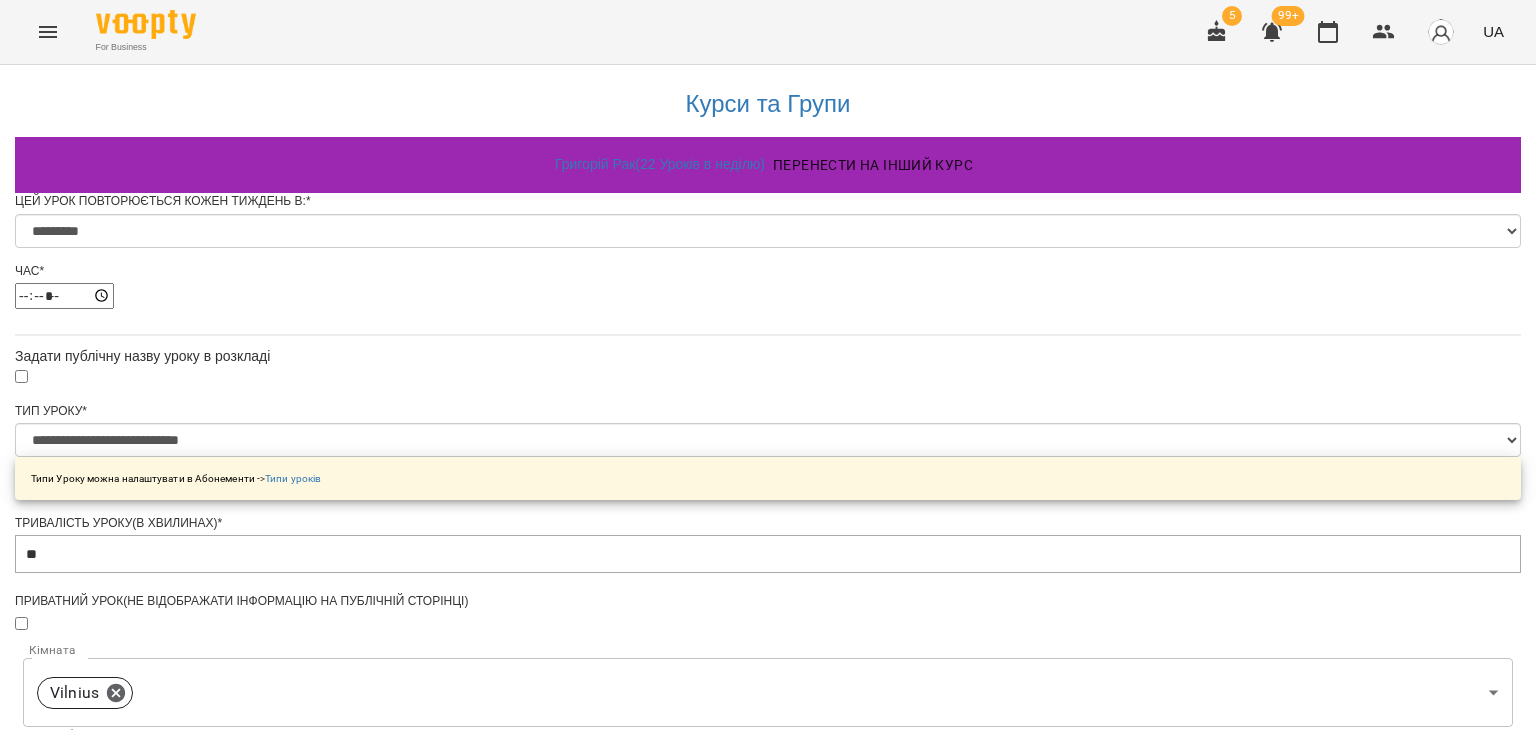 scroll, scrollTop: 892, scrollLeft: 0, axis: vertical 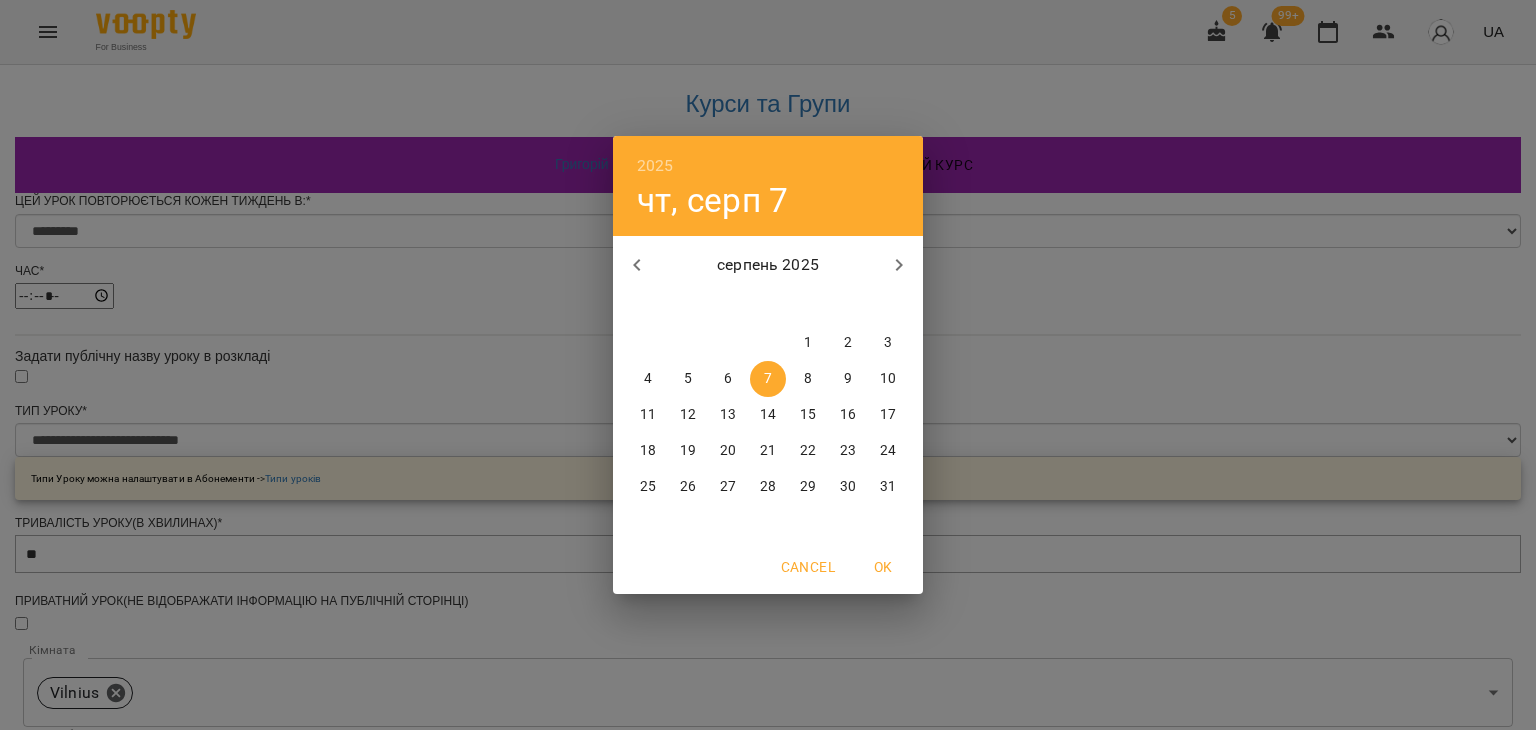 click on "2025 чт, серп 7 серпень 2025 пн вт ср чт пт сб нд 28 29 30 31 1 2 3 4 5 6 7 8 9 10 11 12 13 14 15 16 17 18 19 20 21 22 23 24 25 26 27 28 29 30 31 Cancel OK" at bounding box center [768, 365] 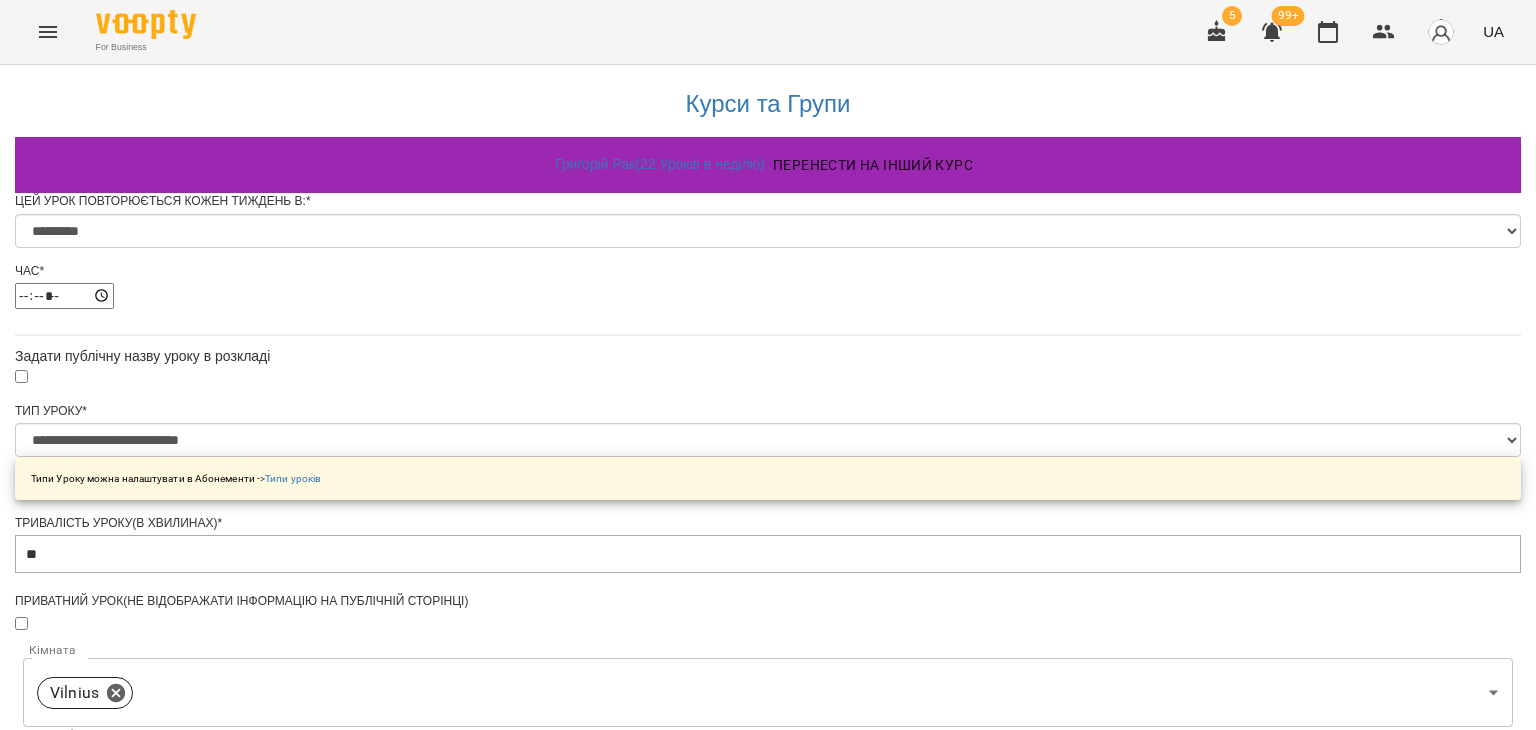 scroll, scrollTop: 0, scrollLeft: 0, axis: both 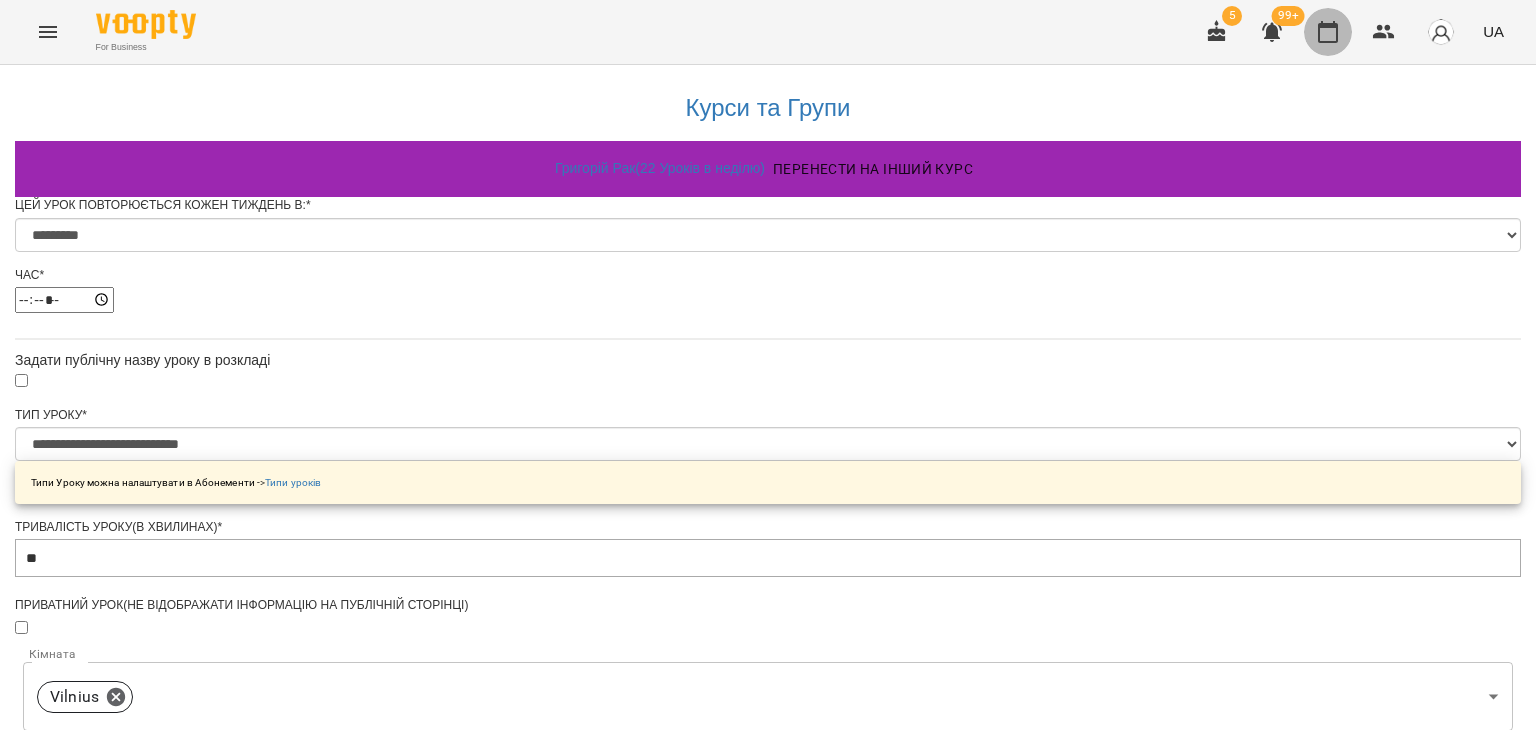 click 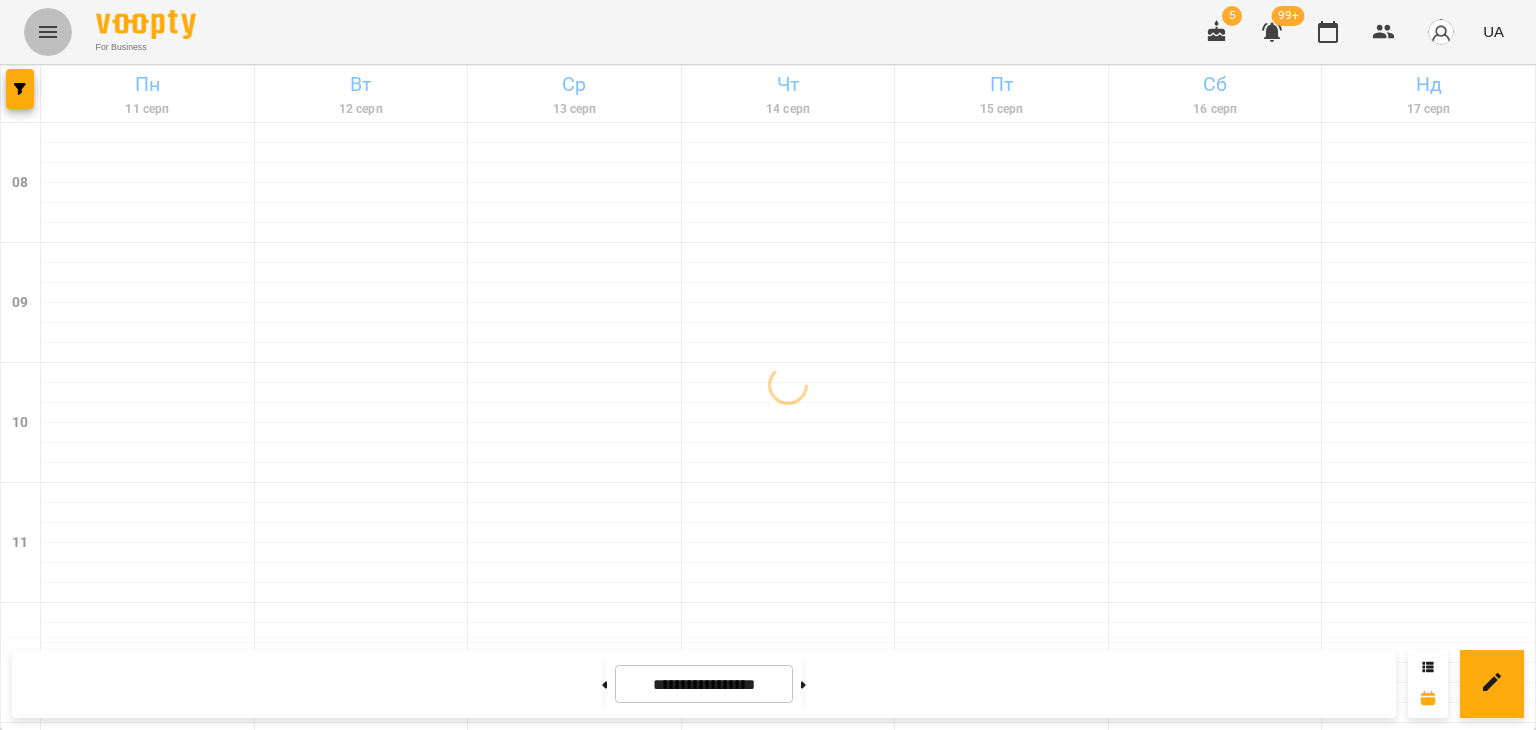 click at bounding box center (48, 32) 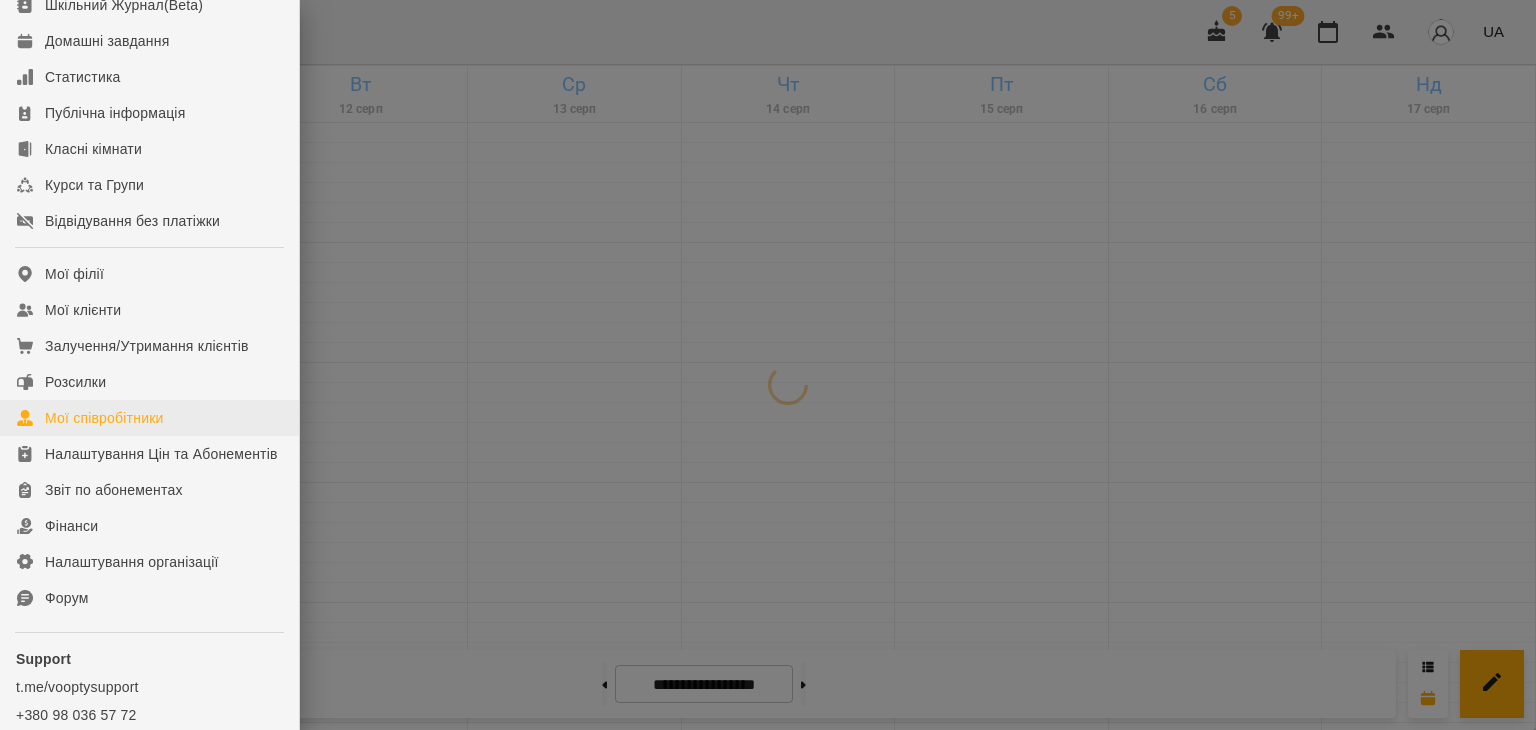 scroll, scrollTop: 200, scrollLeft: 0, axis: vertical 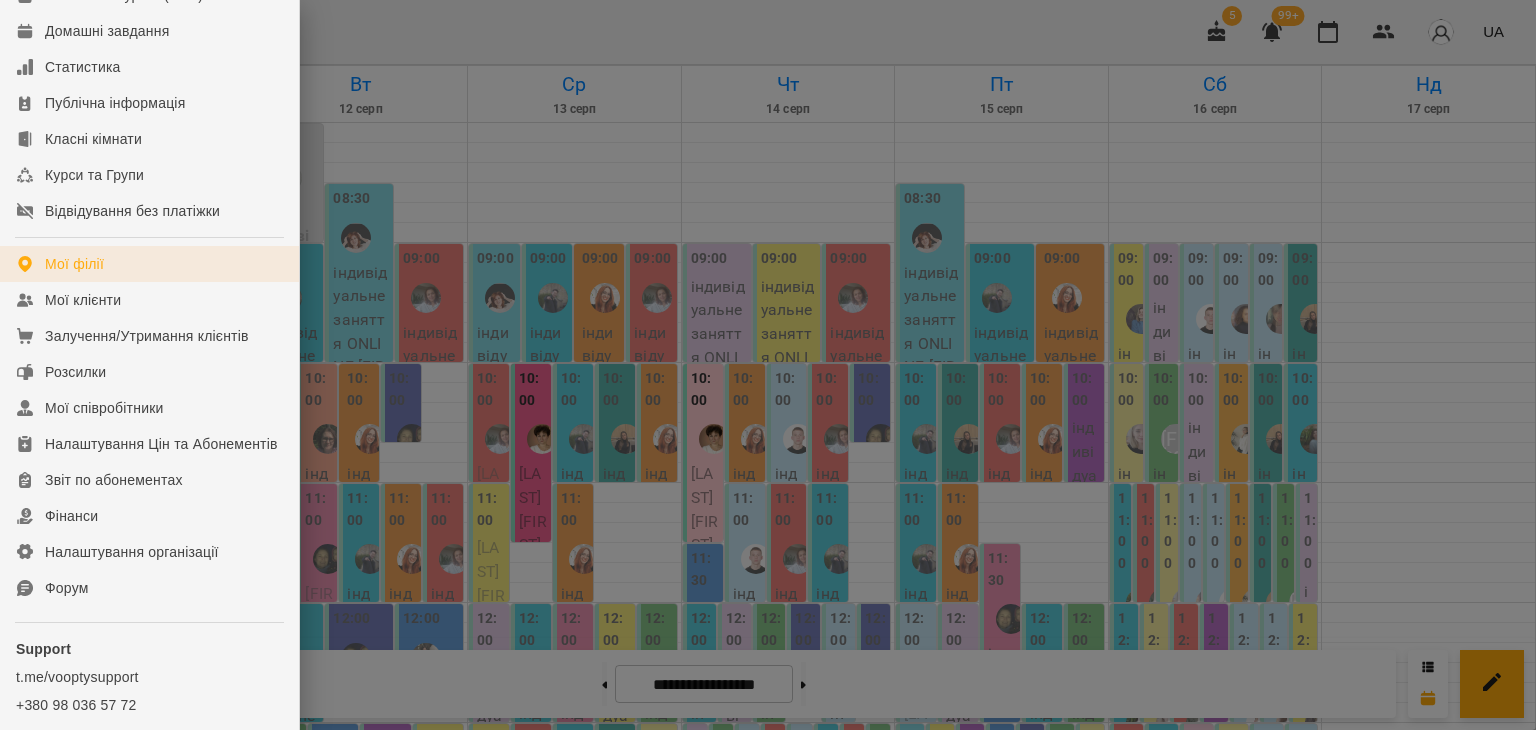 click on "Мої філії" at bounding box center (74, 264) 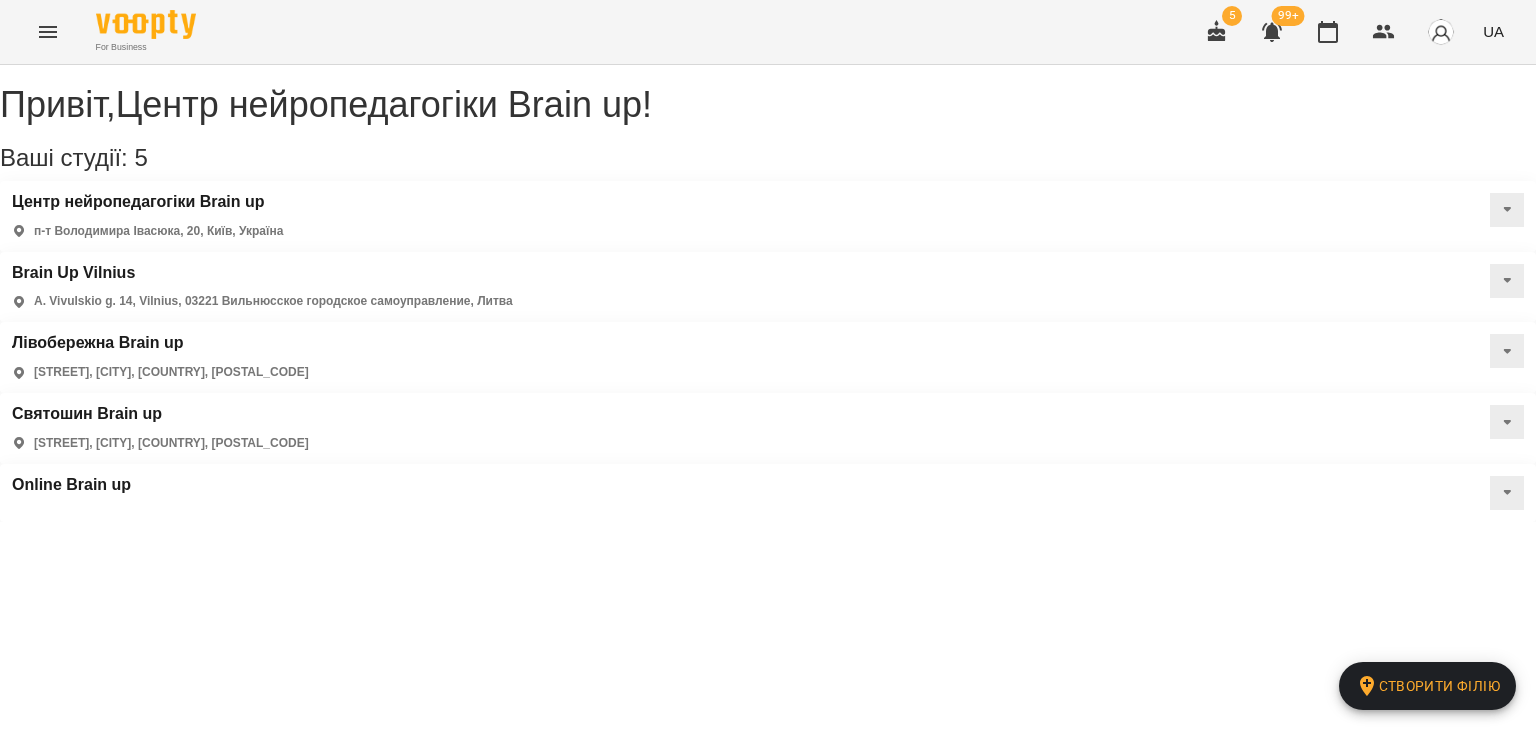 click on "Brain Up Vilnius A. Vivulskio g. 14, Vilnius, 03221 Вильнюсское городское самоуправление, Литва" at bounding box center (768, 287) 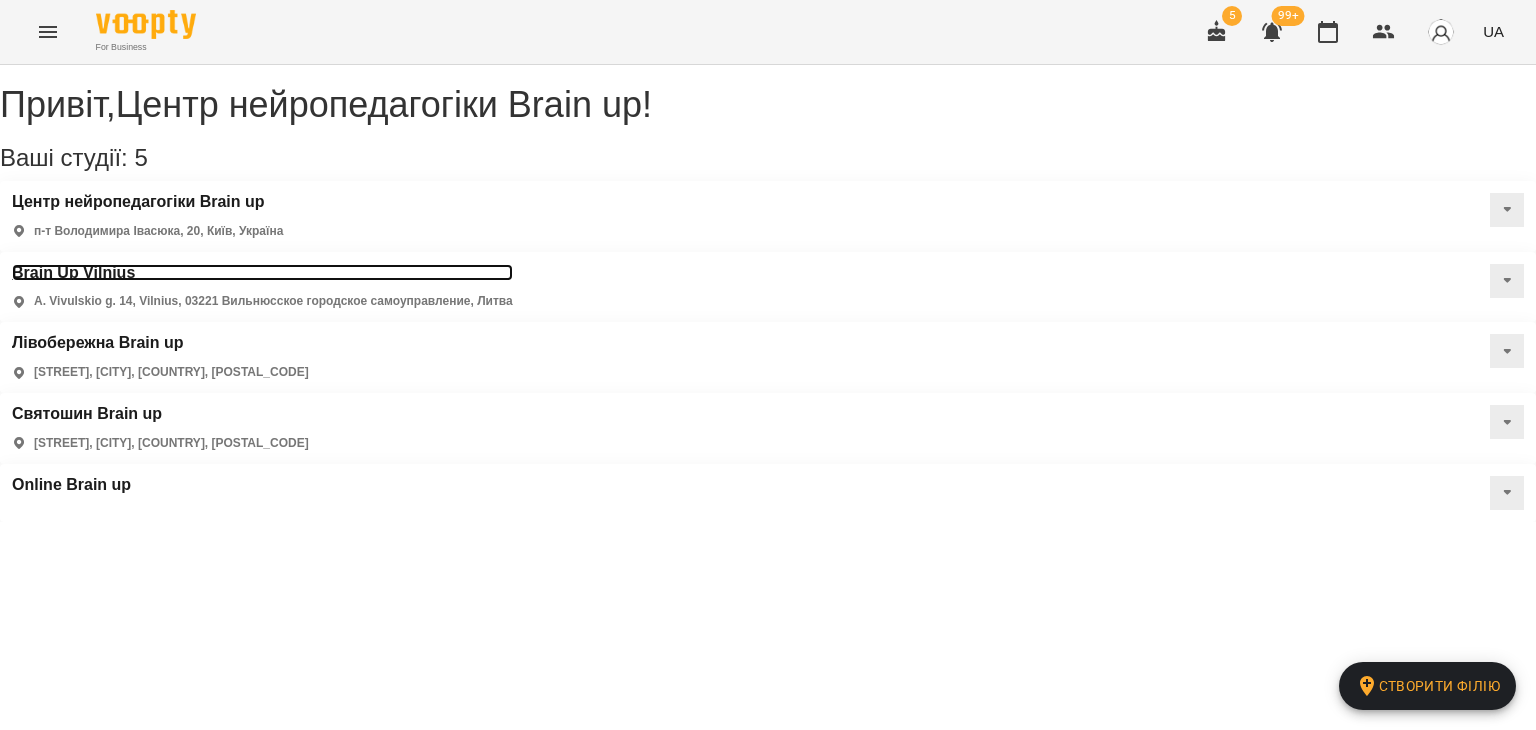 click on "Brain Up Vilnius" at bounding box center (262, 273) 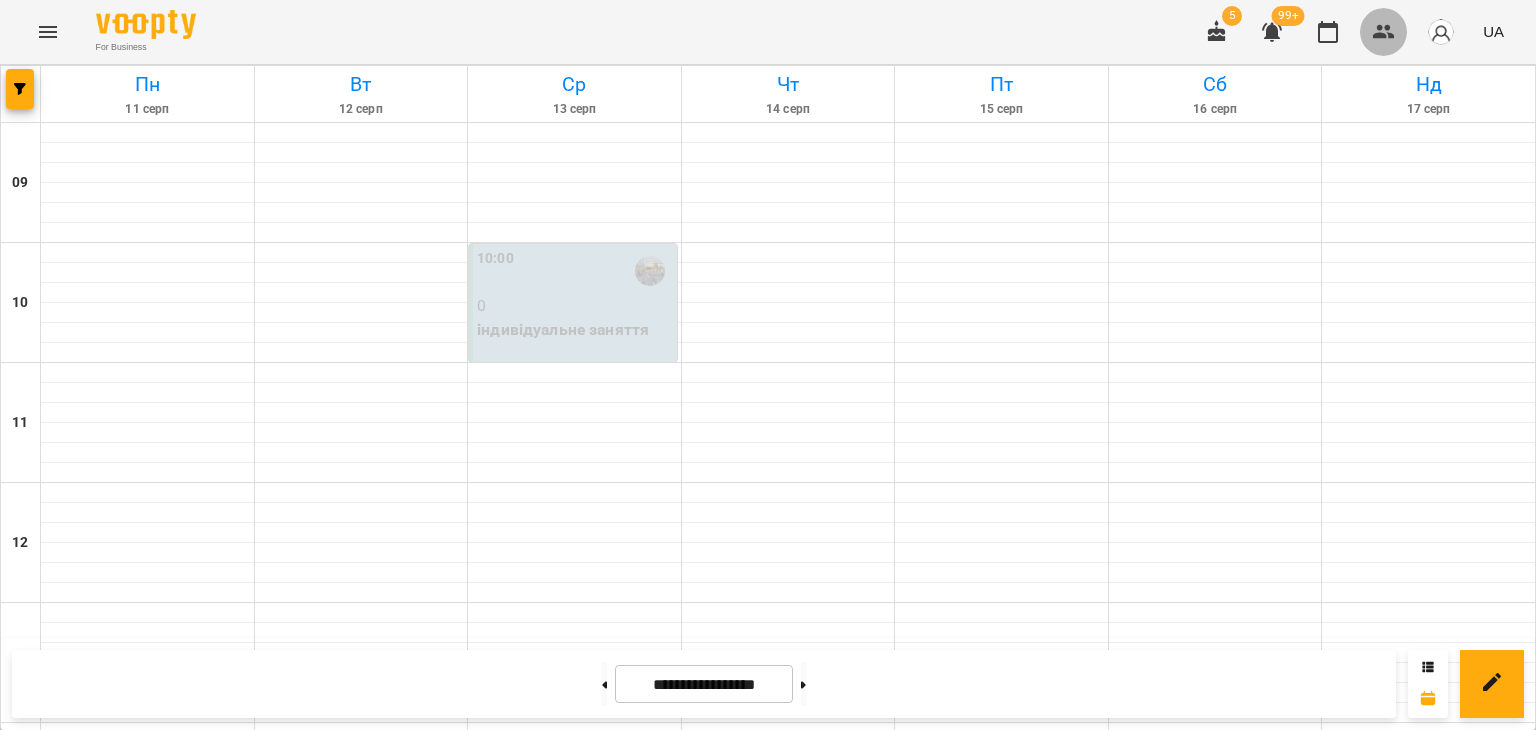 click 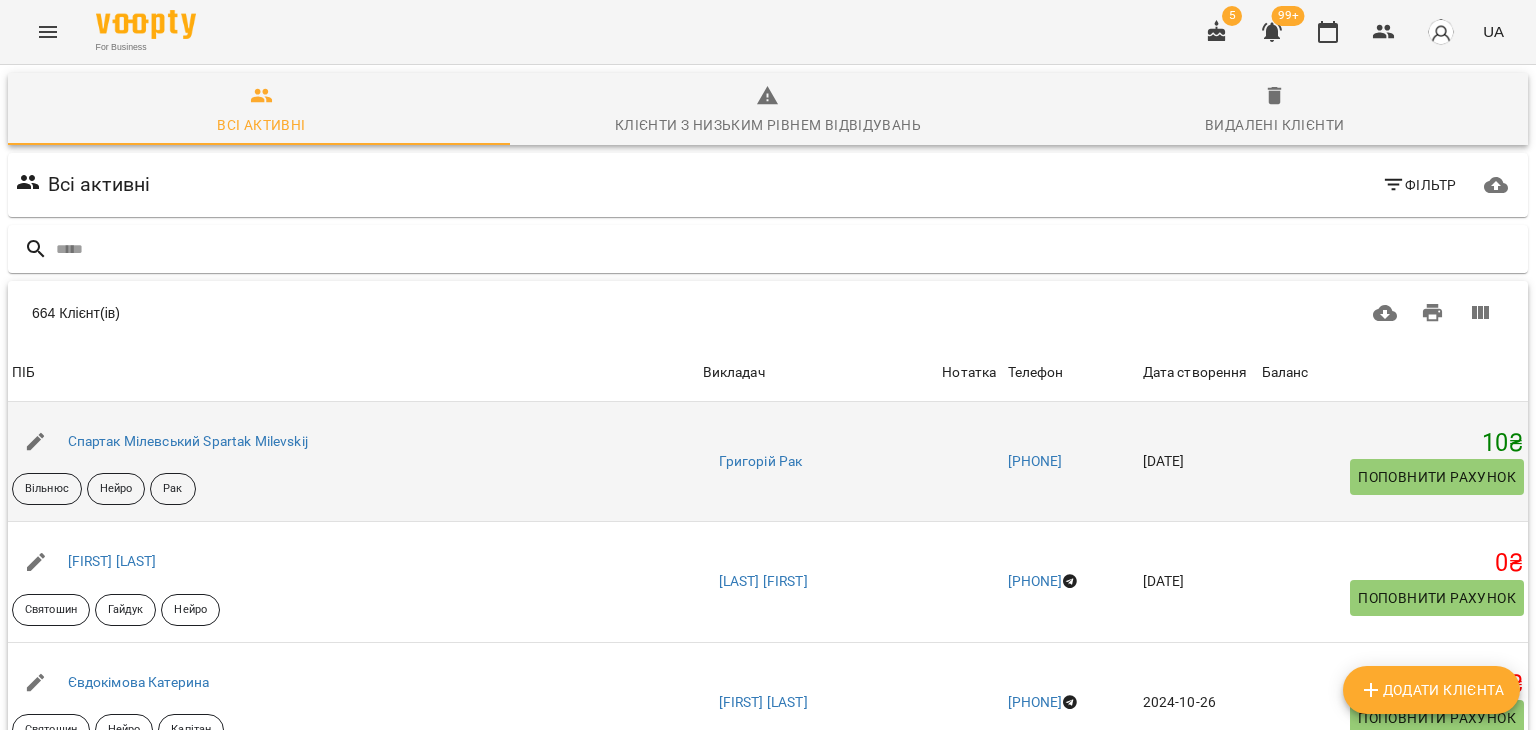 click on "Cпартак Мілевський Spartak Milevskij" at bounding box center [188, 442] 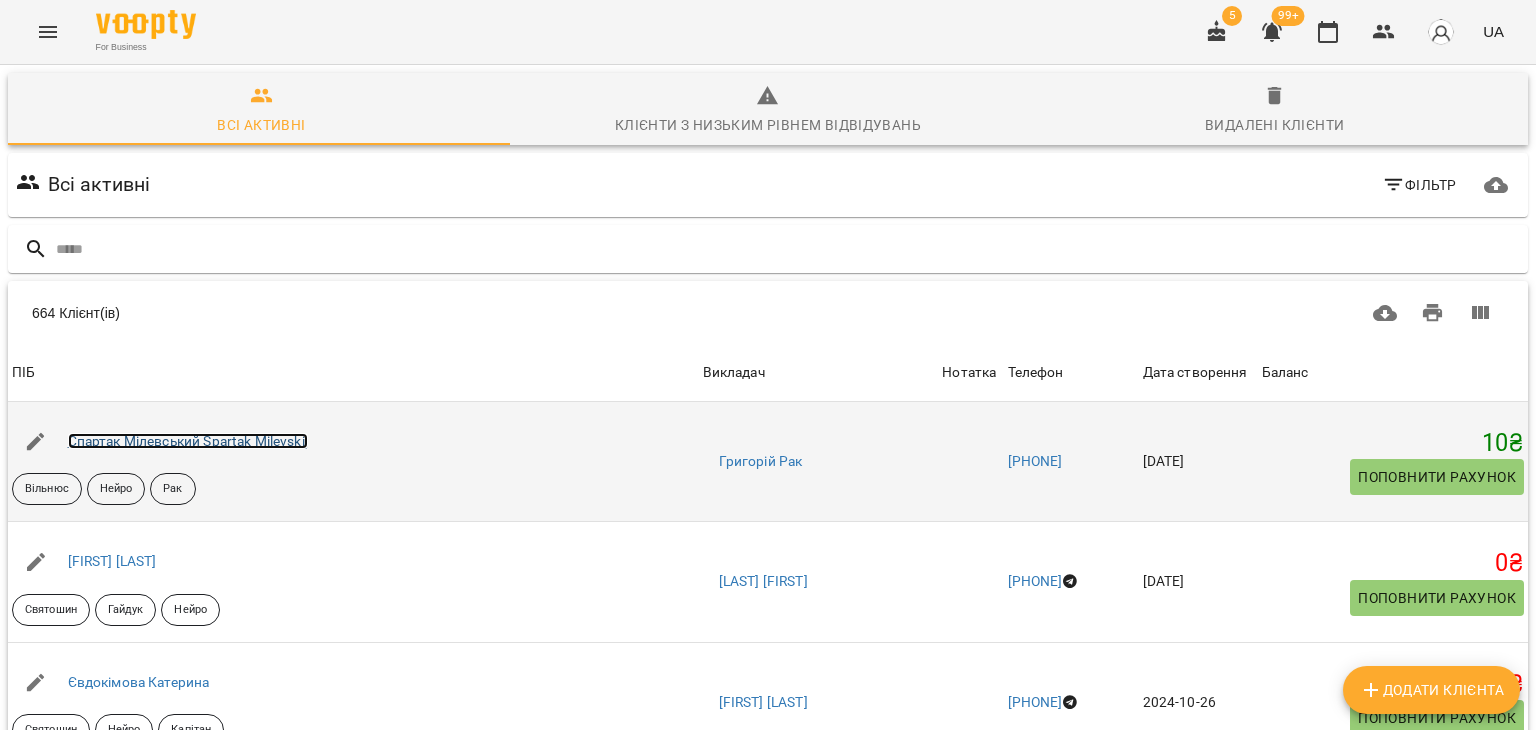 click on "Cпартак Мілевський Spartak Milevskij" at bounding box center (188, 441) 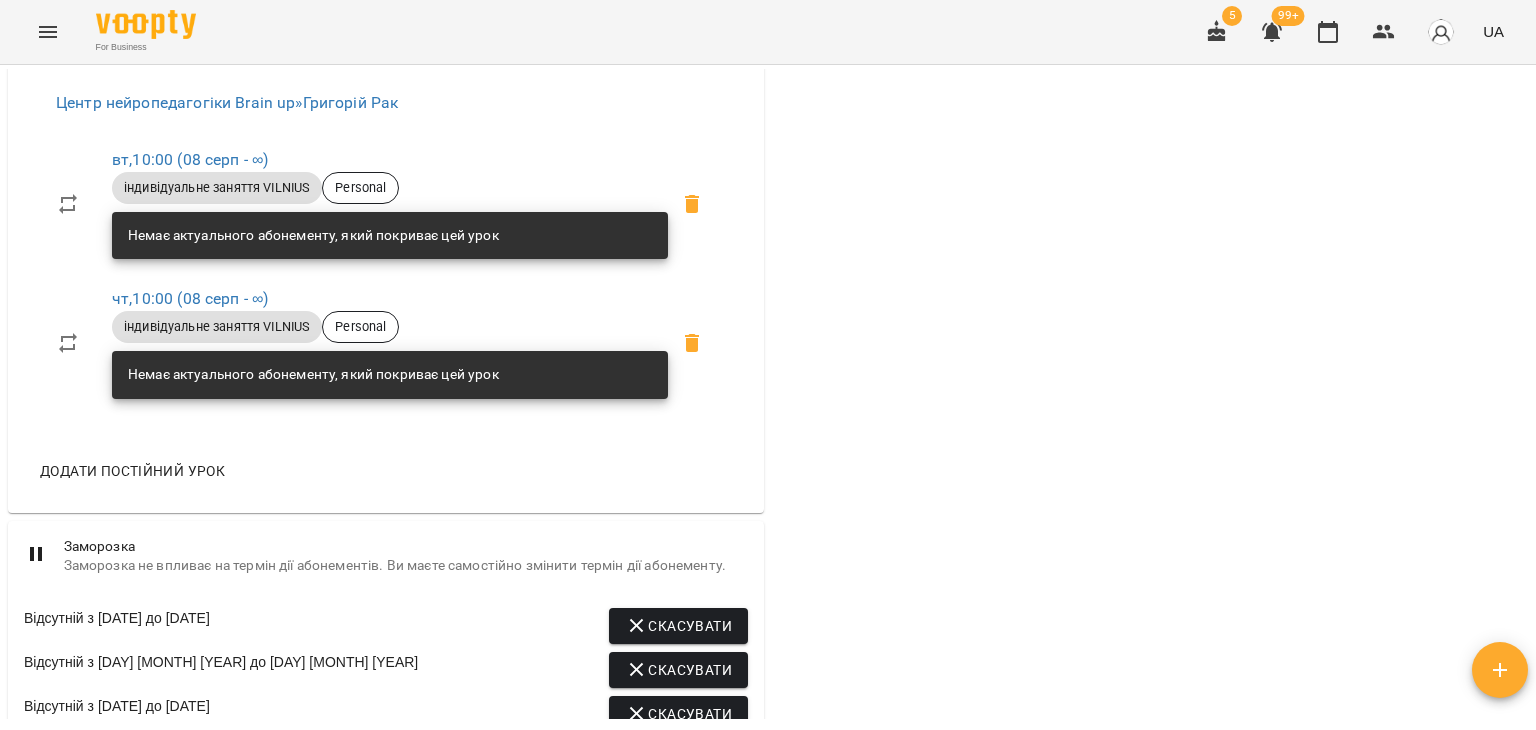 scroll, scrollTop: 1000, scrollLeft: 0, axis: vertical 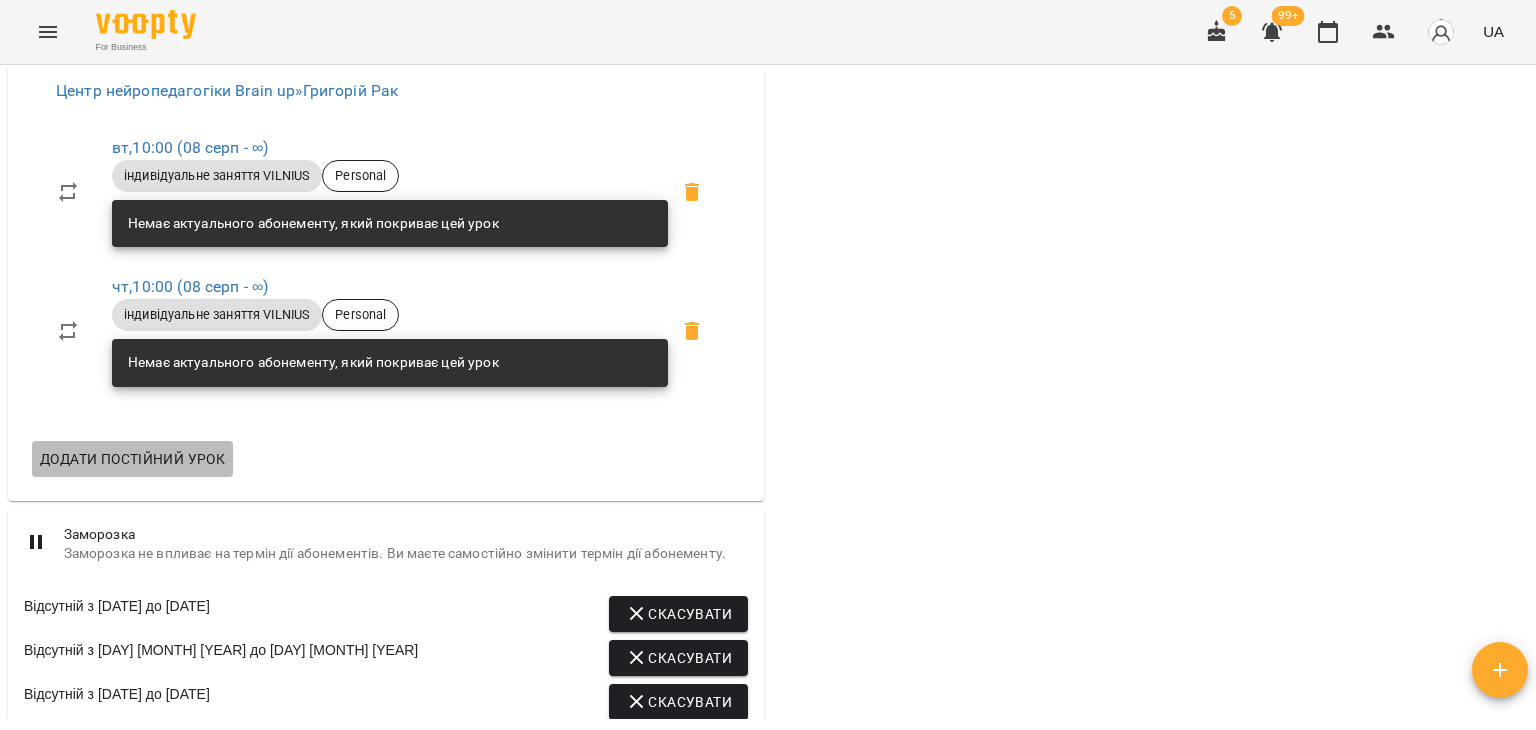 click on "Додати постійний урок" at bounding box center (132, 459) 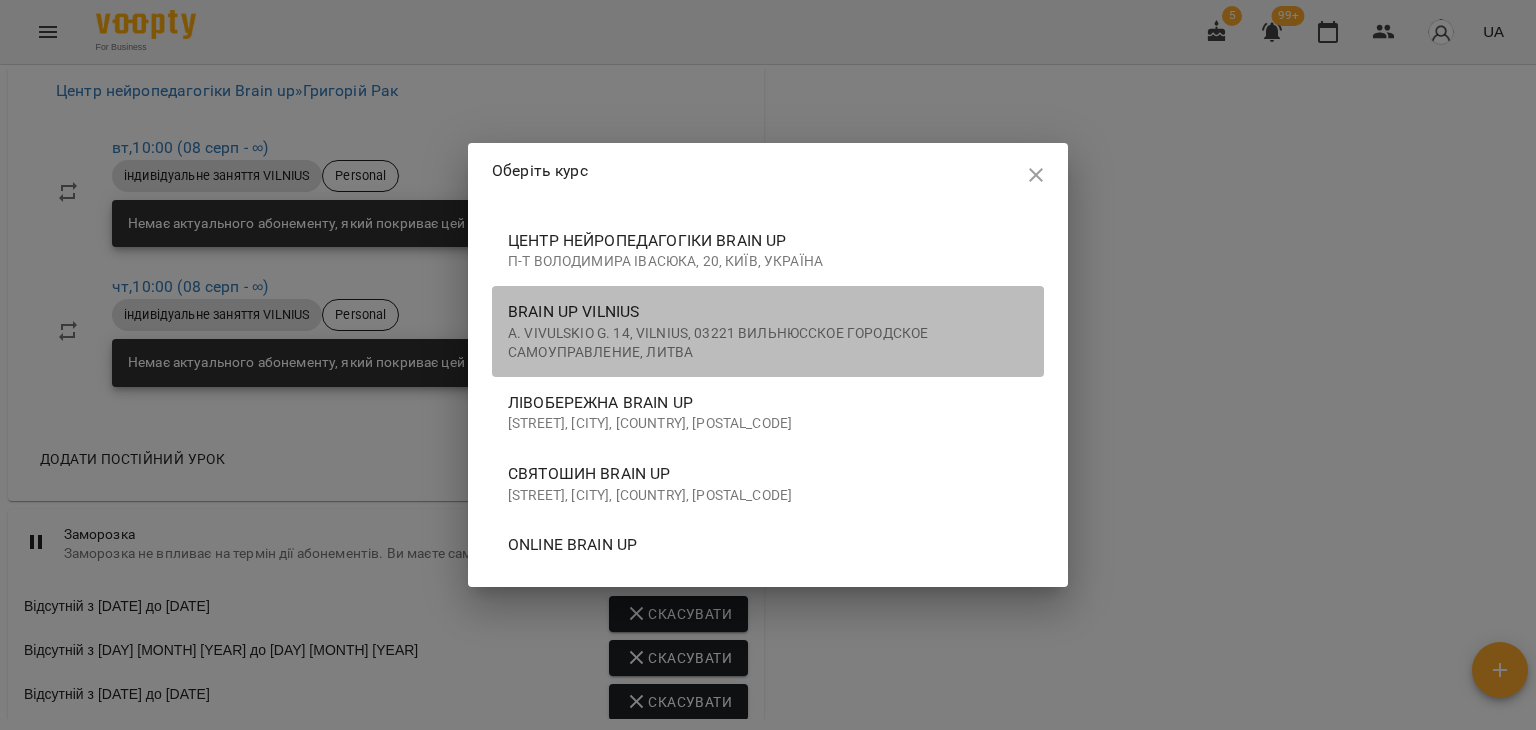 click on "A. Vivulskio g. 14, Vilnius, 03221 Вильнюсское городское самоуправление, Литва" at bounding box center [768, 343] 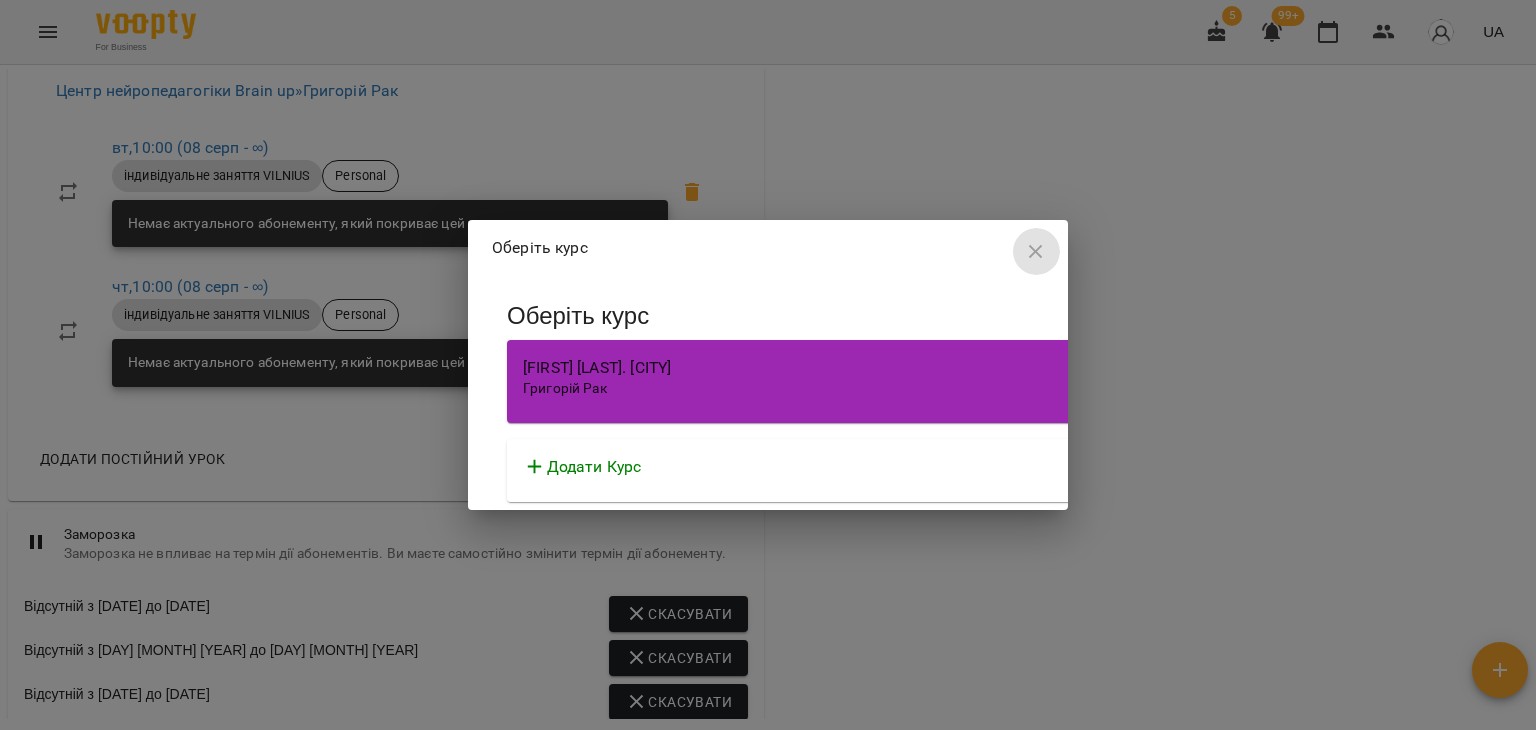 click 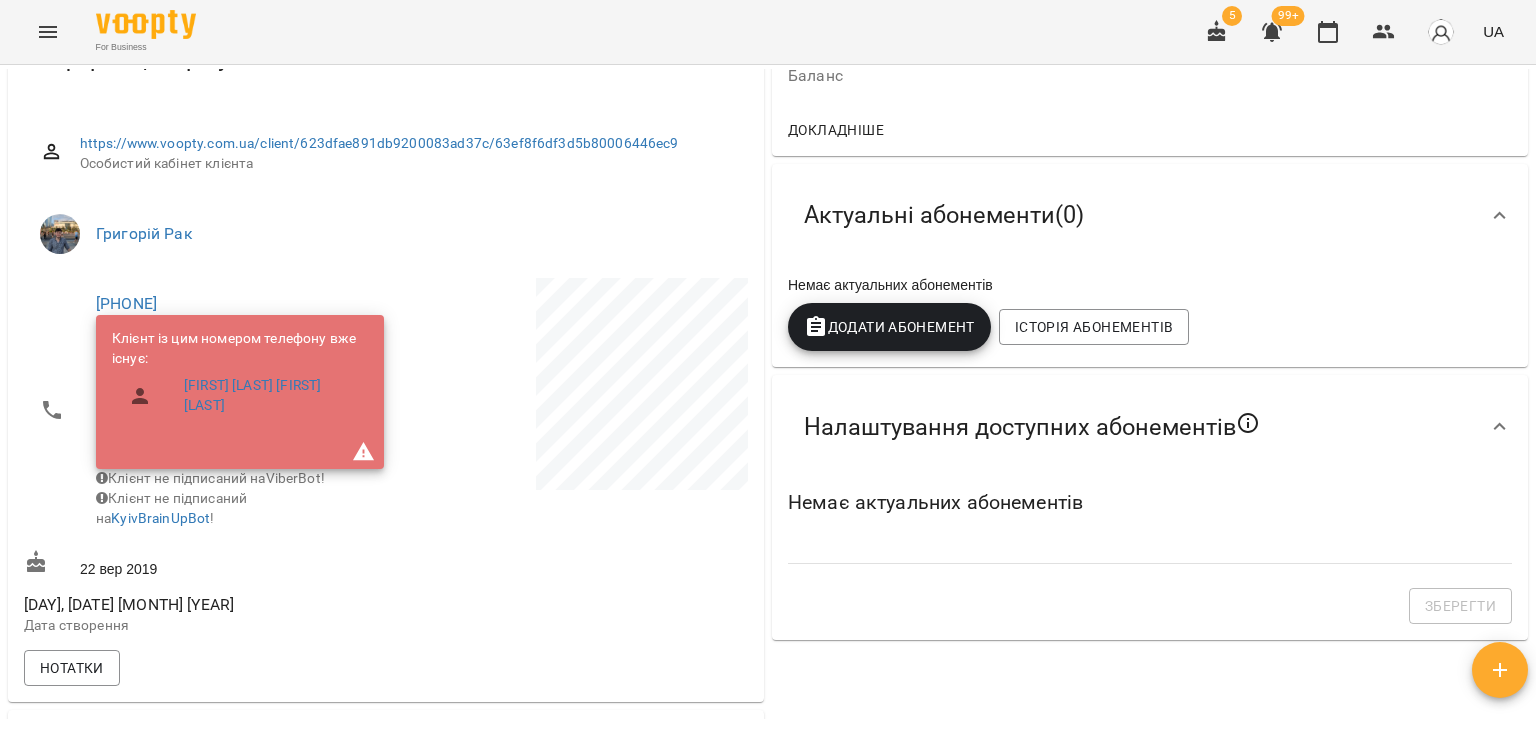 scroll, scrollTop: 0, scrollLeft: 0, axis: both 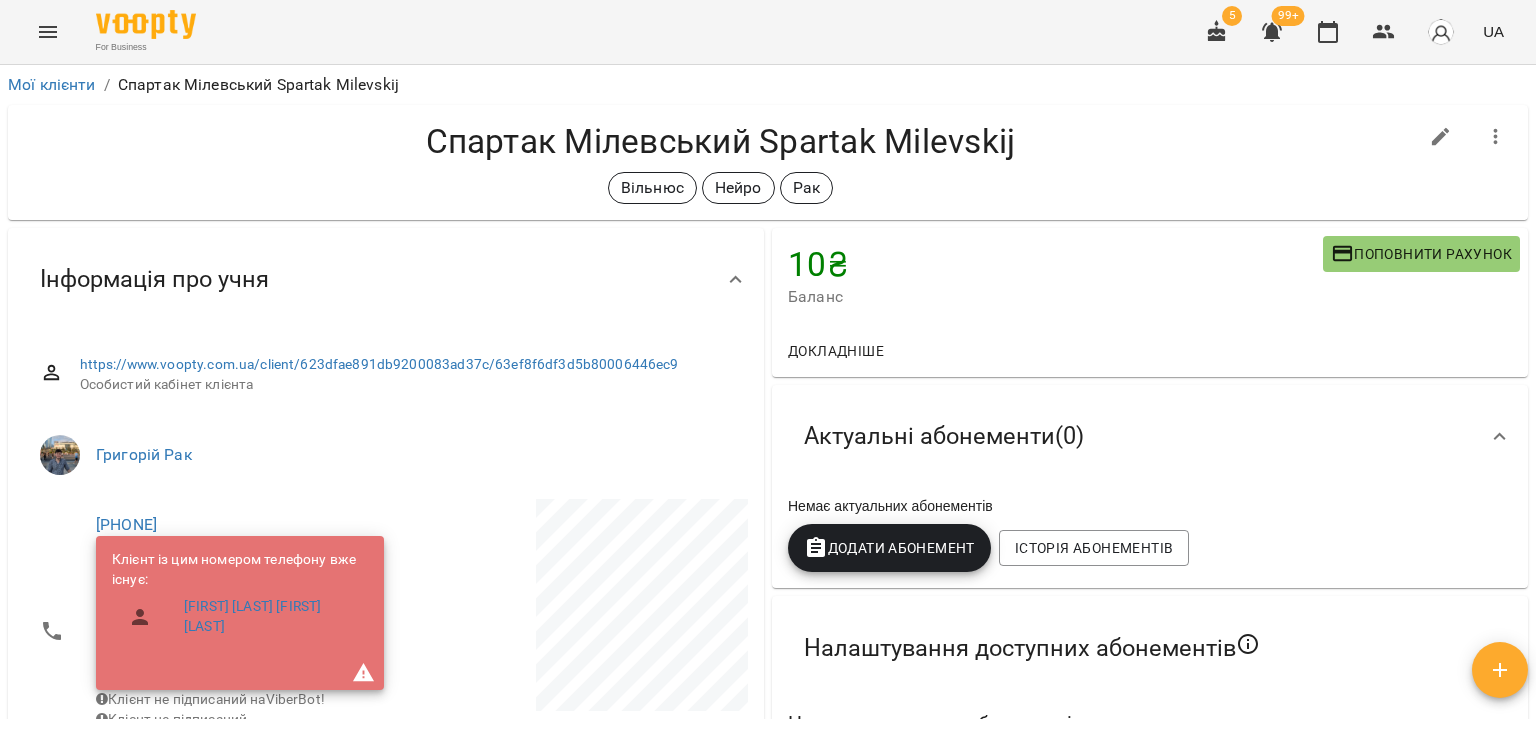 type 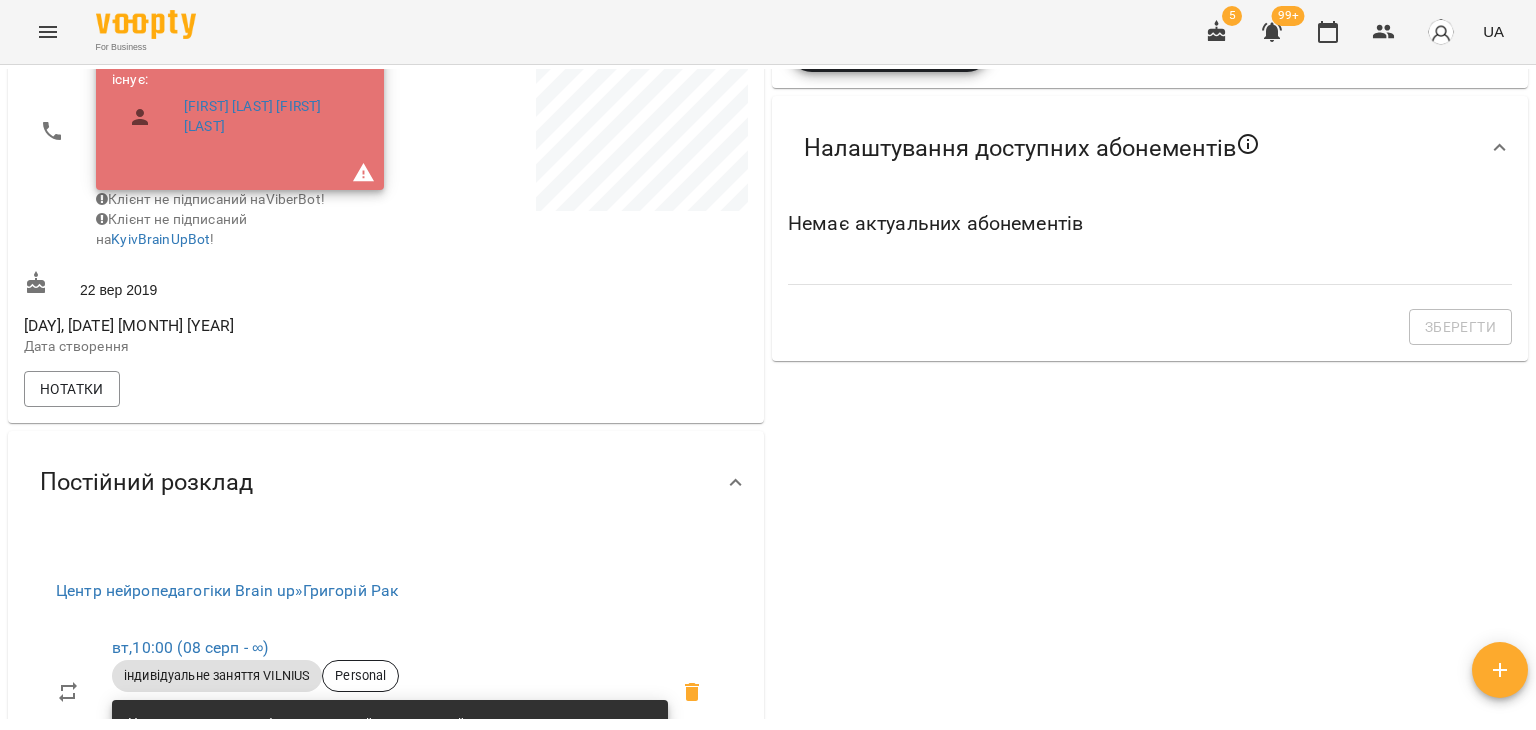 scroll, scrollTop: 900, scrollLeft: 0, axis: vertical 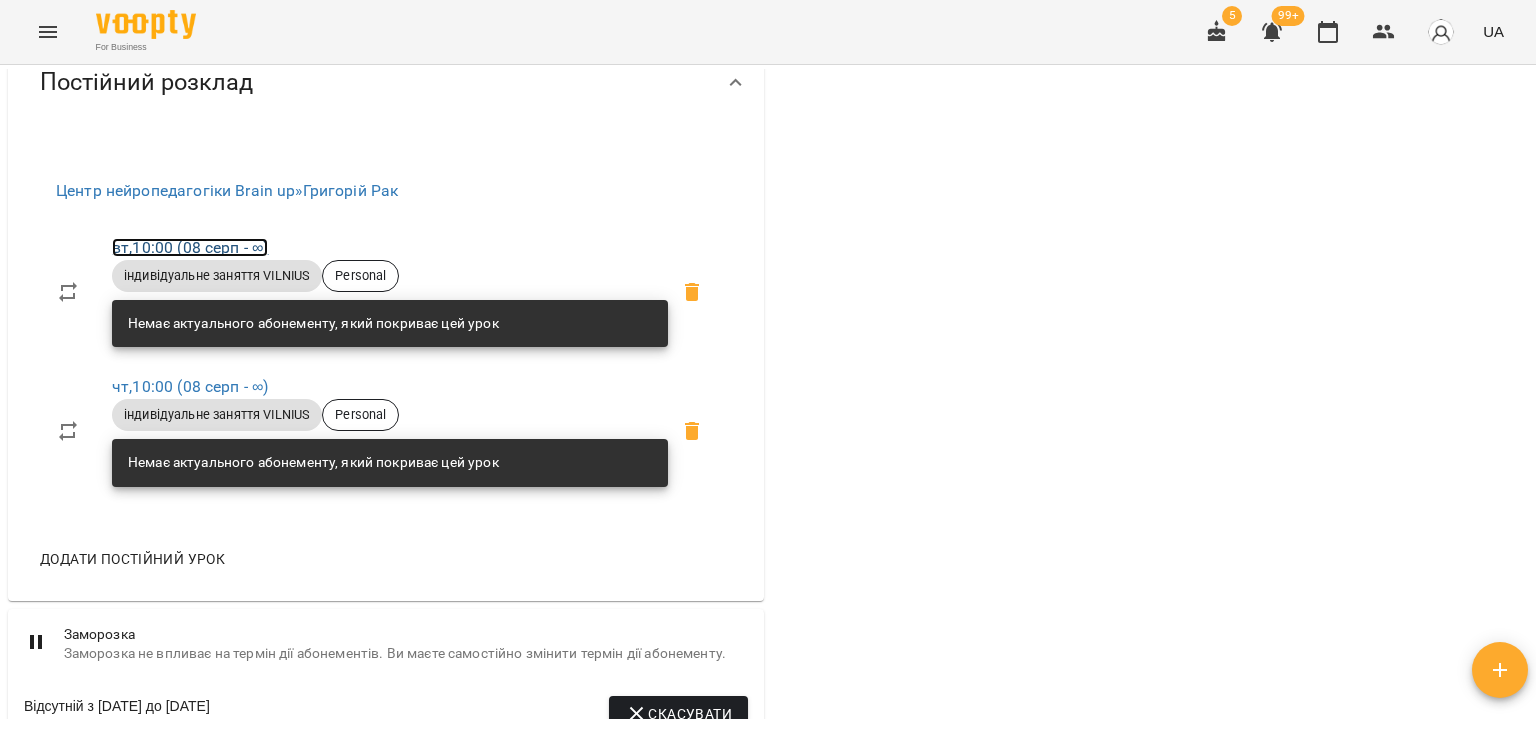 click on "вт , [TIME] ([DAY] [MONTH] - ∞)" at bounding box center [190, 247] 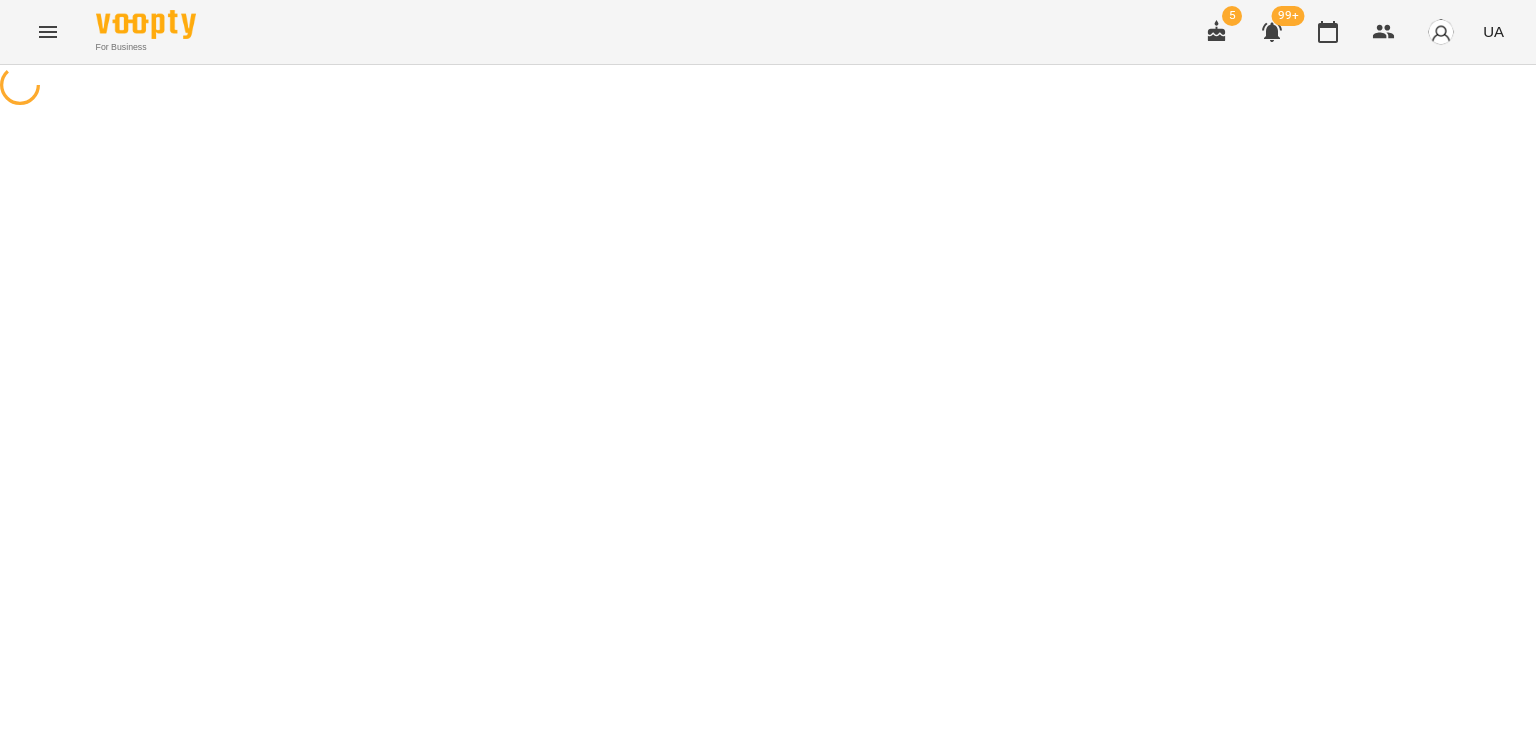 select on "*" 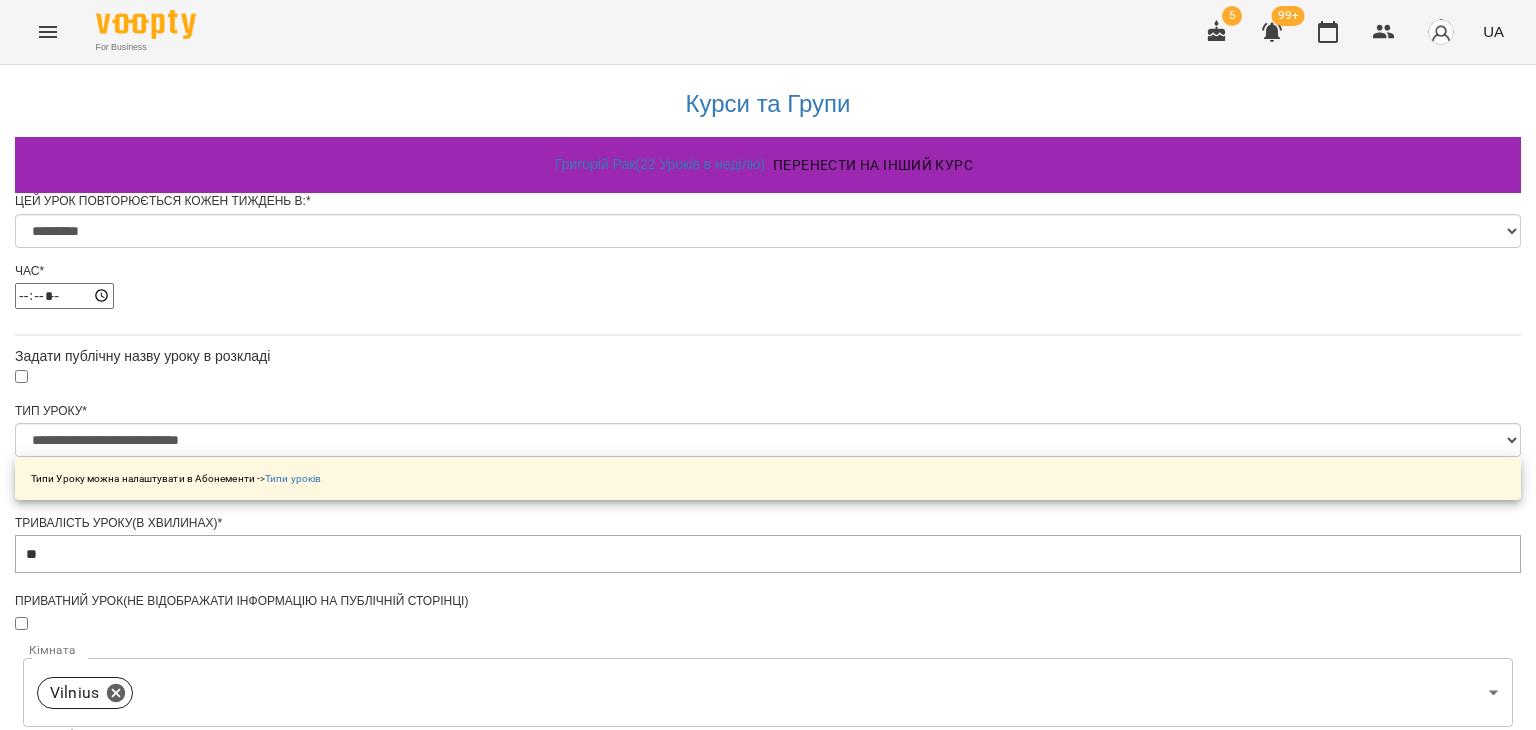 scroll, scrollTop: 892, scrollLeft: 0, axis: vertical 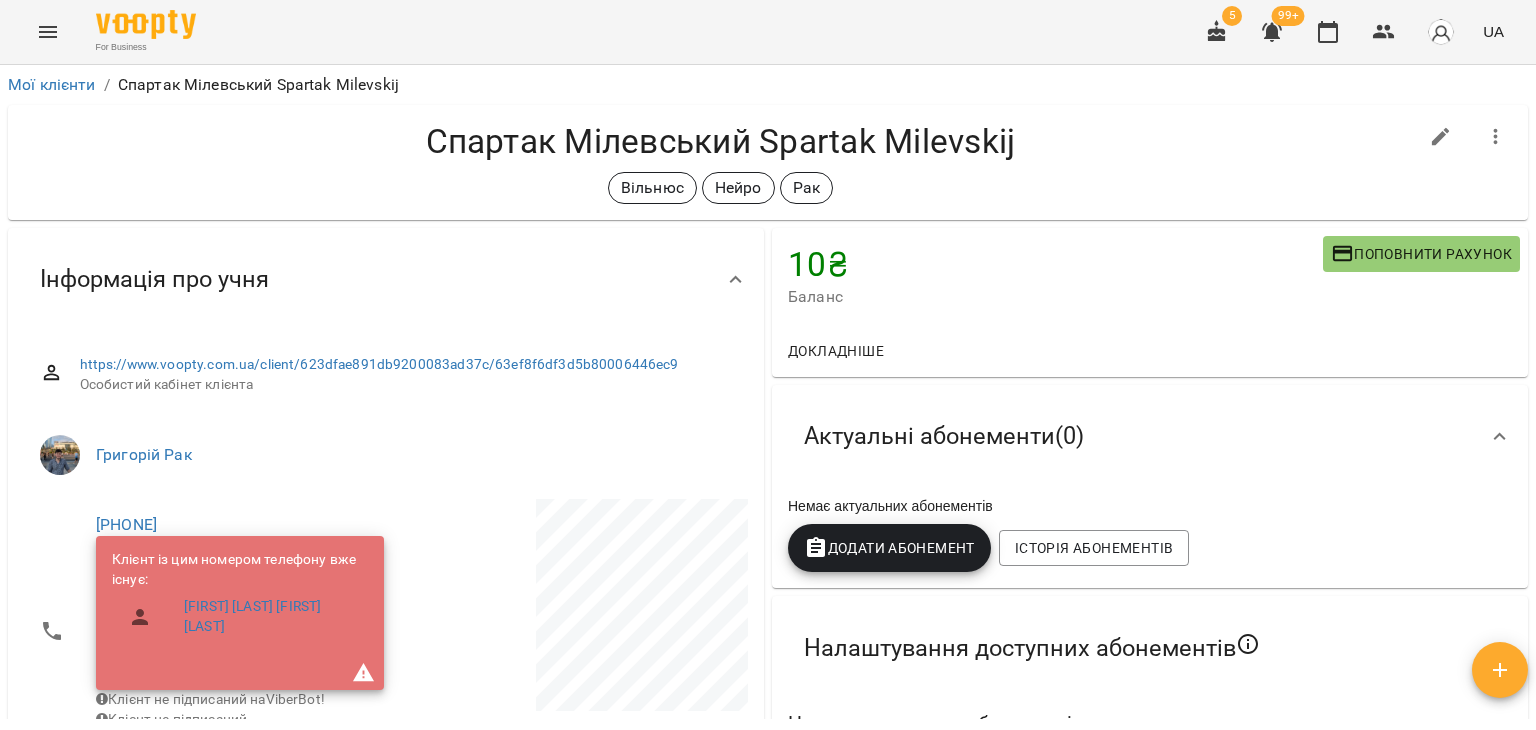click 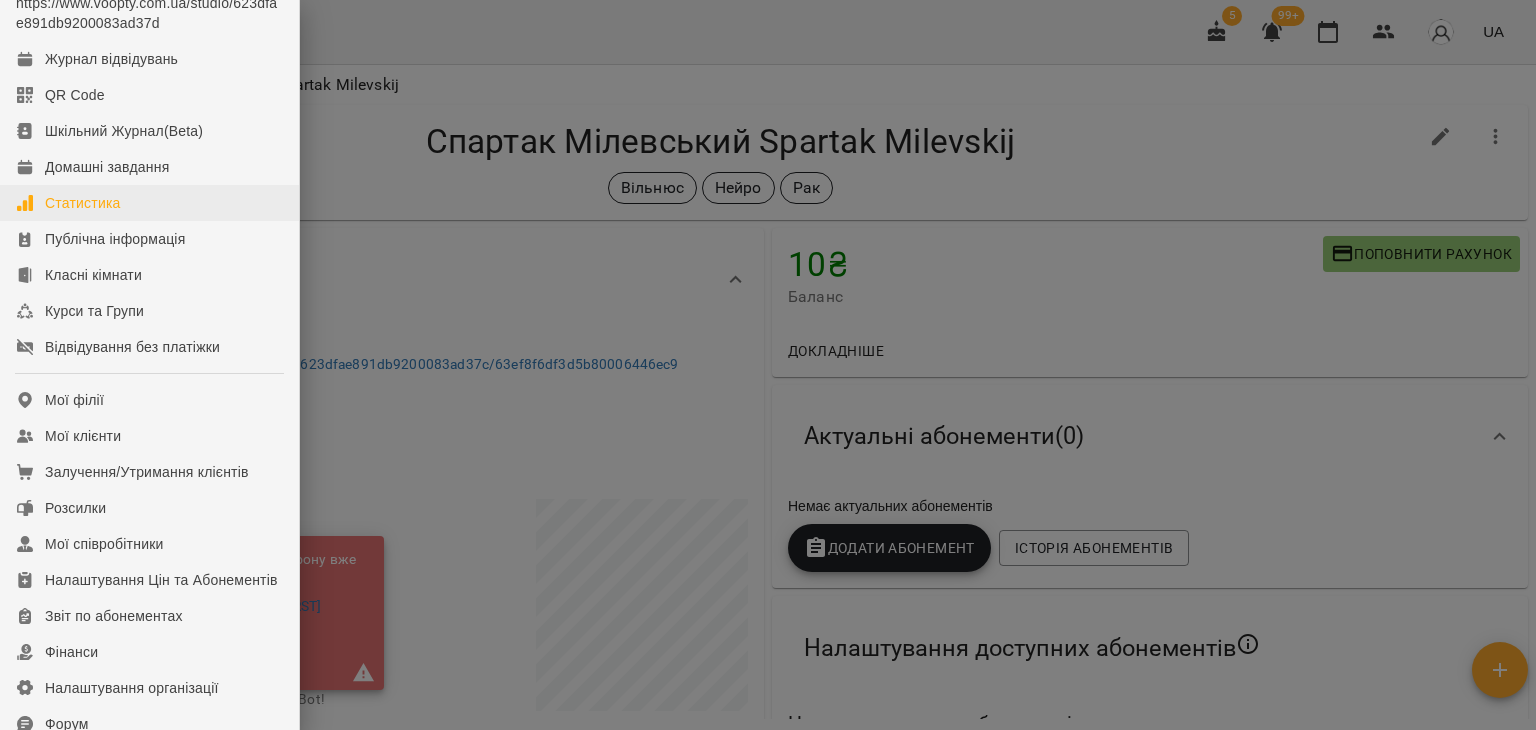 scroll, scrollTop: 100, scrollLeft: 0, axis: vertical 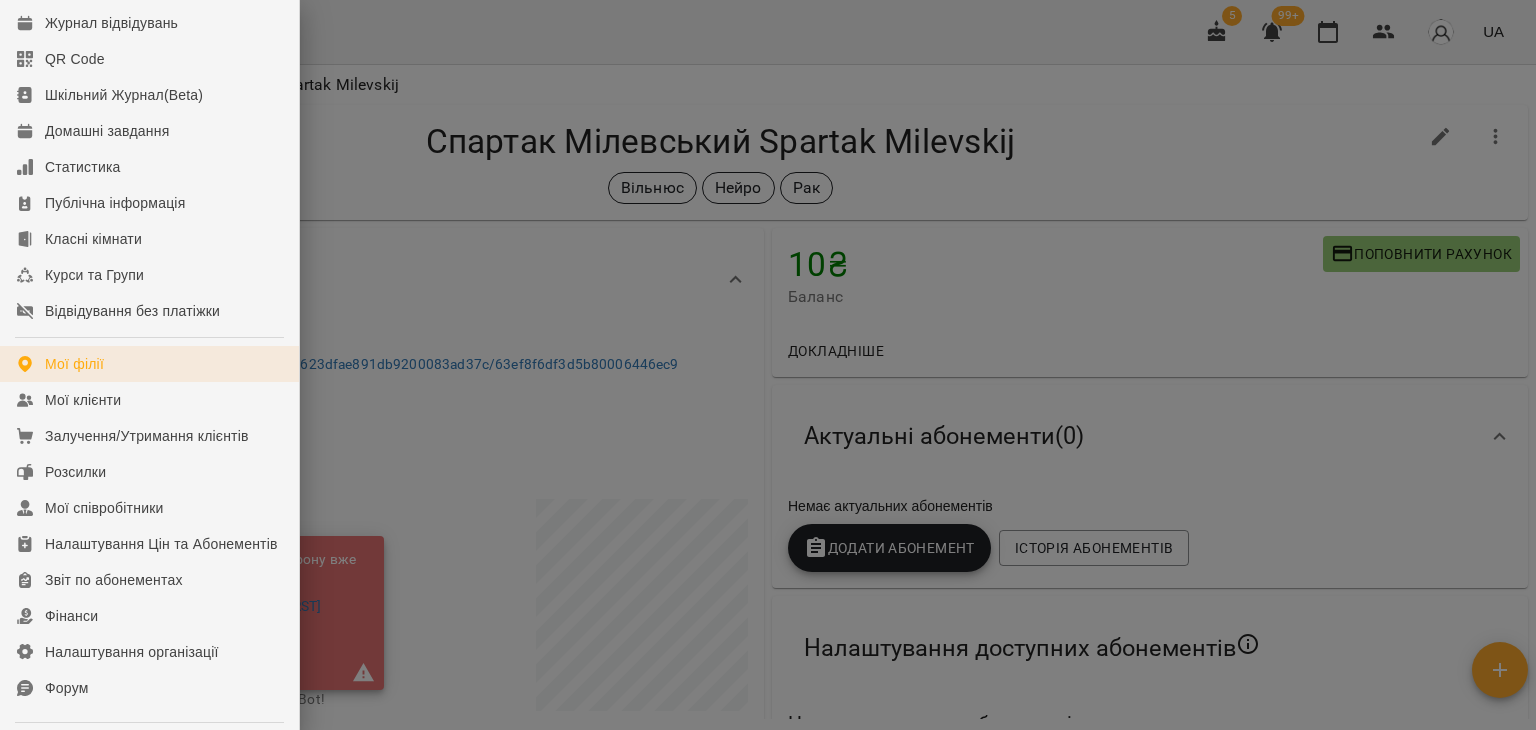 click on "Мої філії" at bounding box center (74, 364) 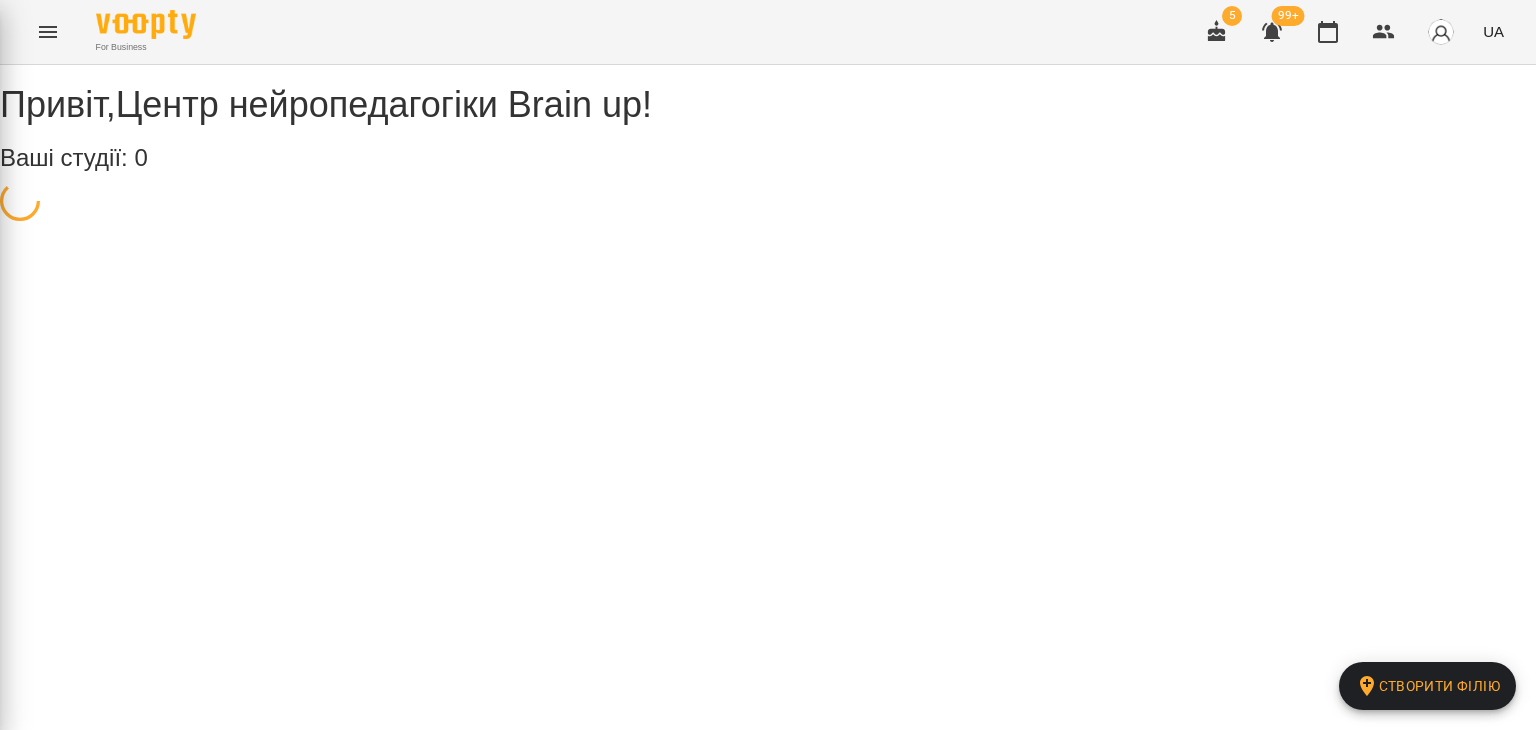 scroll, scrollTop: 0, scrollLeft: 0, axis: both 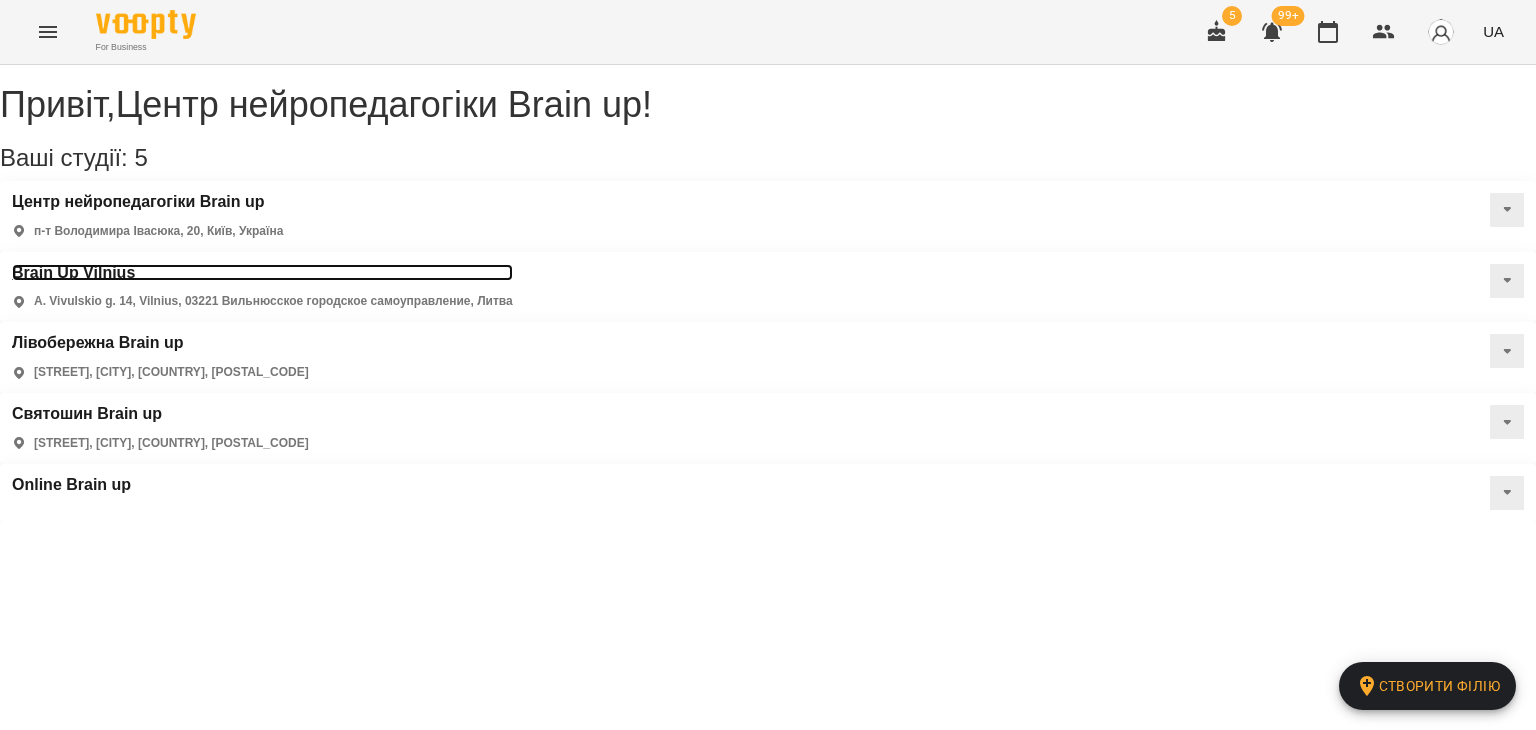 click on "Brain Up Vilnius" at bounding box center [262, 273] 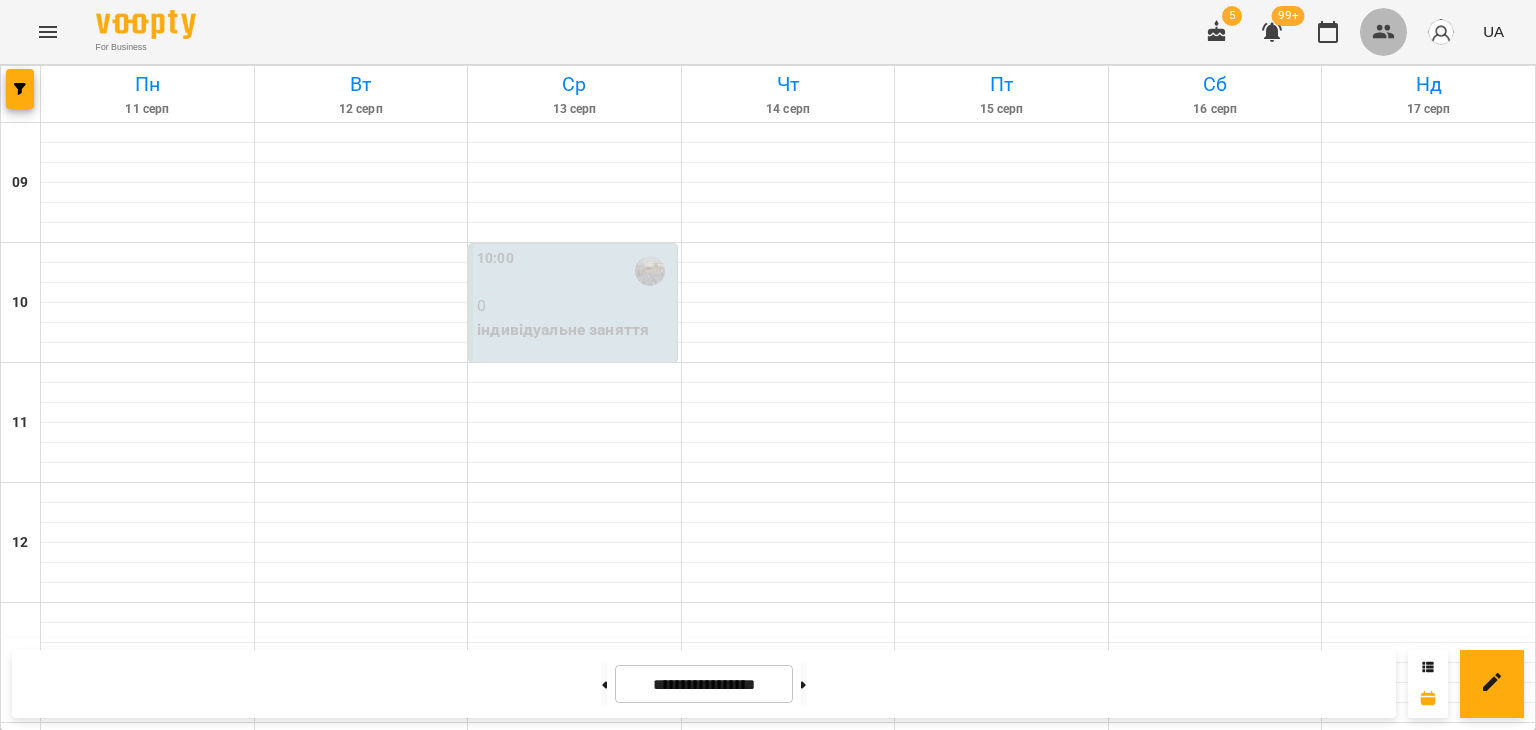 click at bounding box center (1384, 32) 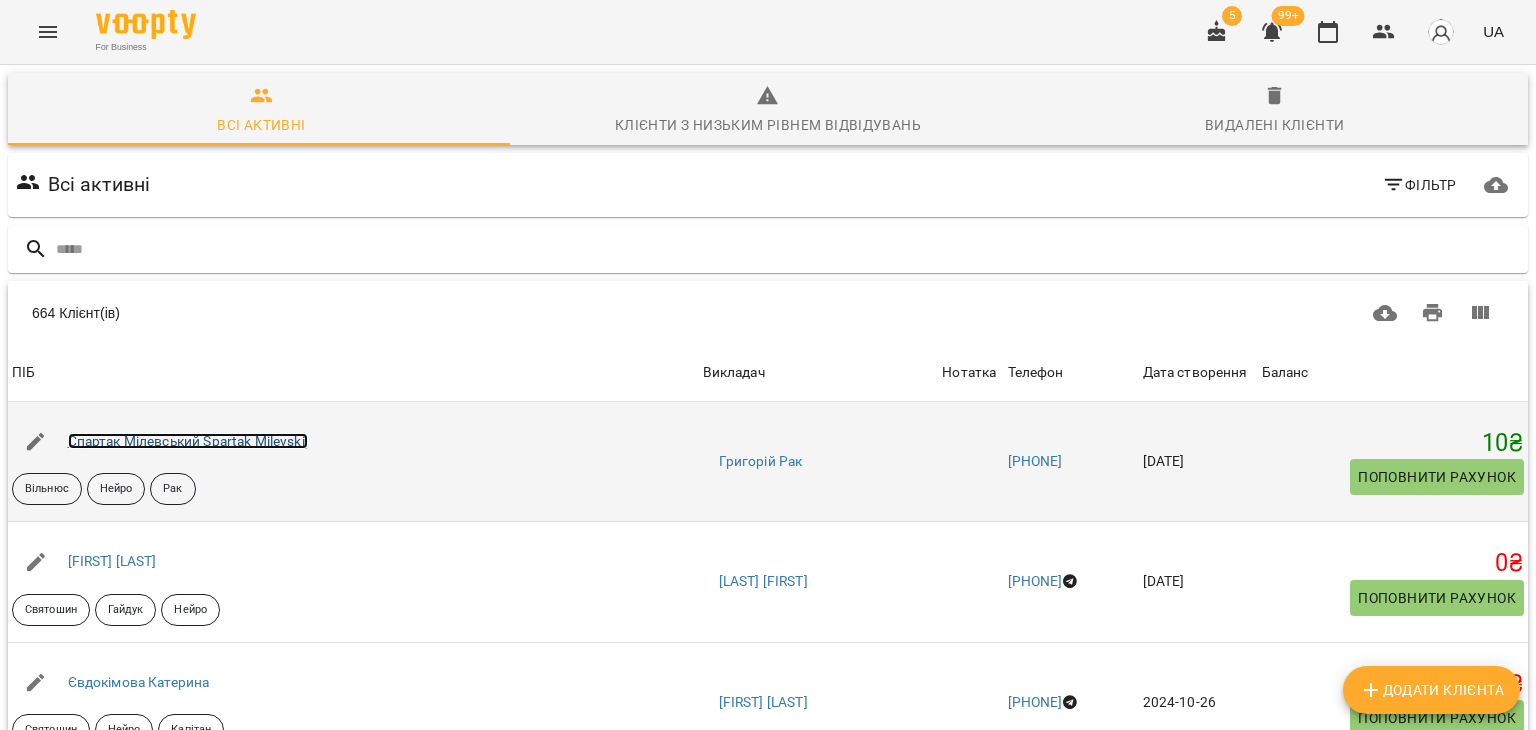click on "Cпартак Мілевський Spartak Milevskij" at bounding box center [188, 441] 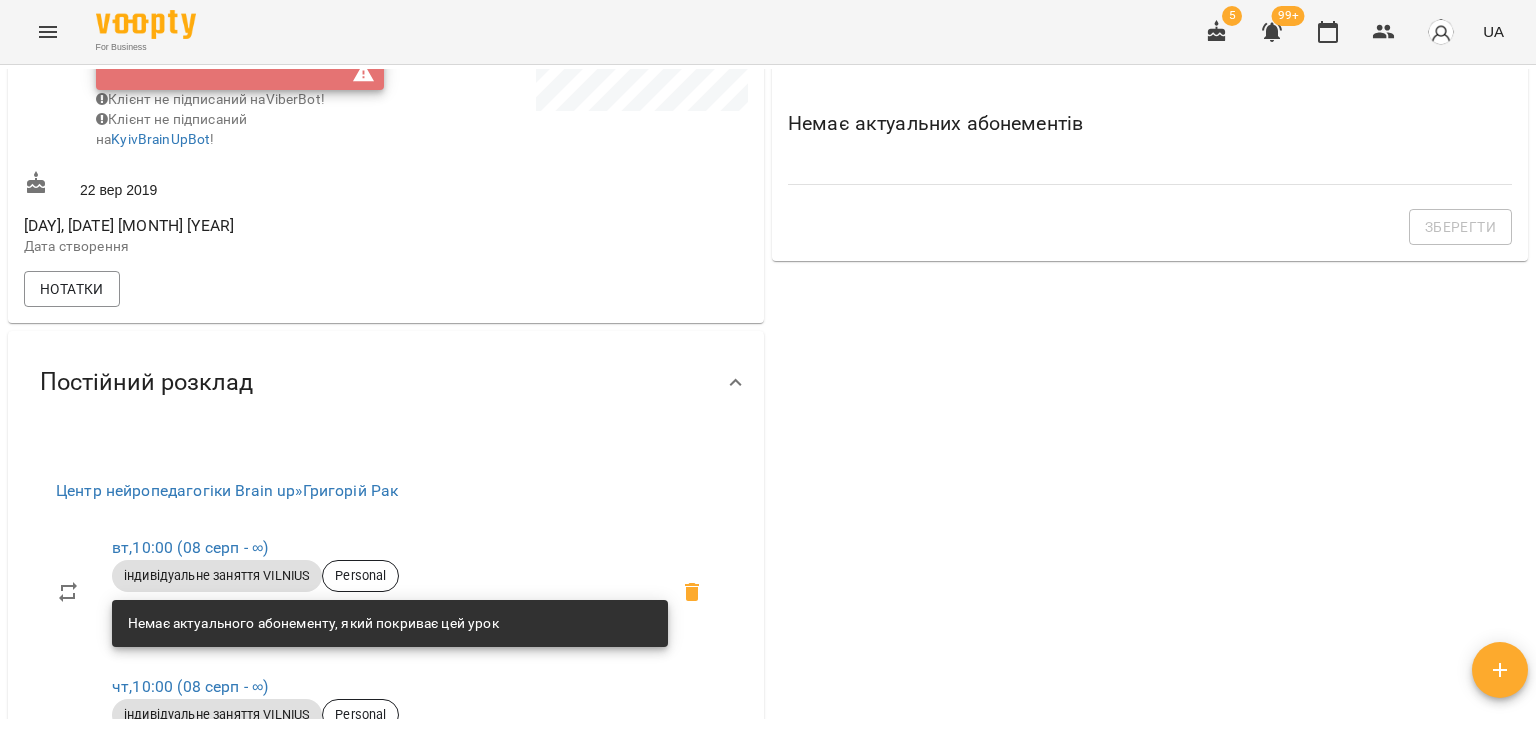 scroll, scrollTop: 1100, scrollLeft: 0, axis: vertical 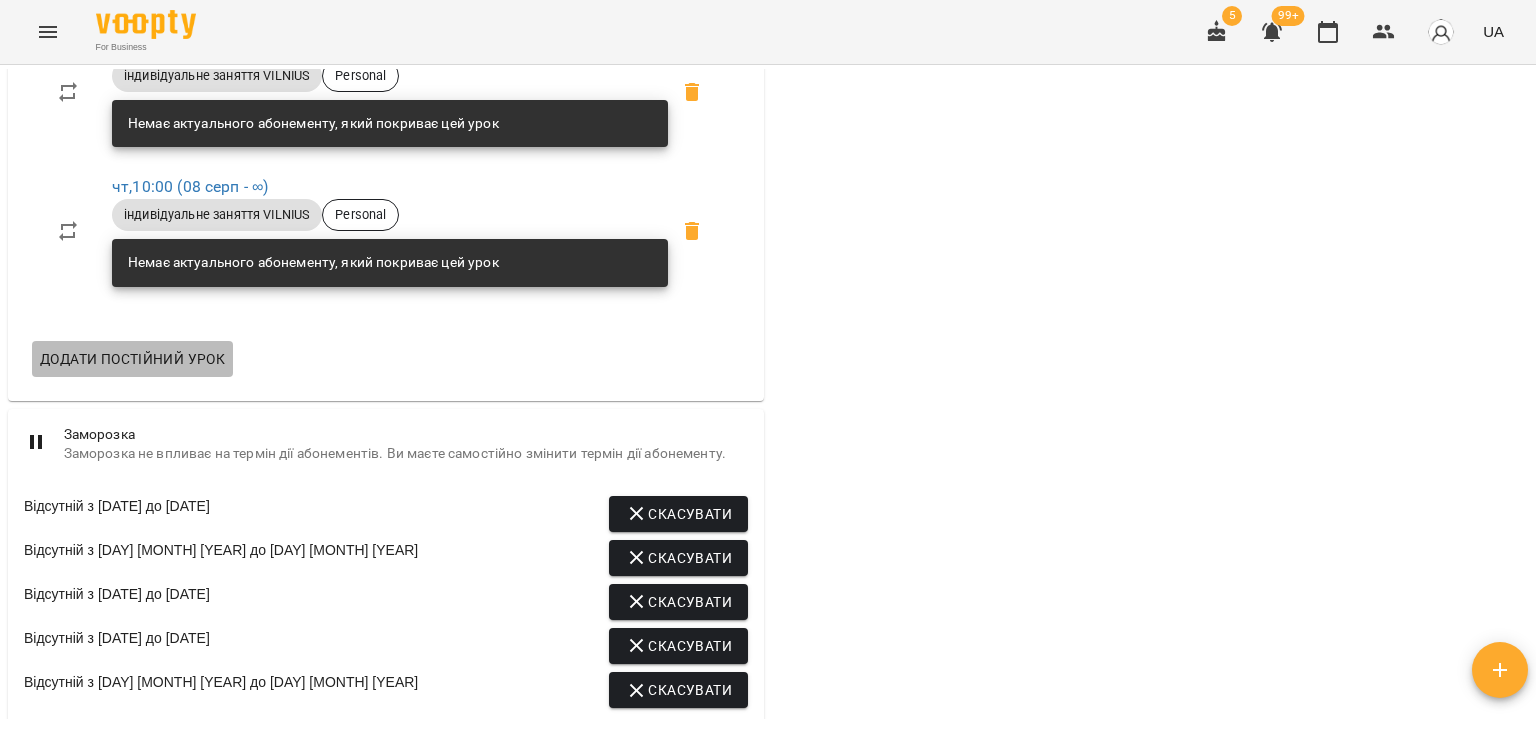 click on "Додати постійний урок" at bounding box center (132, 359) 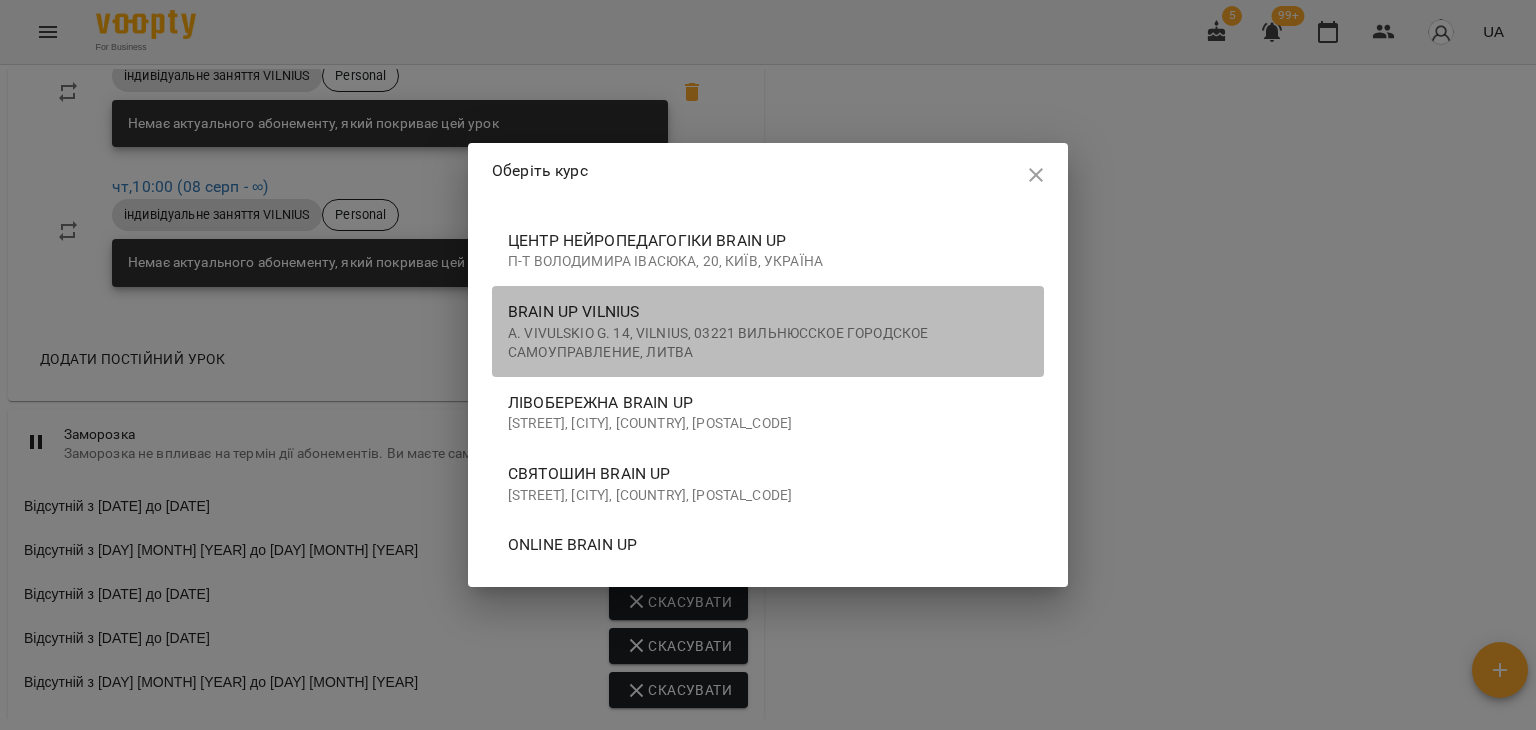 click on "Brain Up Vilnius" at bounding box center [768, 312] 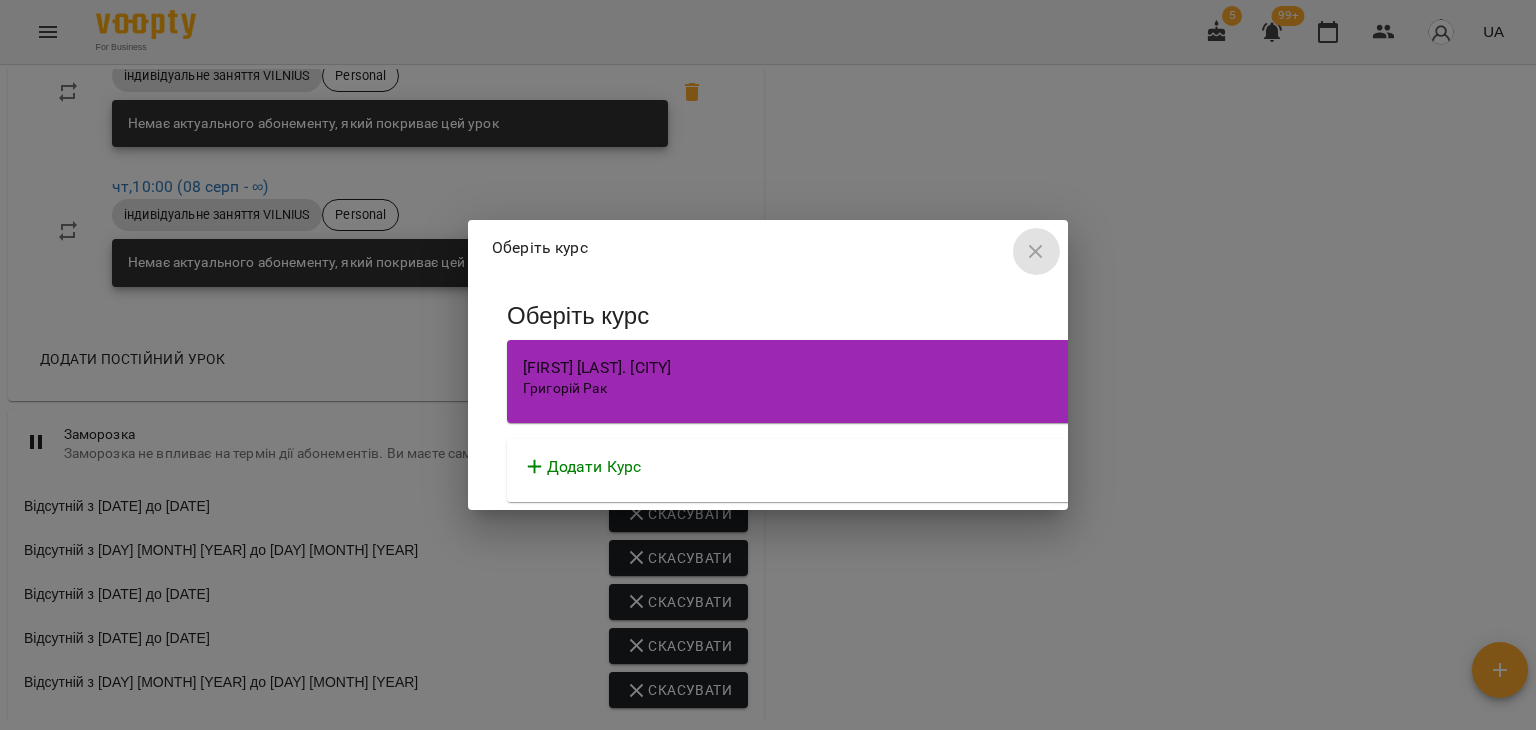 click 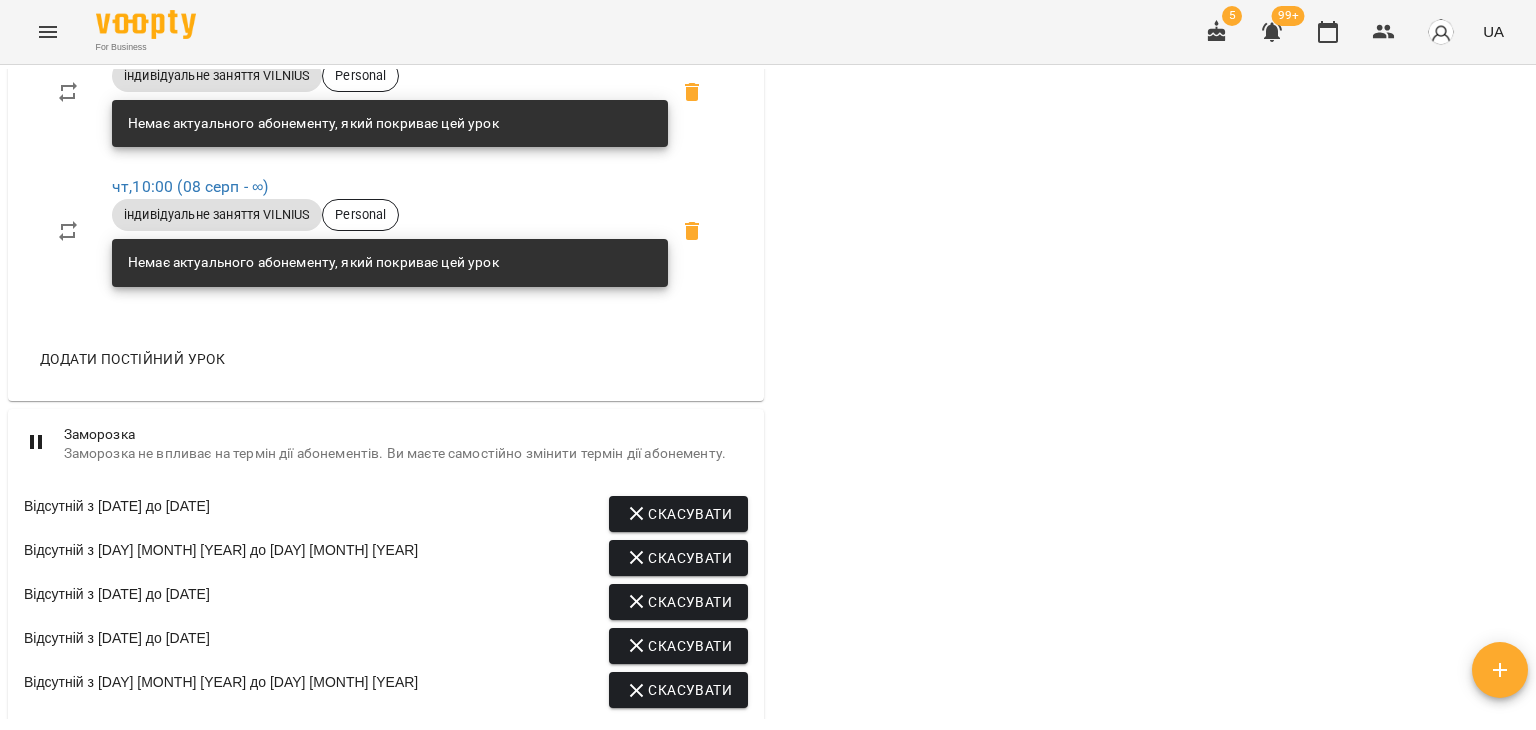 type 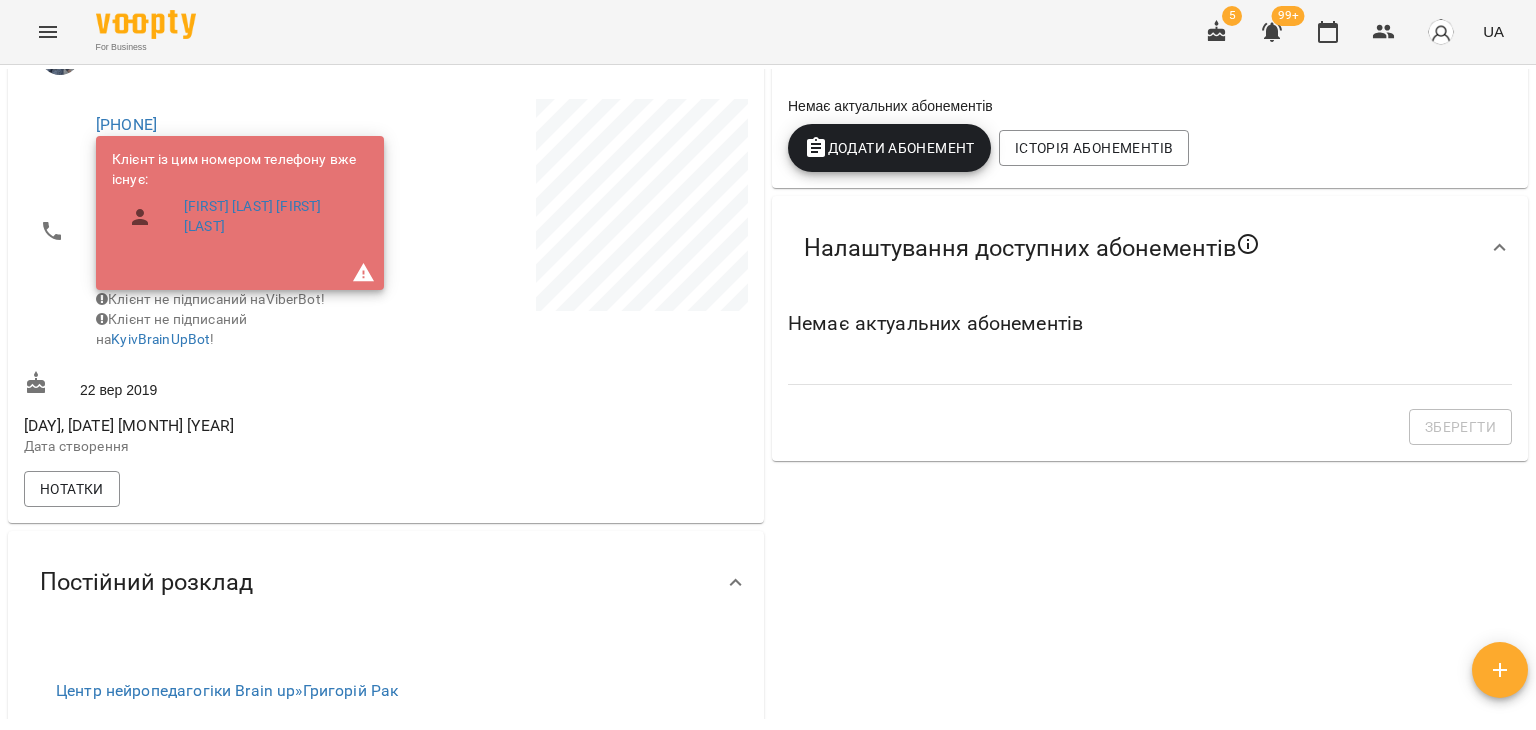 scroll, scrollTop: 0, scrollLeft: 0, axis: both 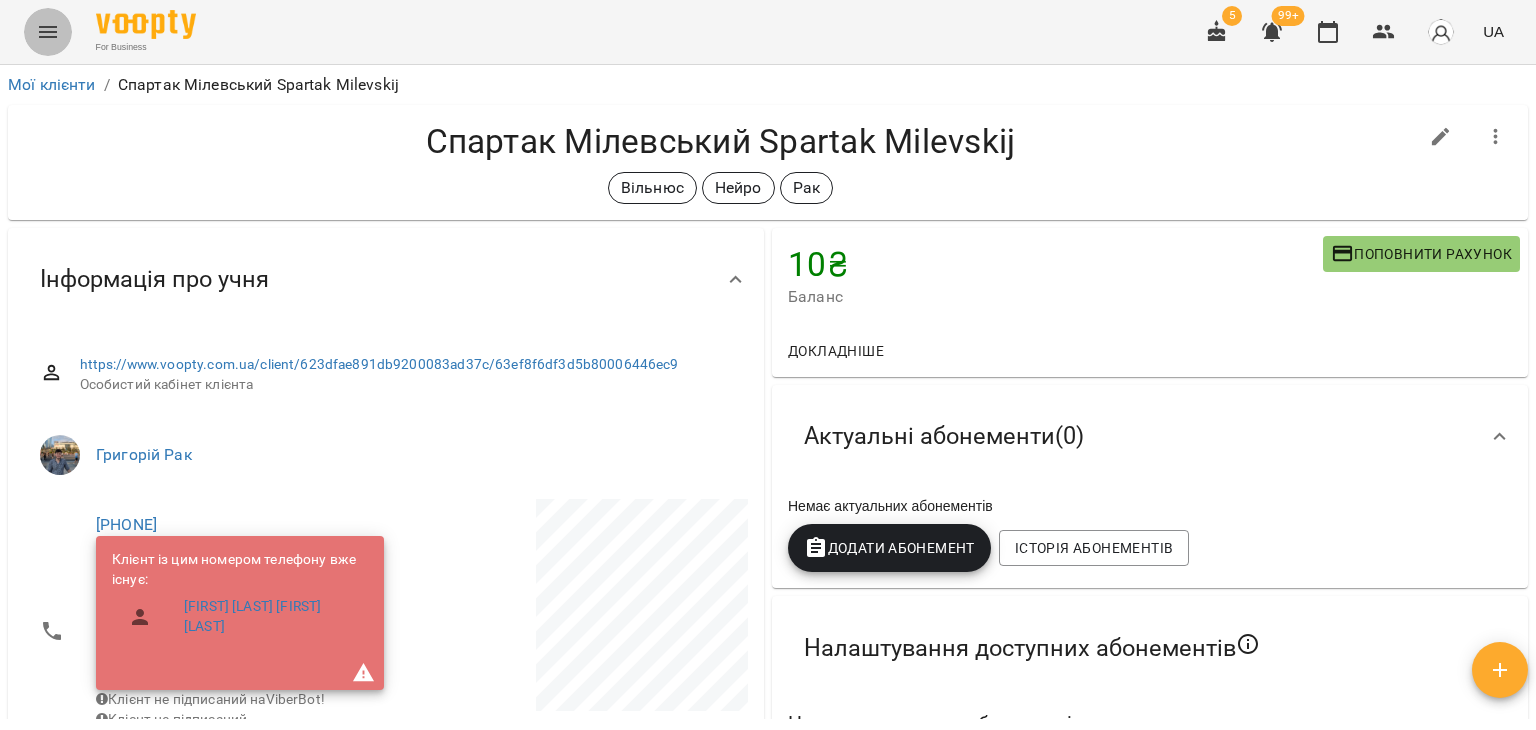 click 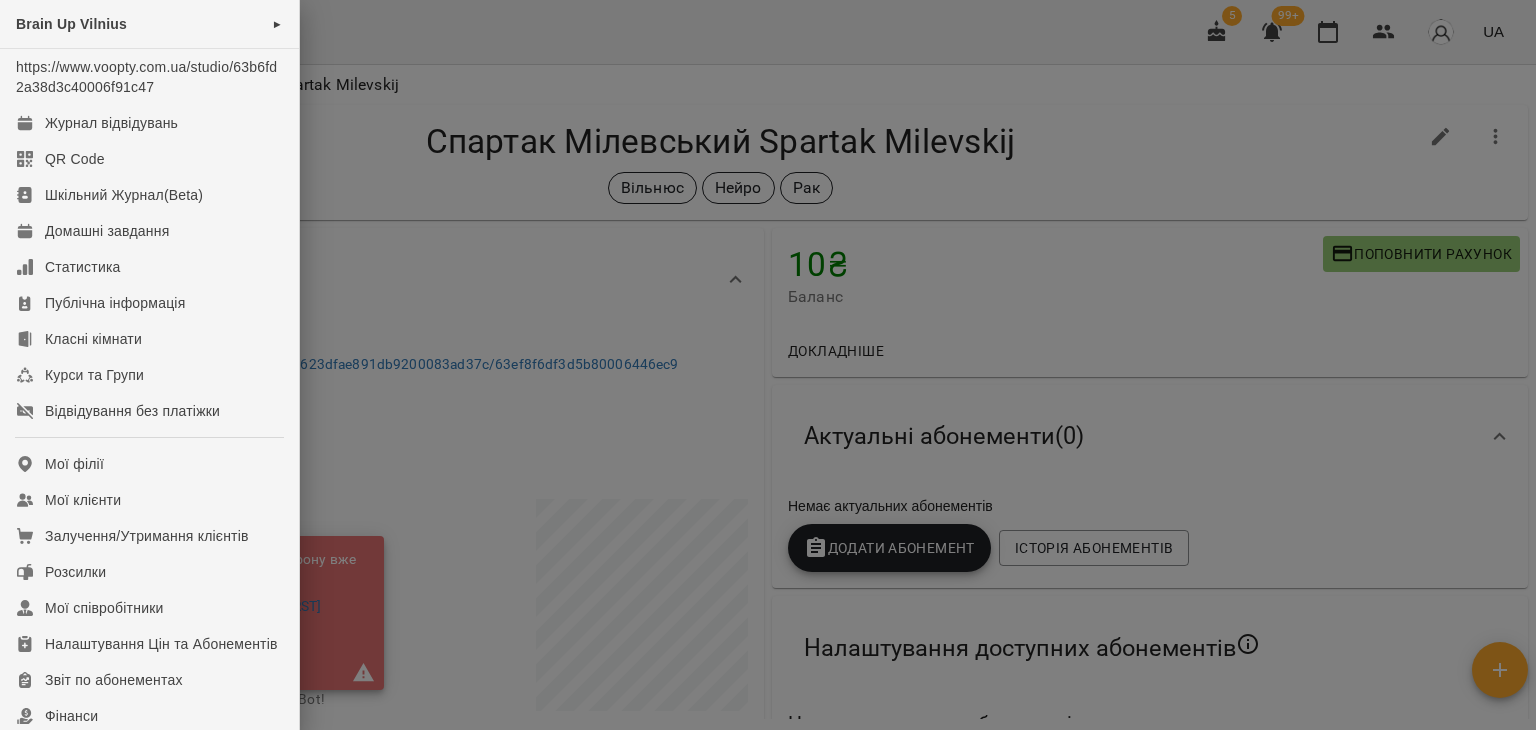 click at bounding box center [768, 365] 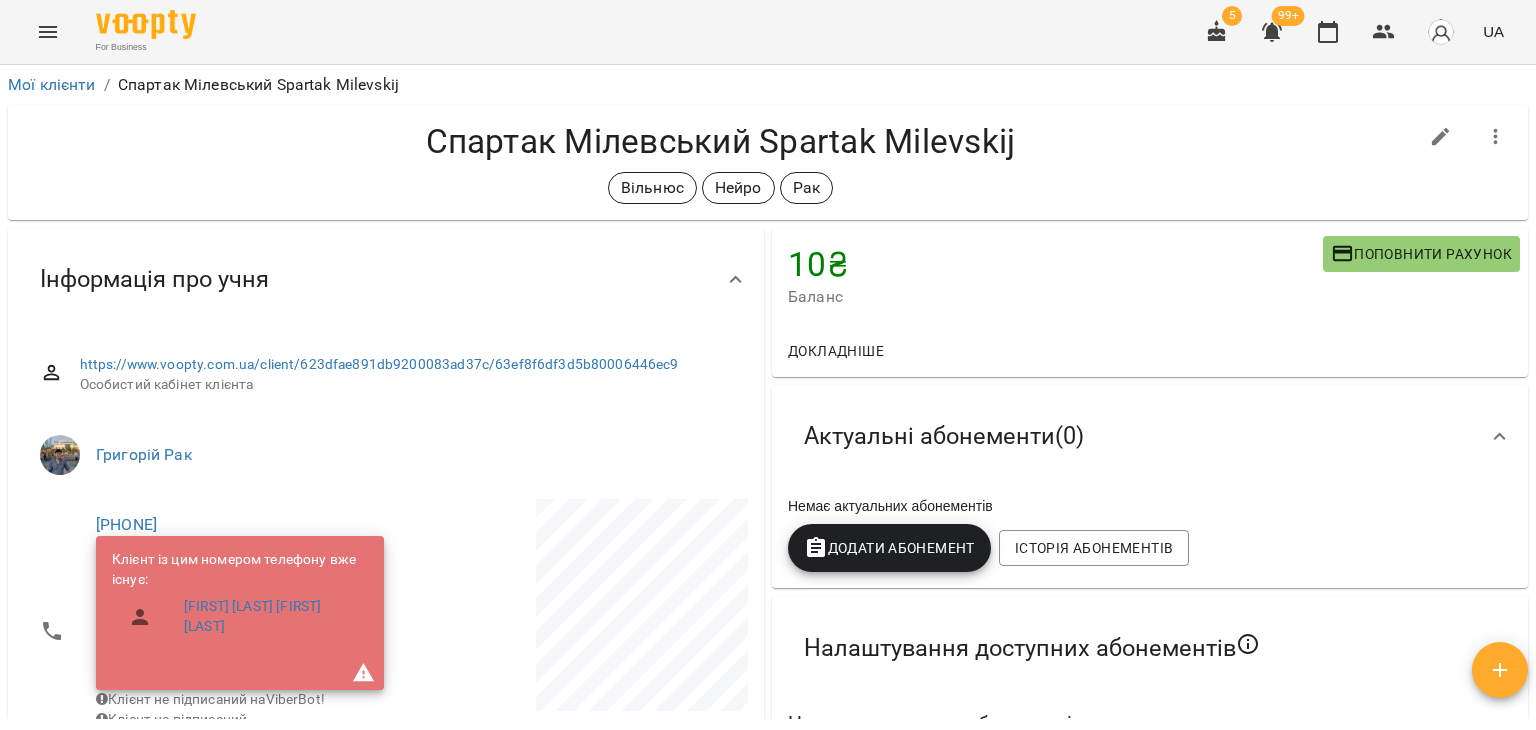 type 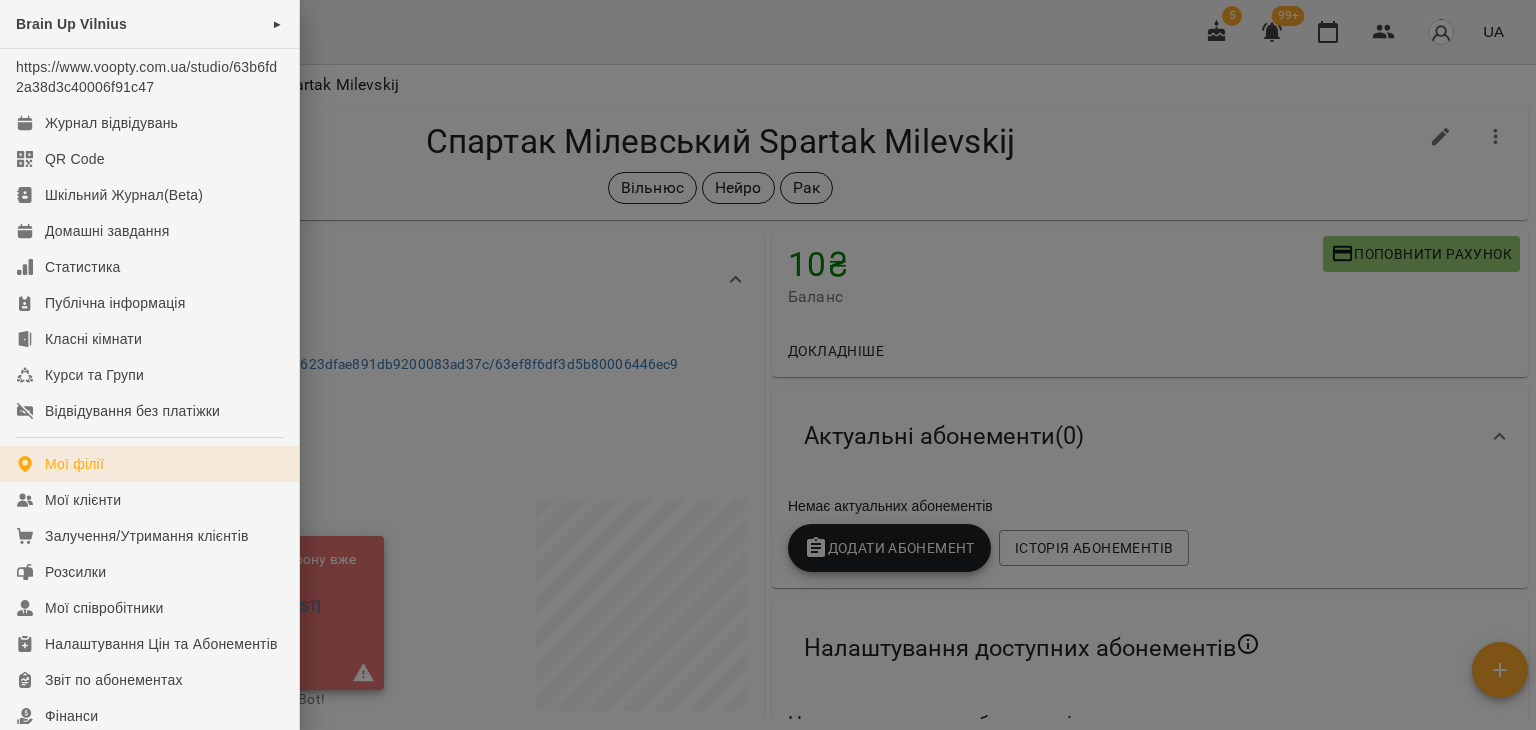 click on "Мої філії" at bounding box center [74, 464] 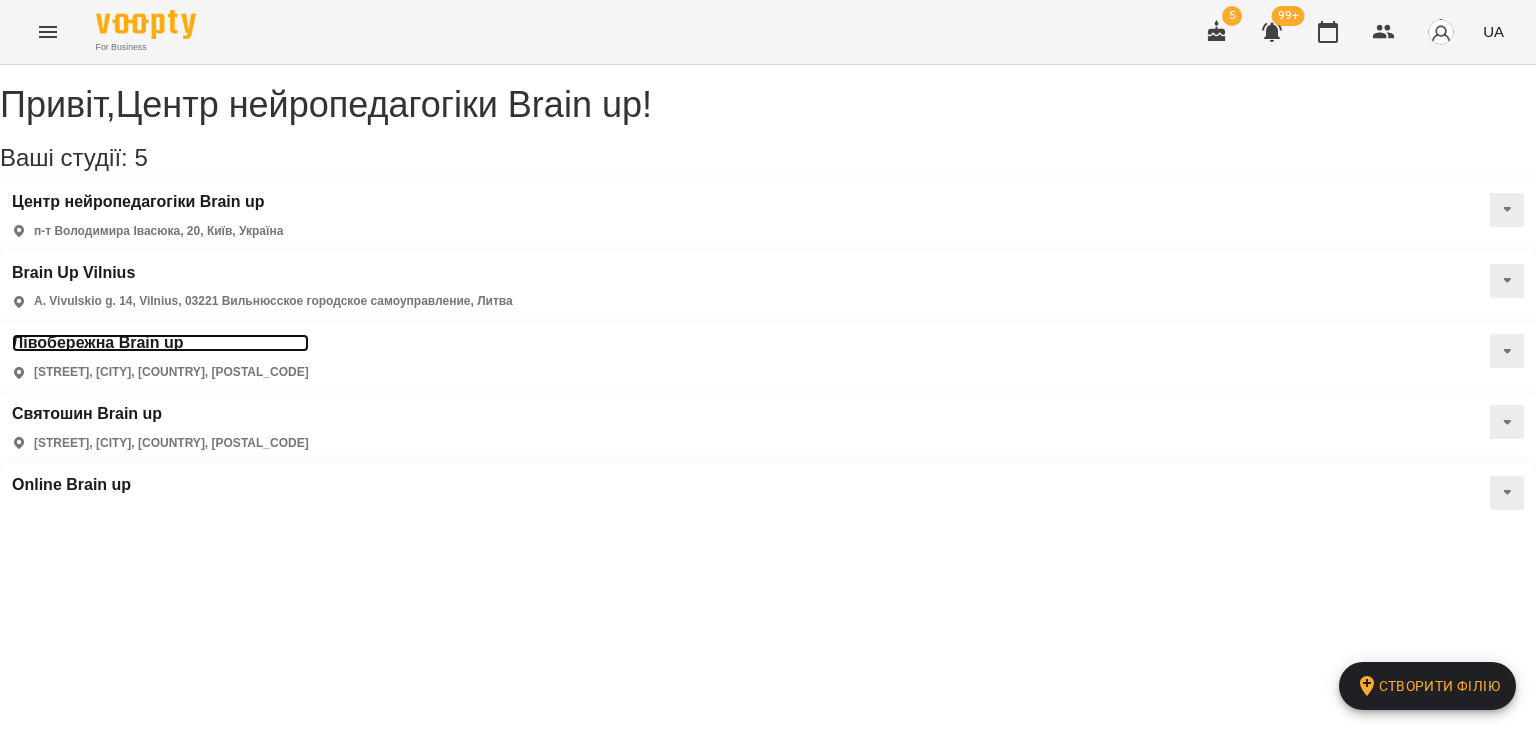 click on "Лівобережна Brain up" at bounding box center [160, 343] 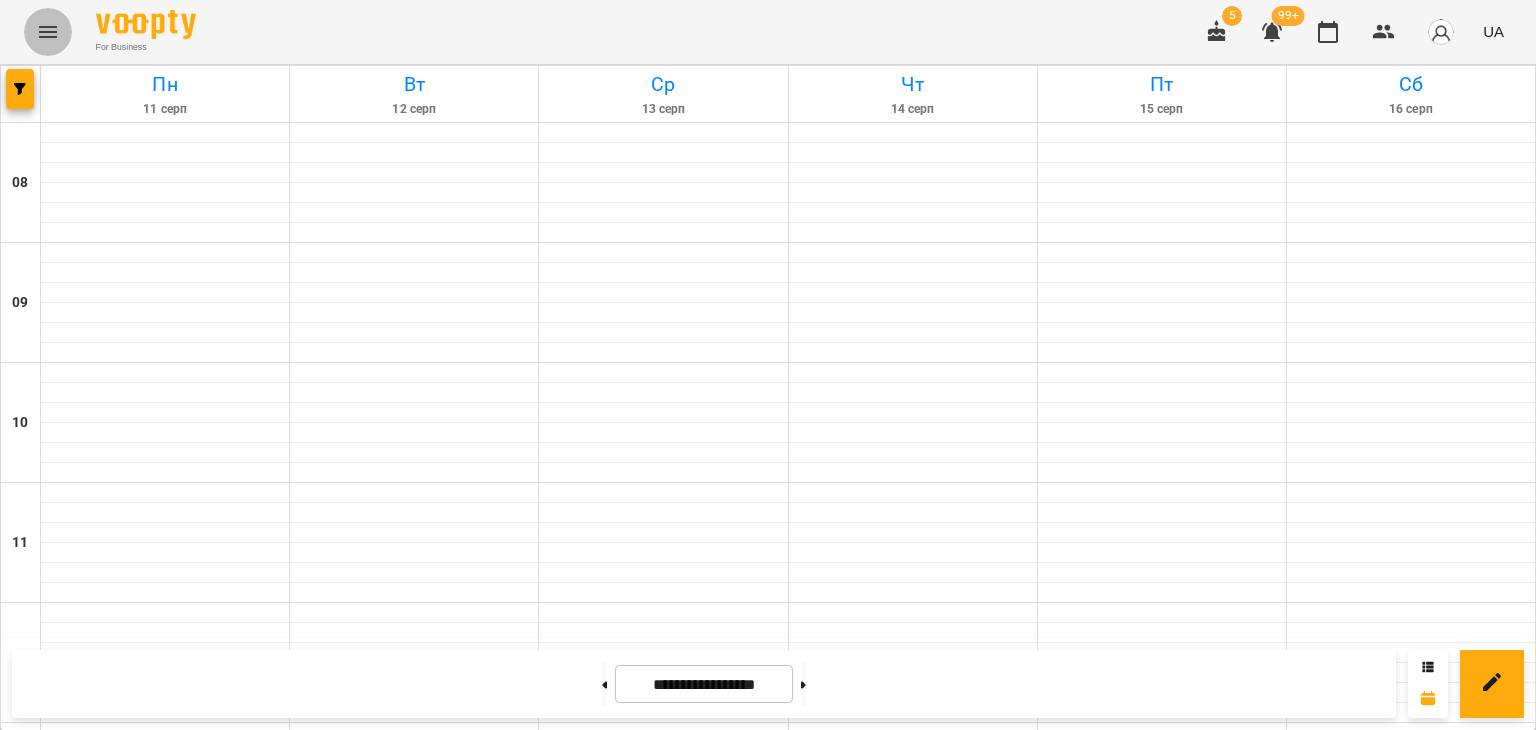 click at bounding box center (48, 32) 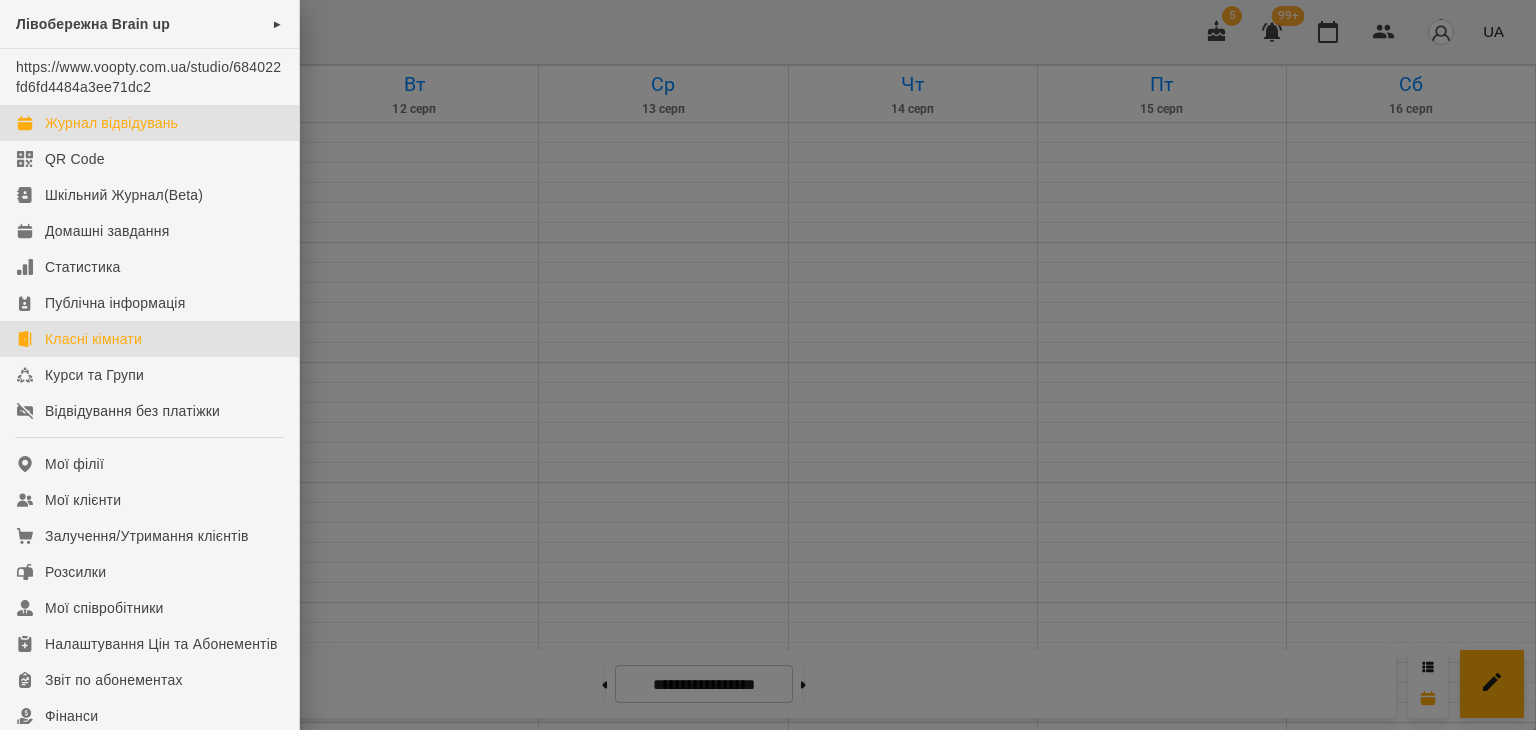 click on "Класні кімнати" at bounding box center (93, 339) 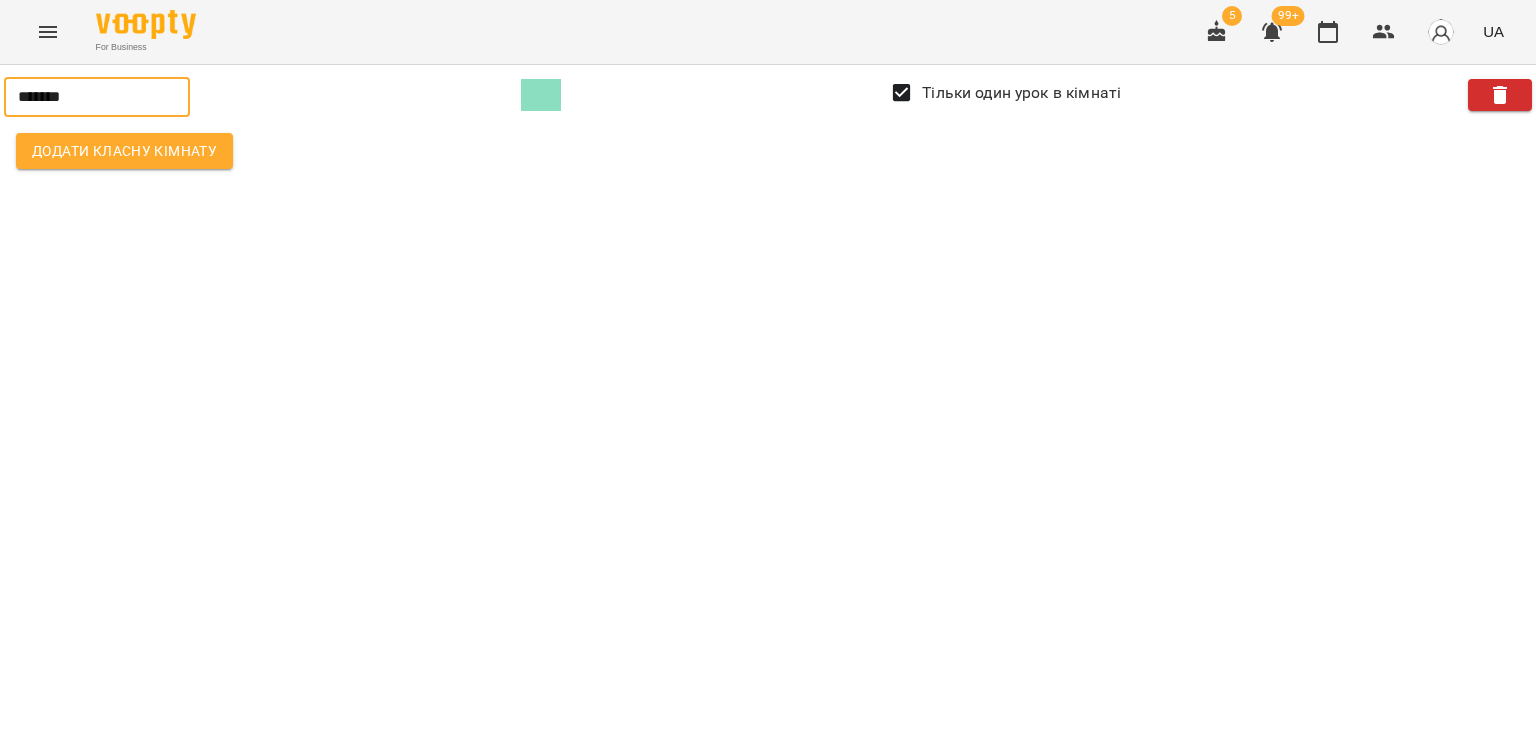 drag, startPoint x: 115, startPoint y: 101, endPoint x: 0, endPoint y: 102, distance: 115.00435 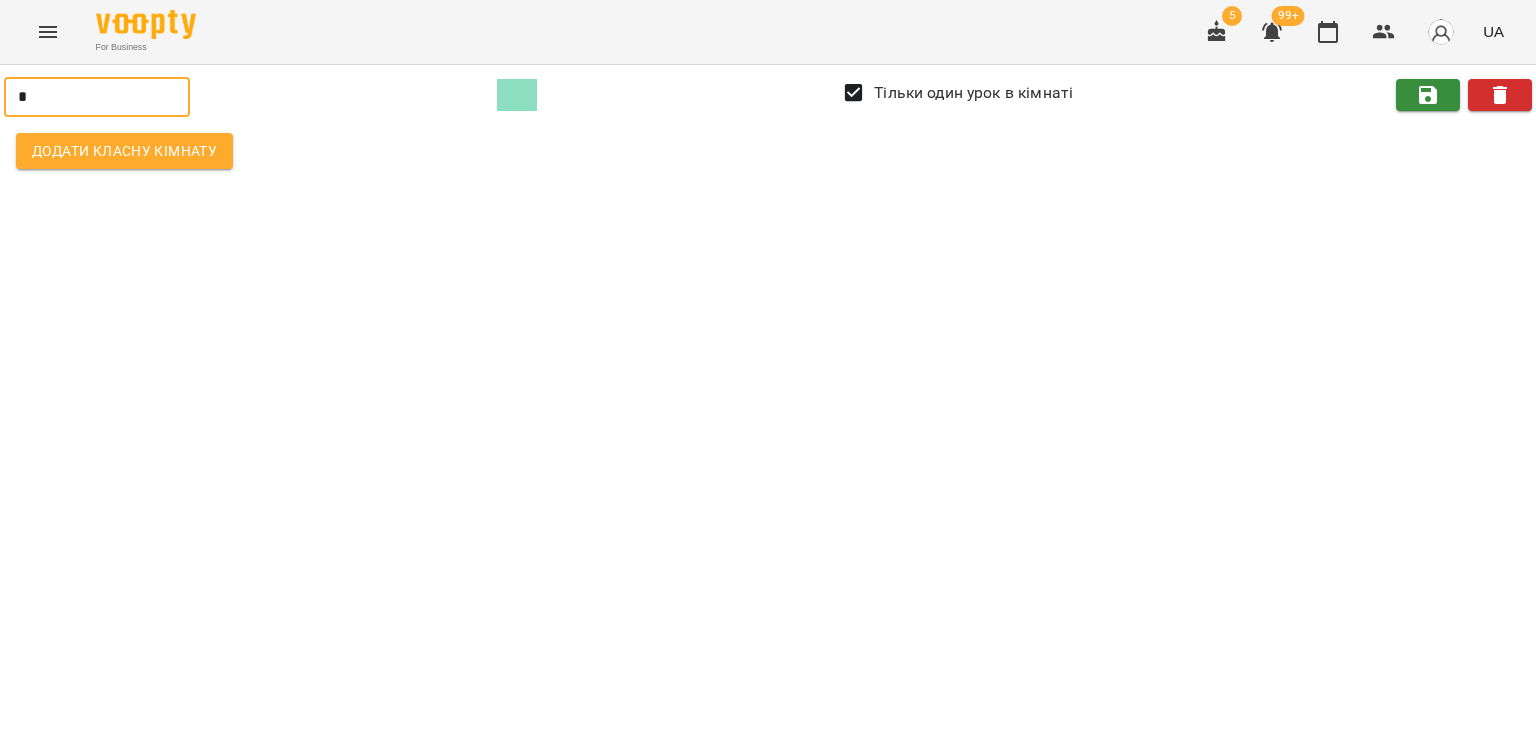 type on "*" 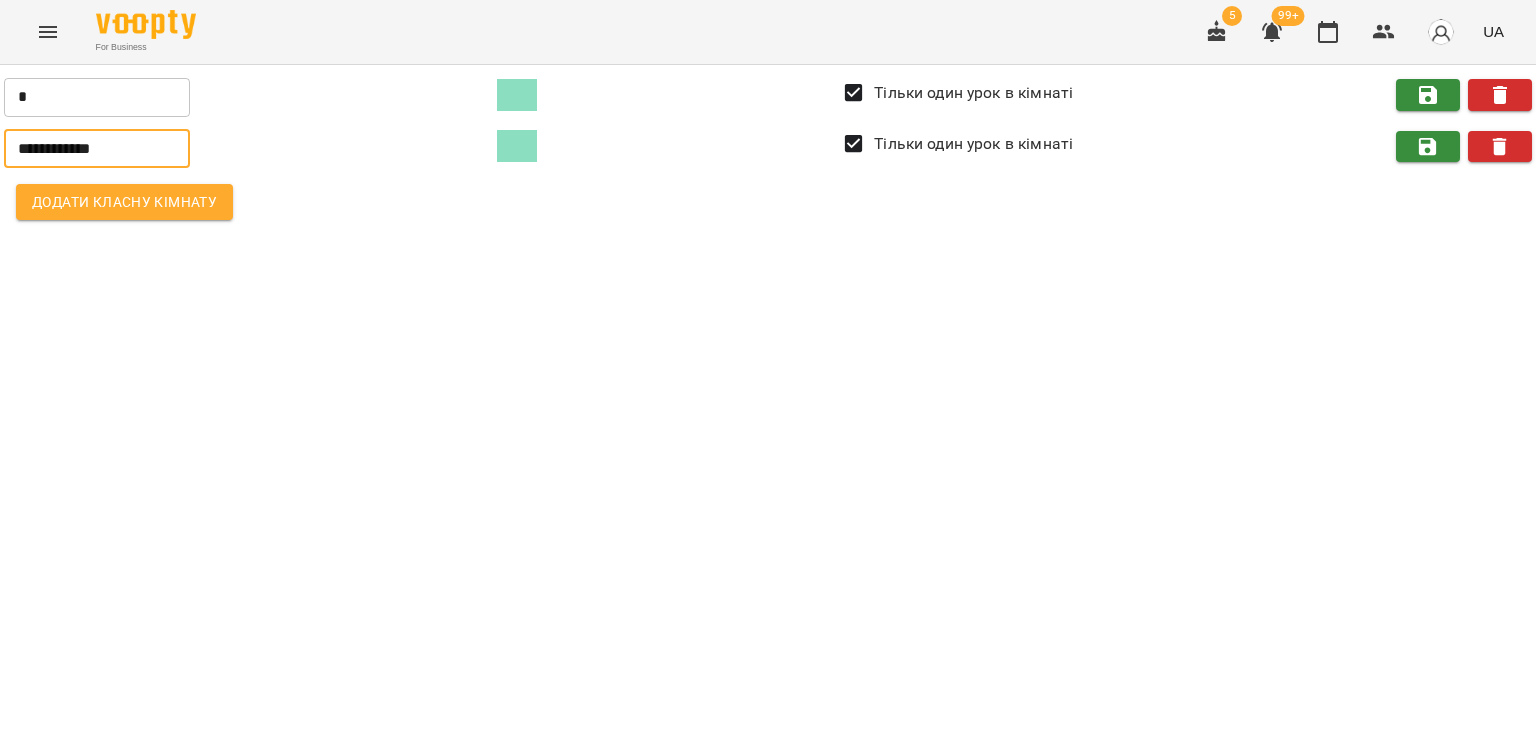 click on "**********" at bounding box center [97, 149] 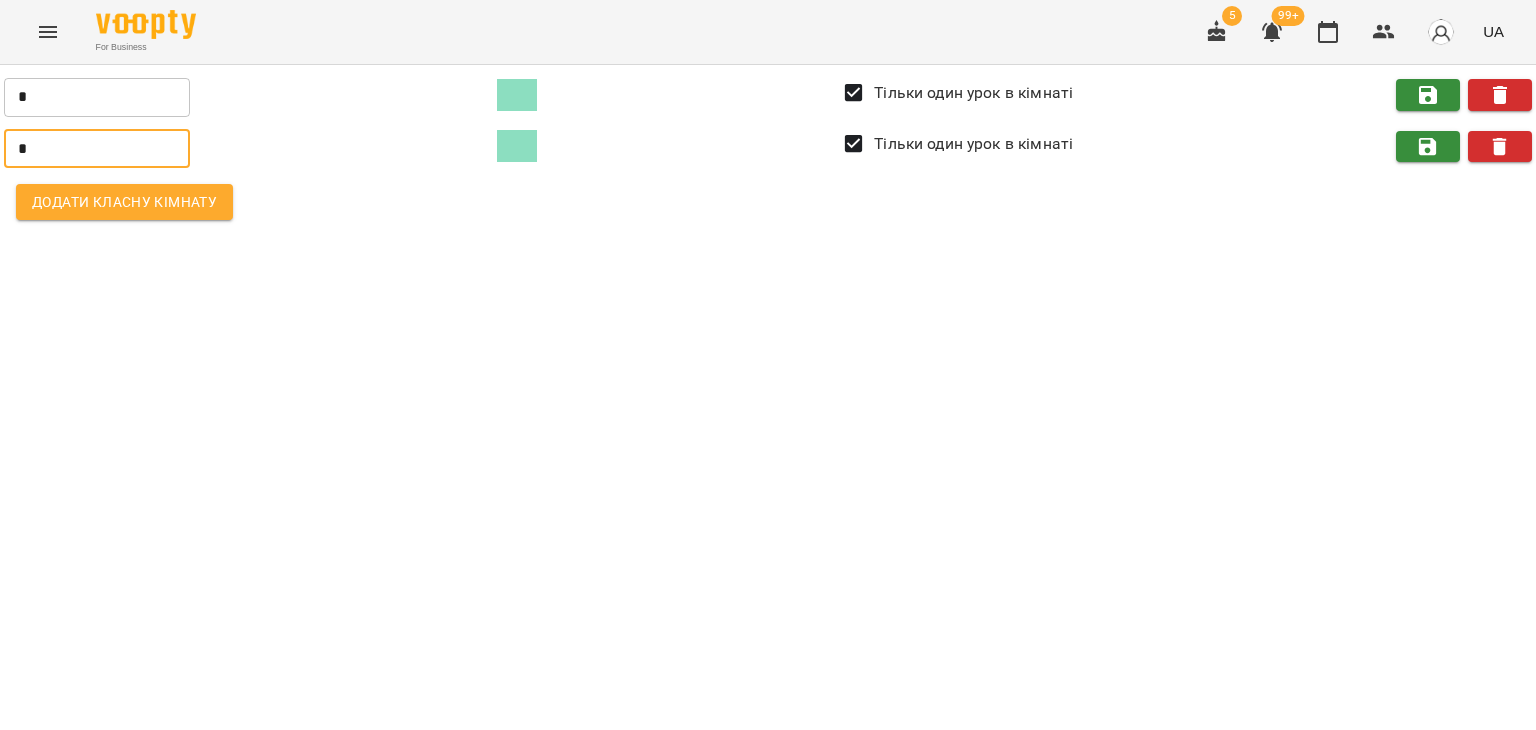 type on "*" 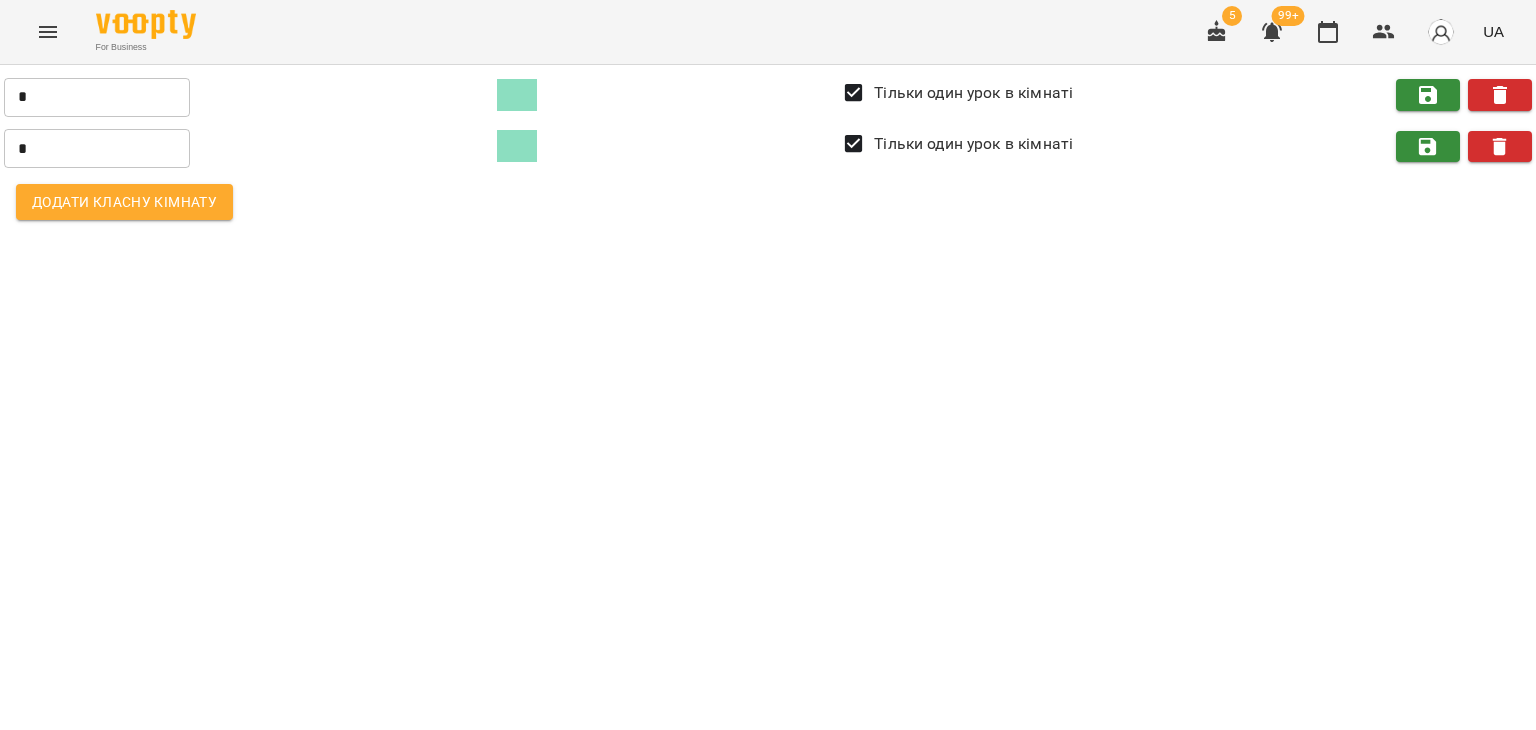 click on "* ​   Тільки один урок в кімнаті" at bounding box center (768, 147) 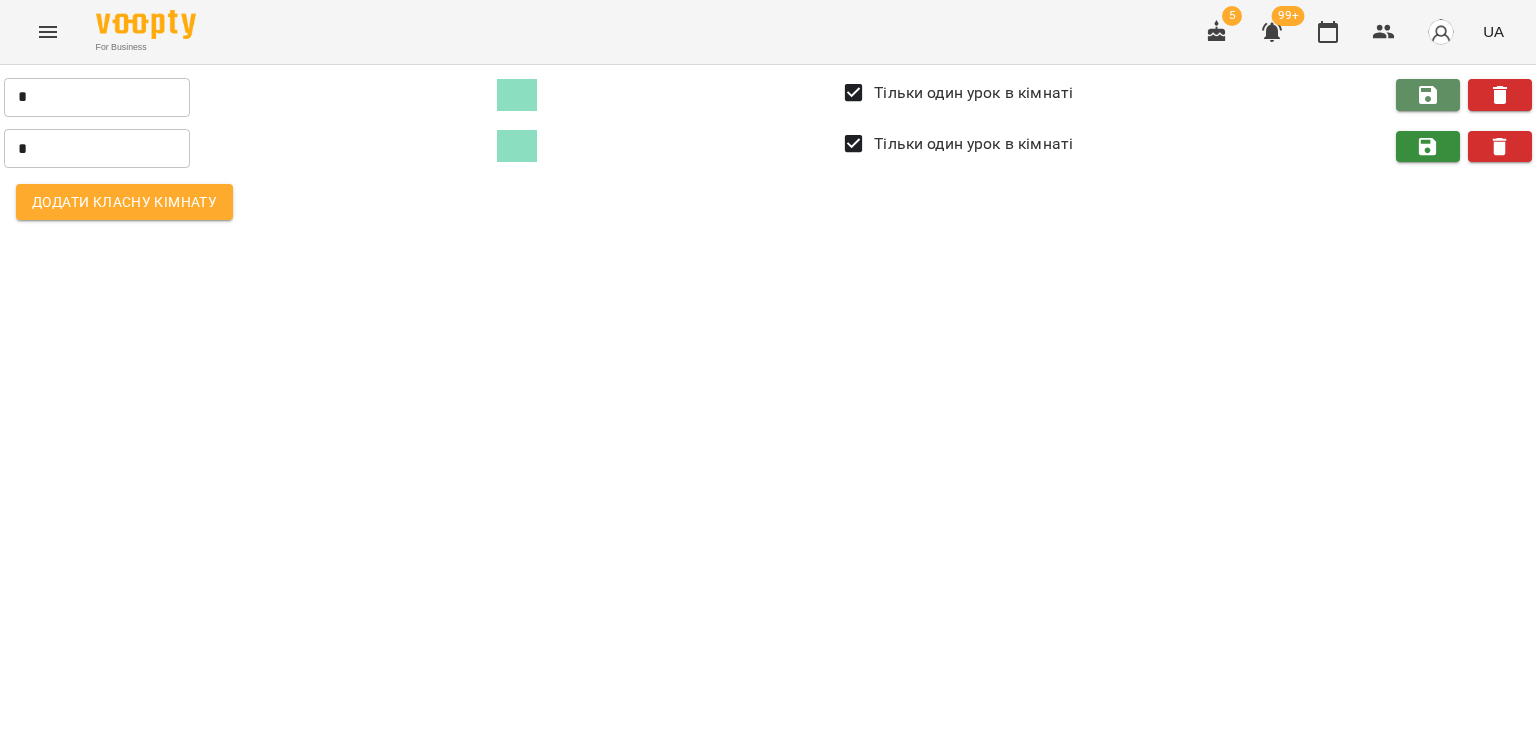 click 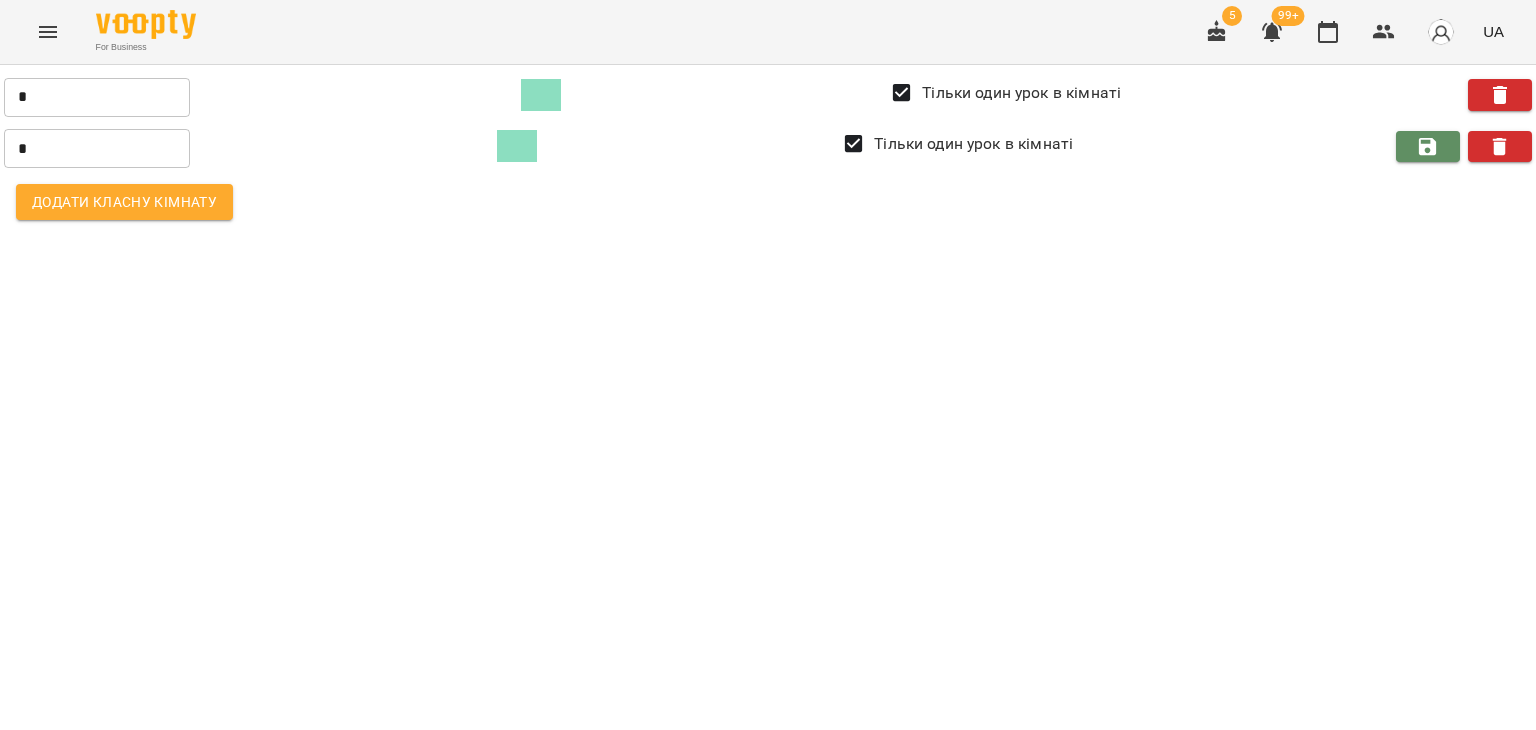 click 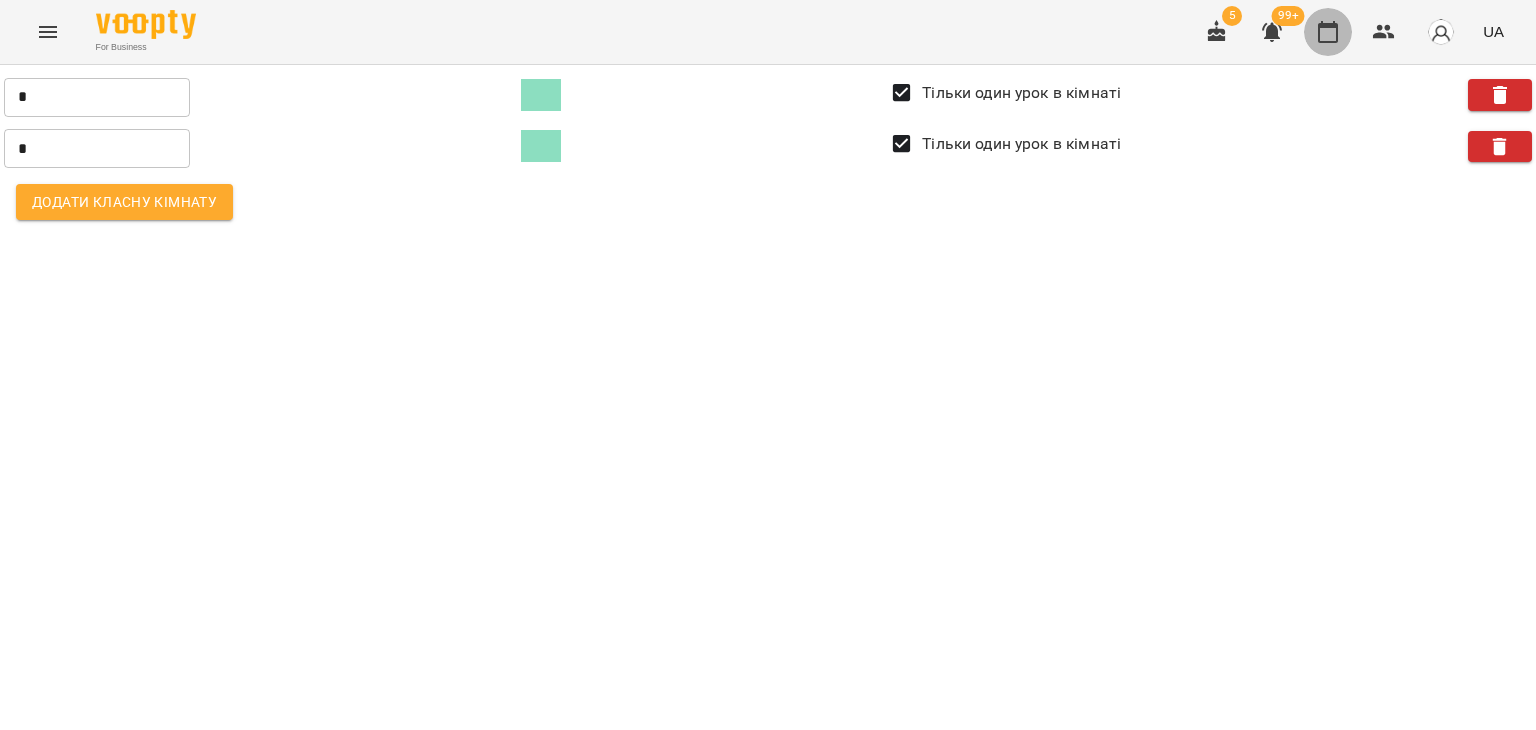 click 